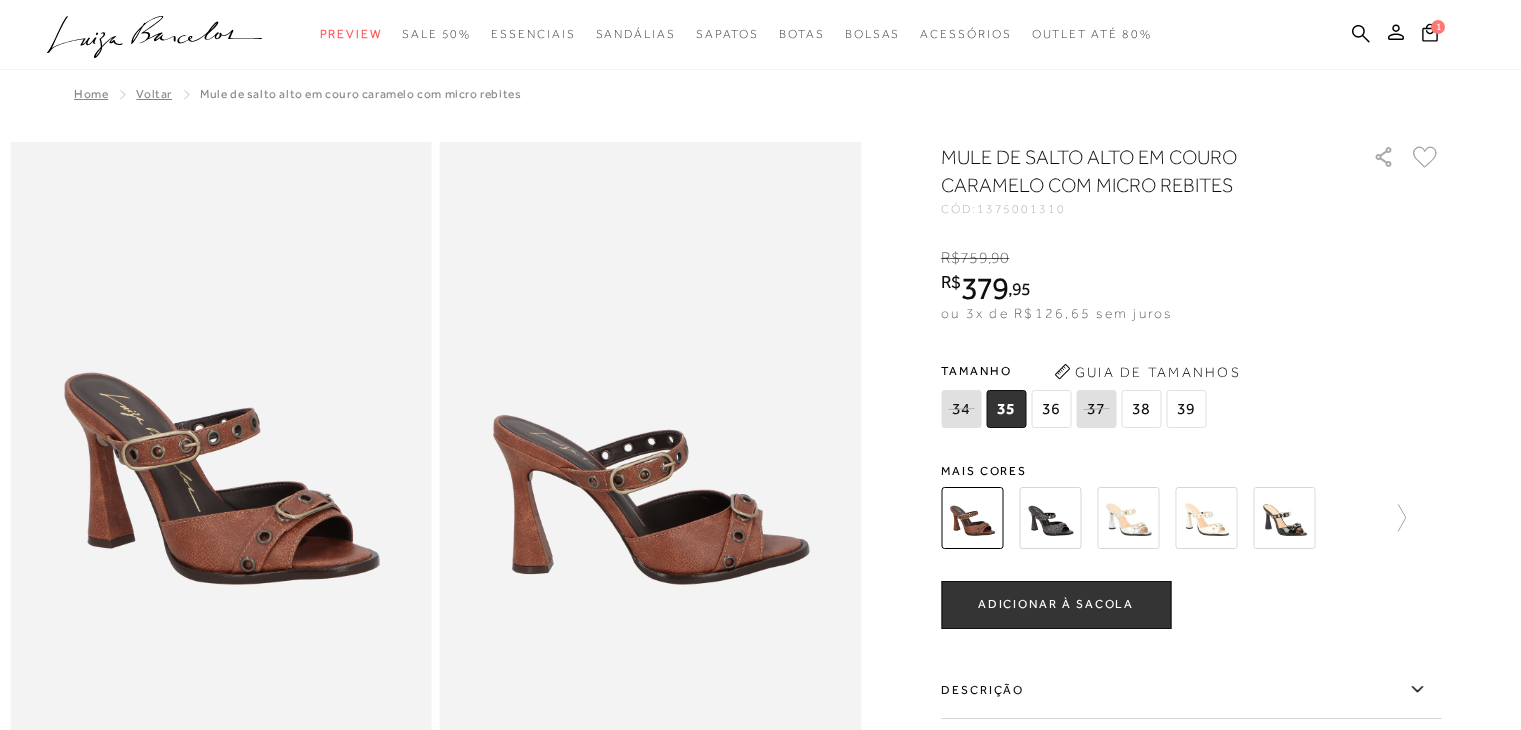 scroll, scrollTop: 0, scrollLeft: 0, axis: both 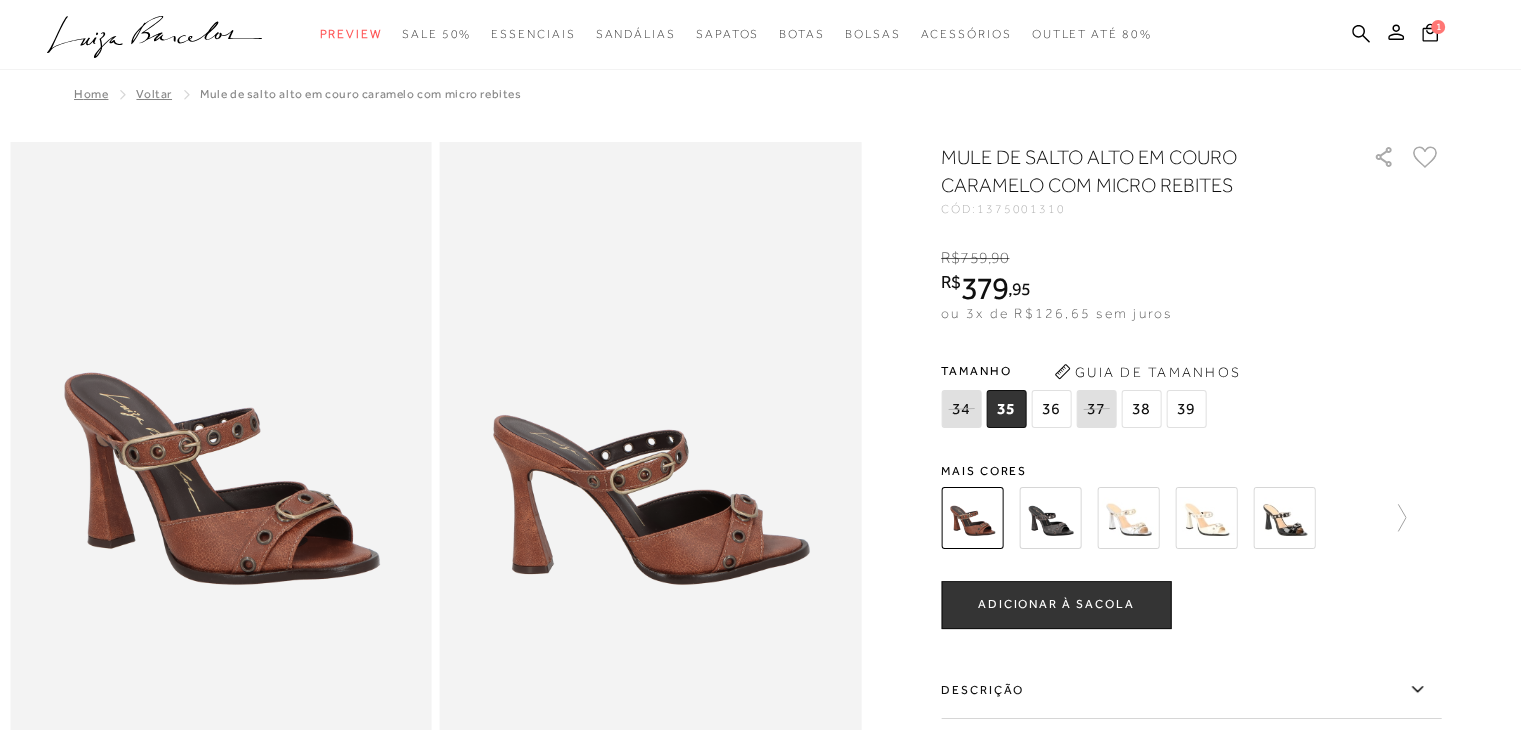 click at bounding box center (1128, 518) 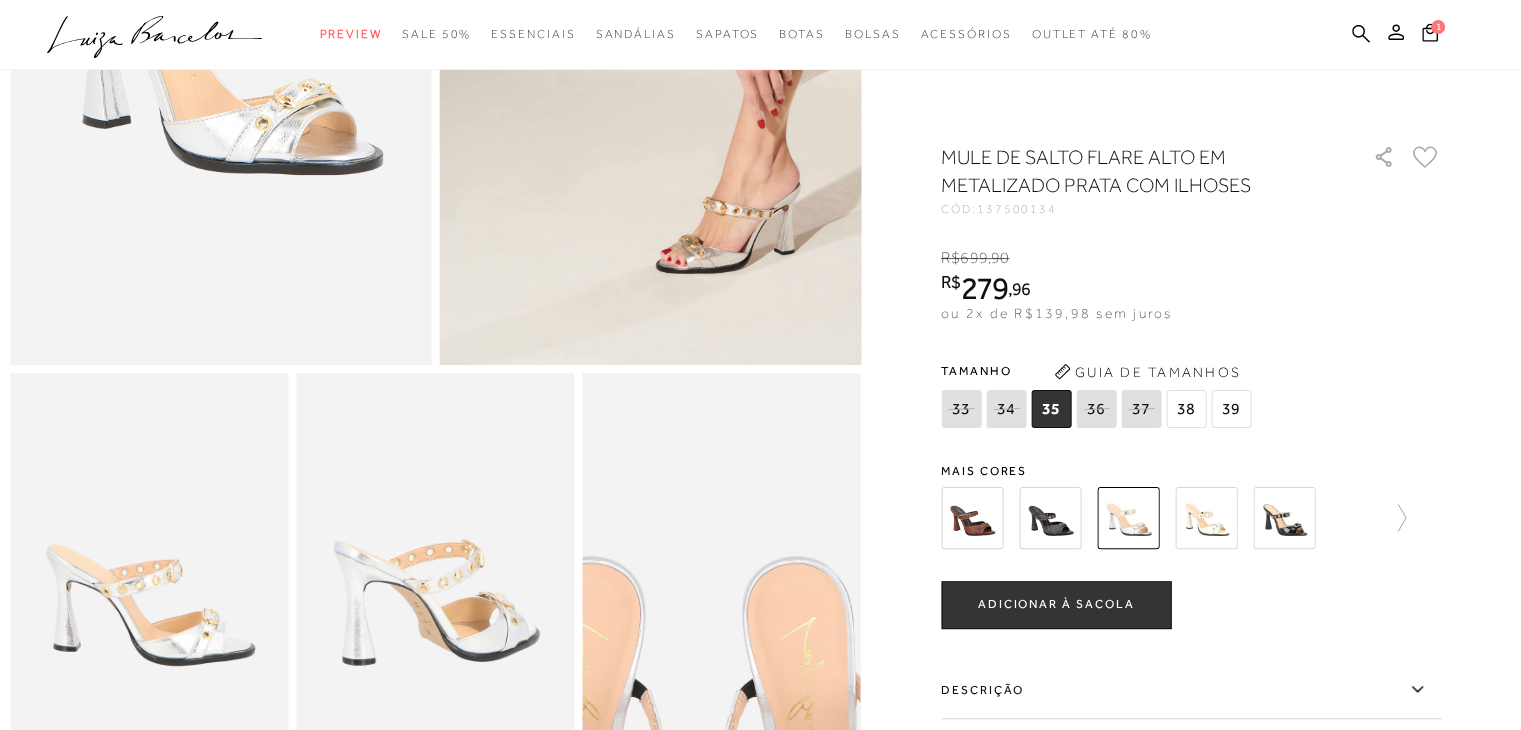 scroll, scrollTop: 400, scrollLeft: 0, axis: vertical 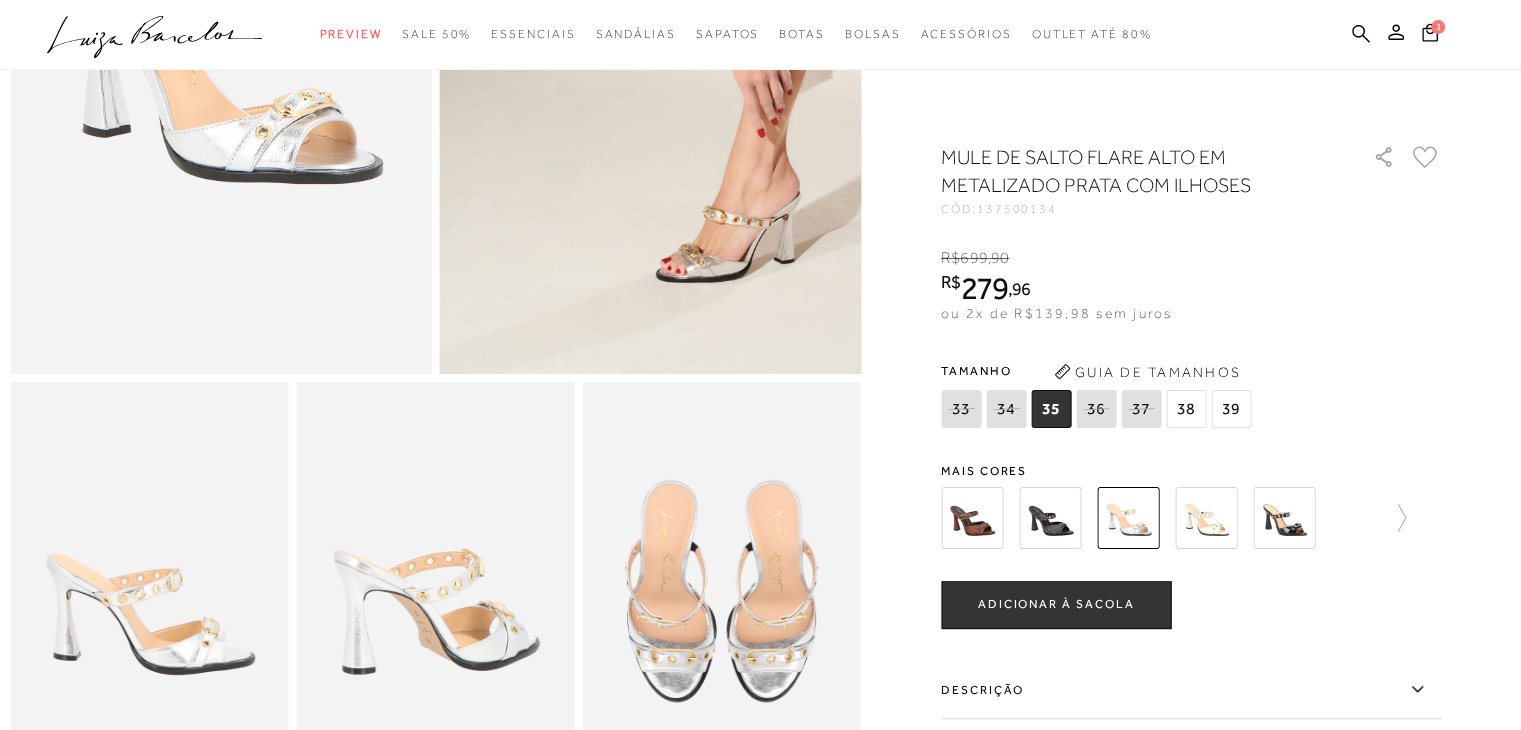 click 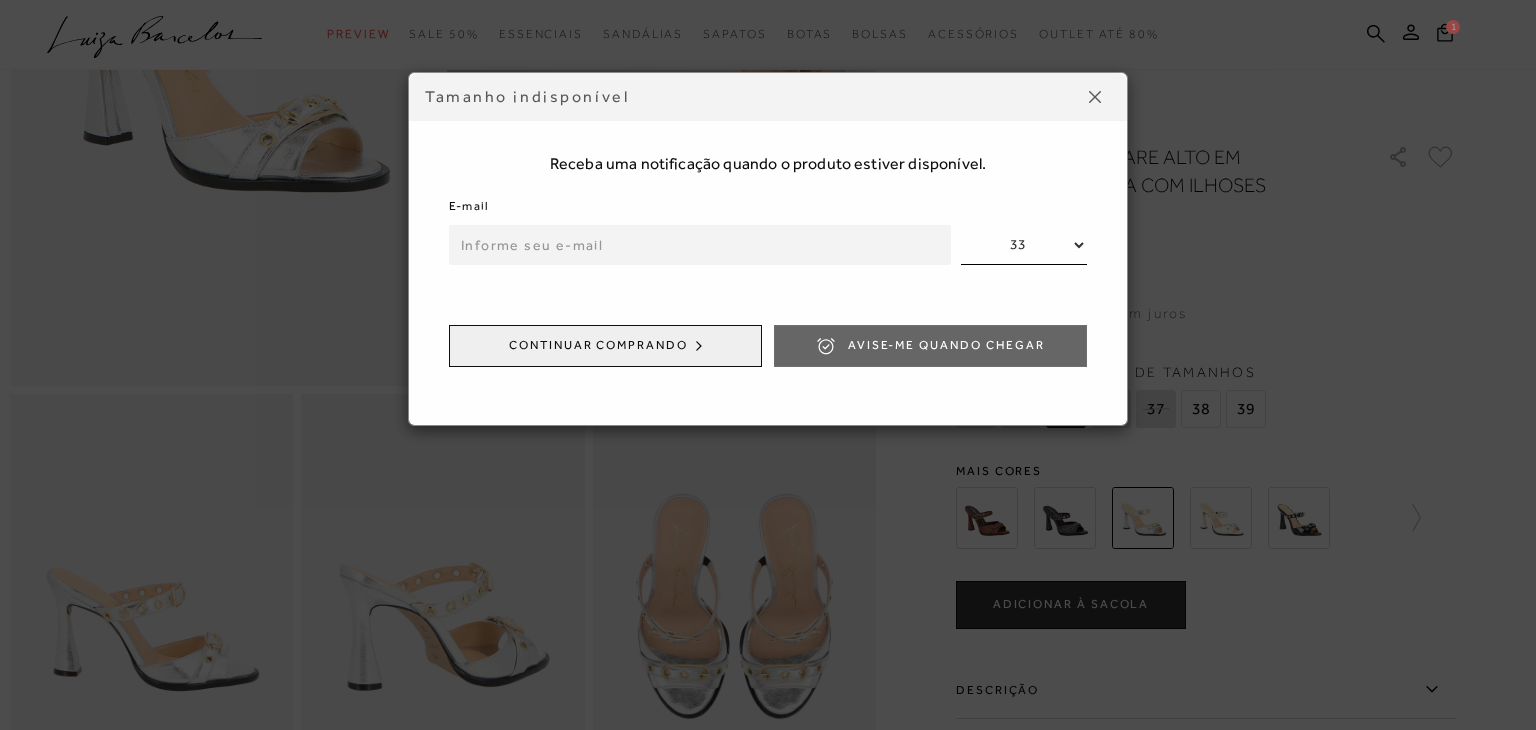 click at bounding box center [1095, 97] 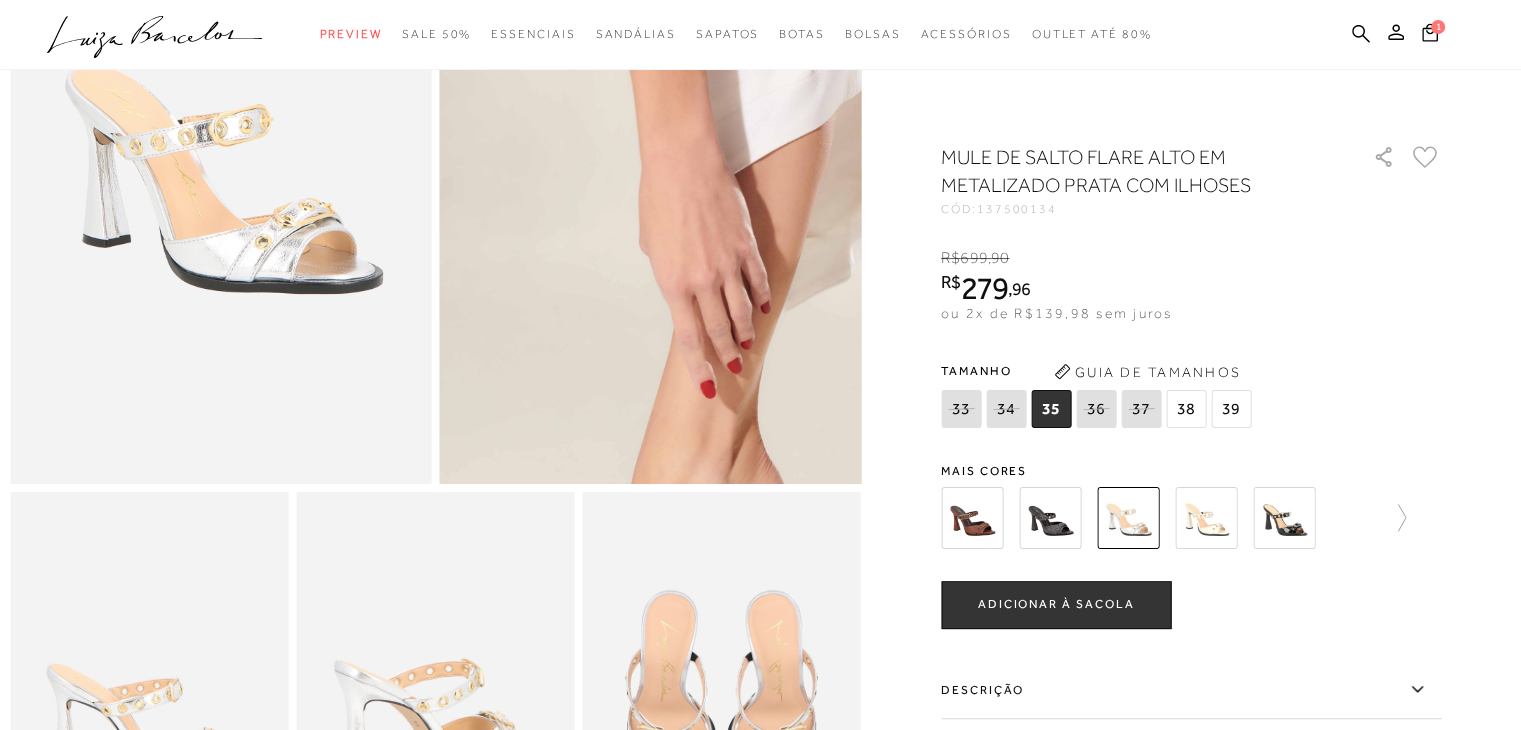 scroll, scrollTop: 300, scrollLeft: 0, axis: vertical 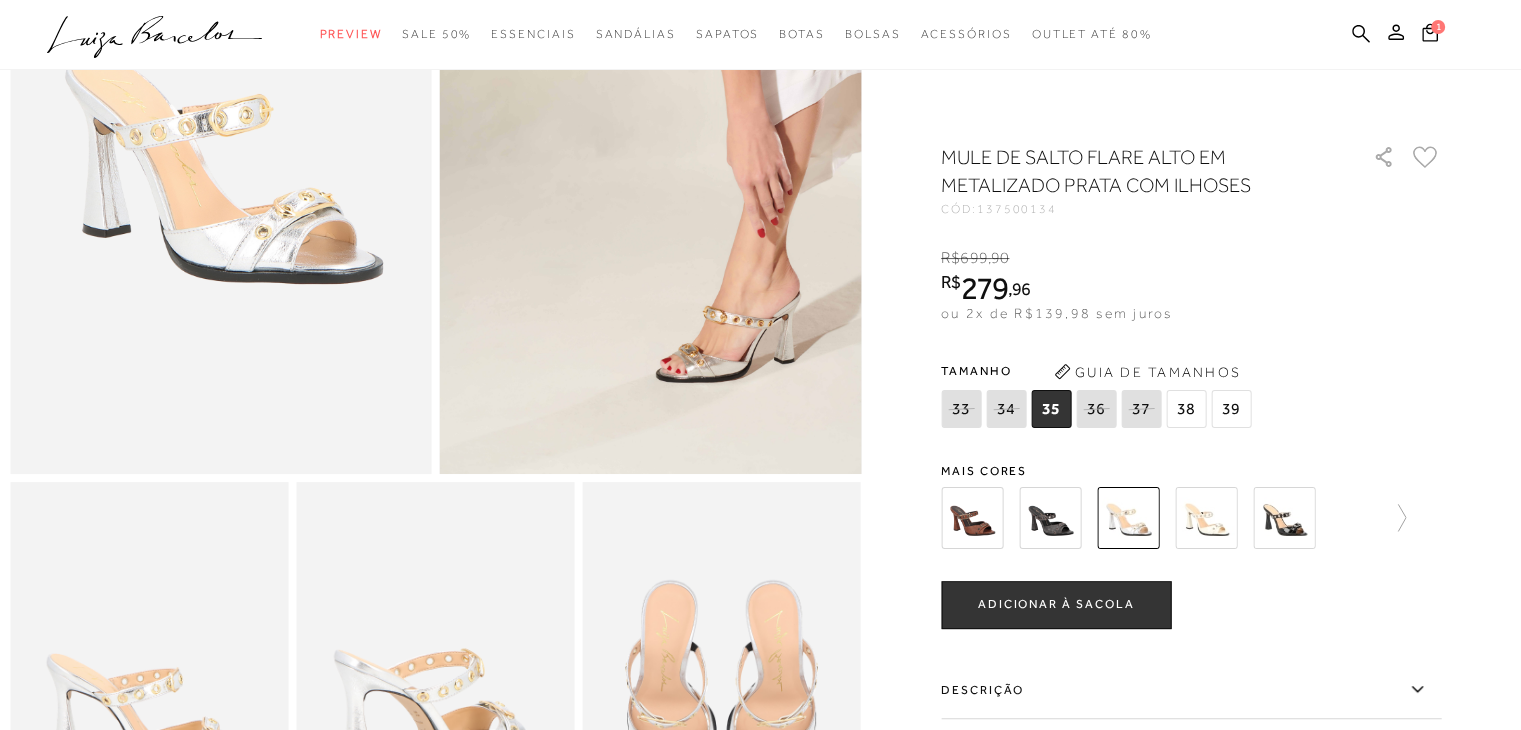 click at bounding box center [1284, 518] 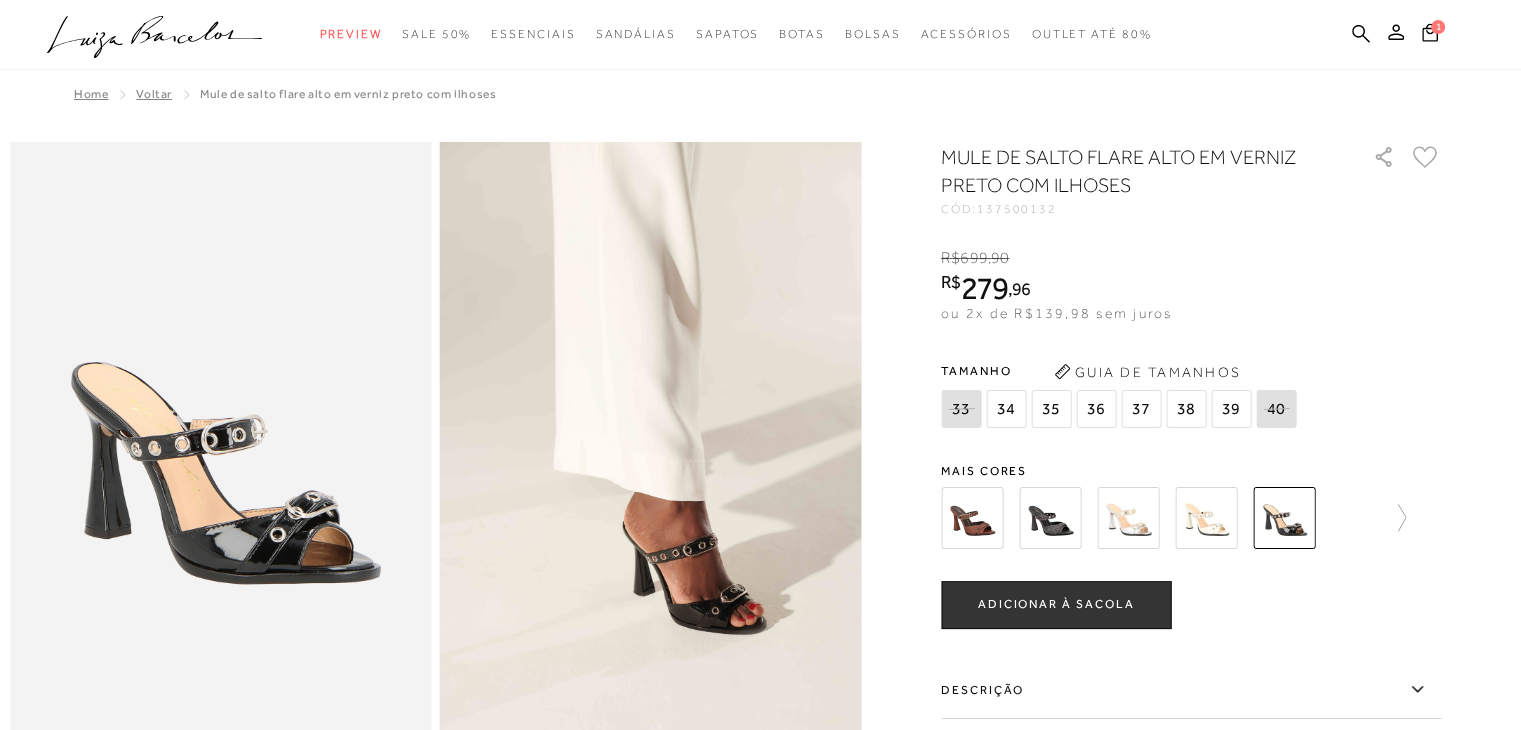 scroll, scrollTop: 0, scrollLeft: 0, axis: both 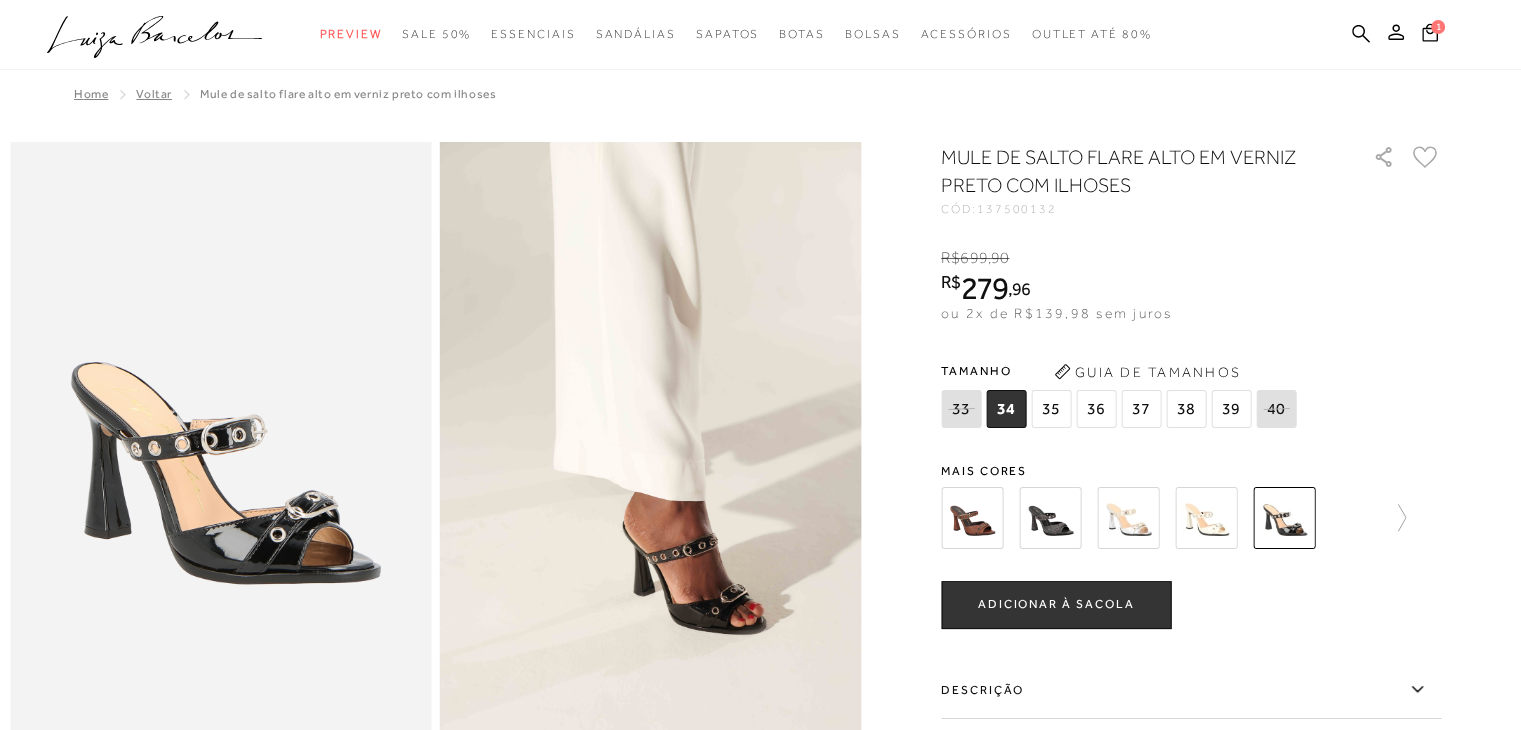 click at bounding box center (972, 518) 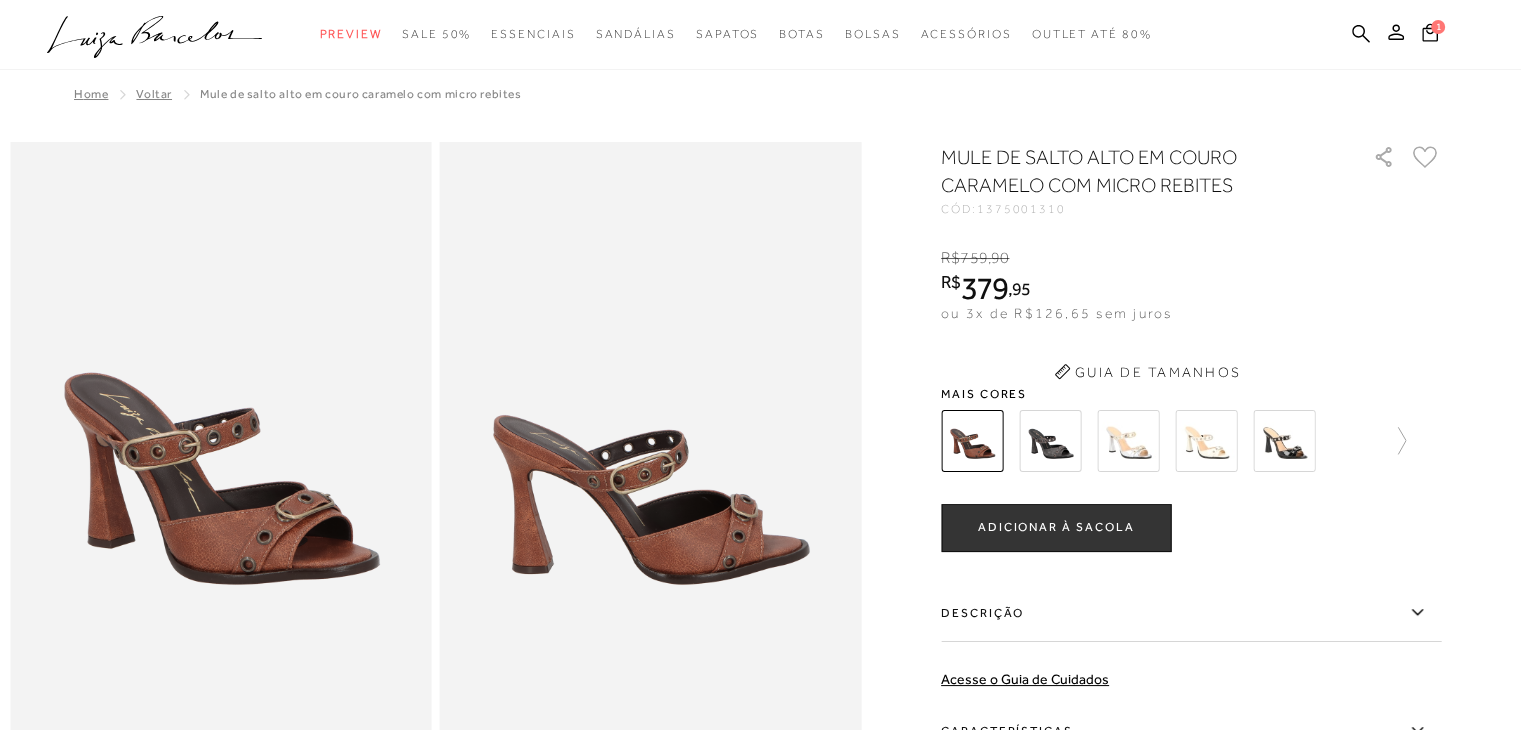 scroll, scrollTop: 0, scrollLeft: 0, axis: both 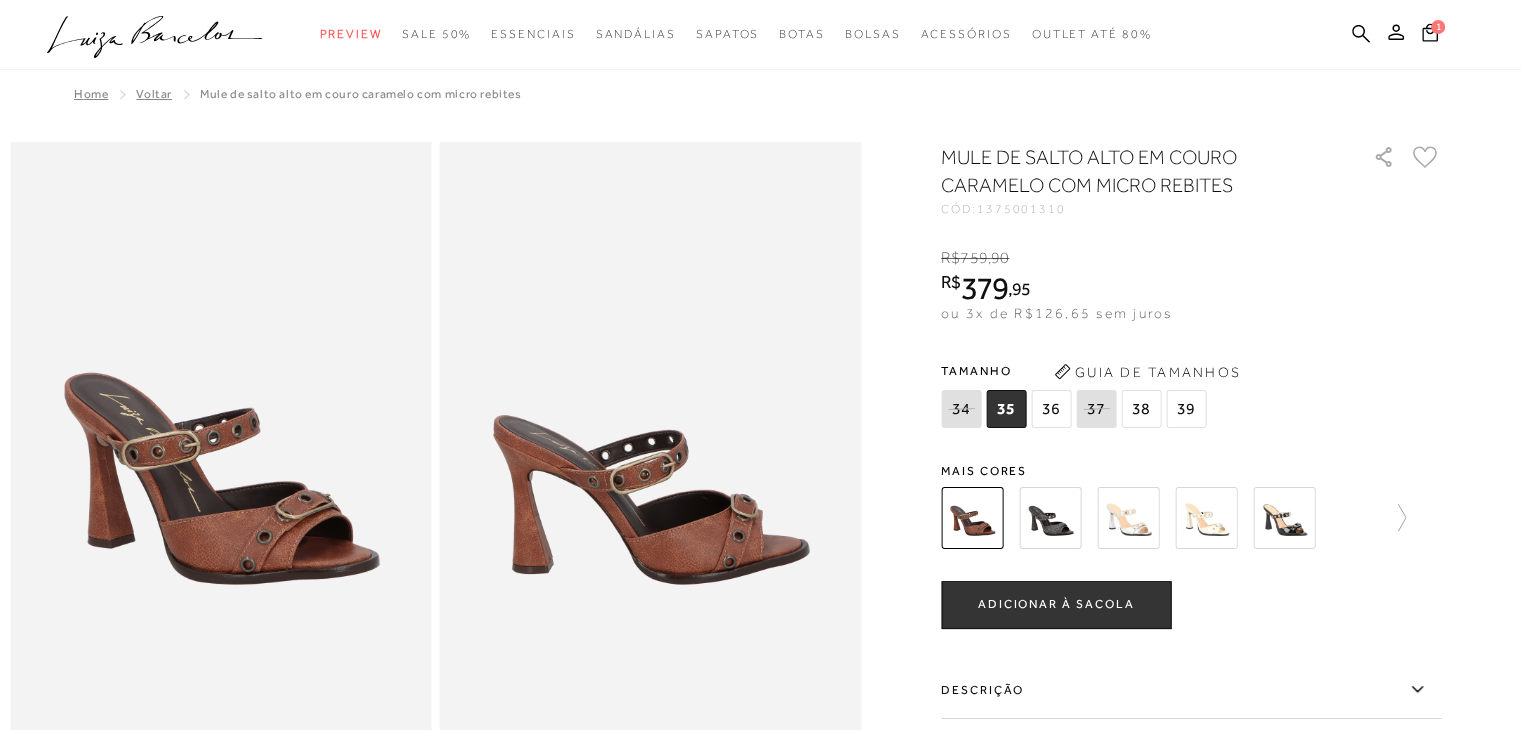 click at bounding box center (1050, 518) 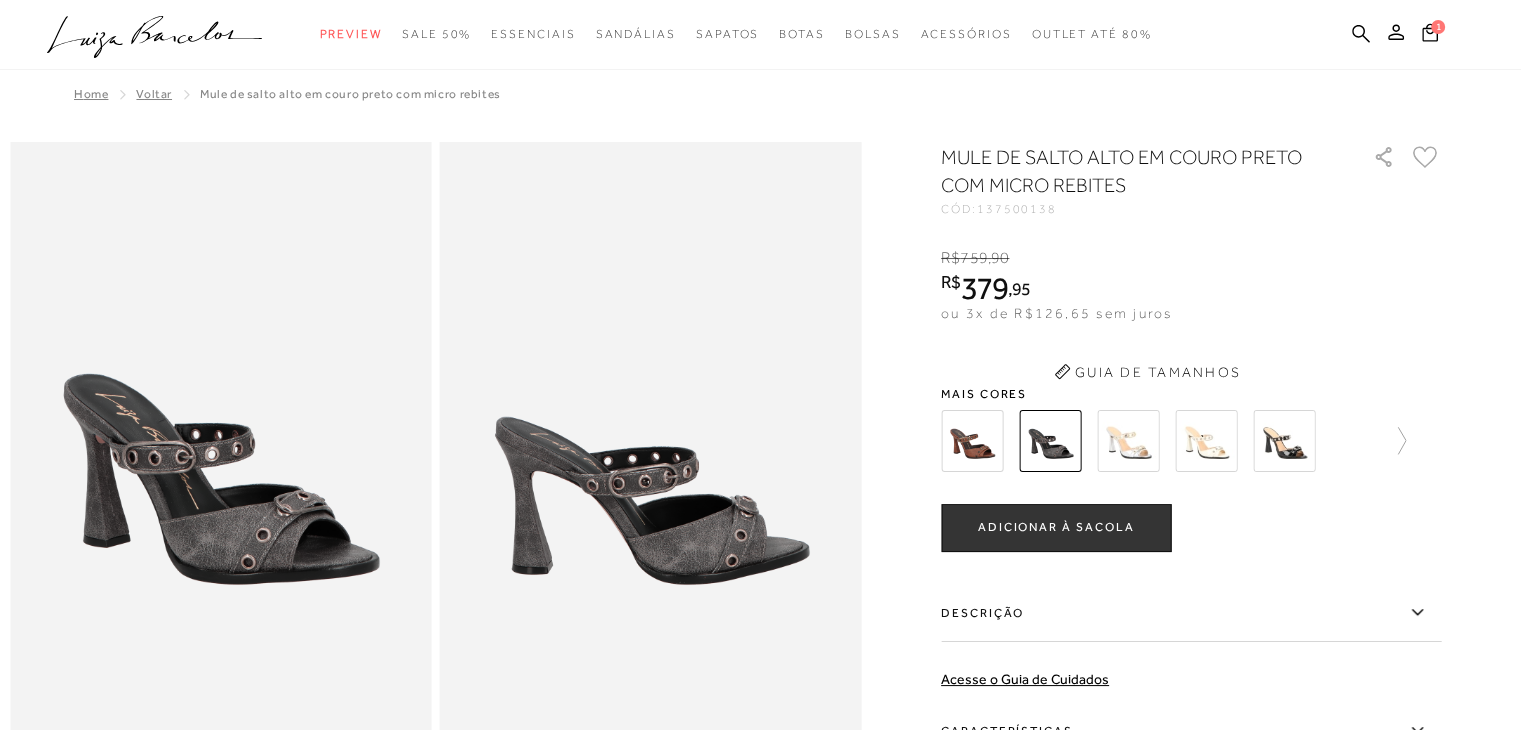scroll, scrollTop: 0, scrollLeft: 0, axis: both 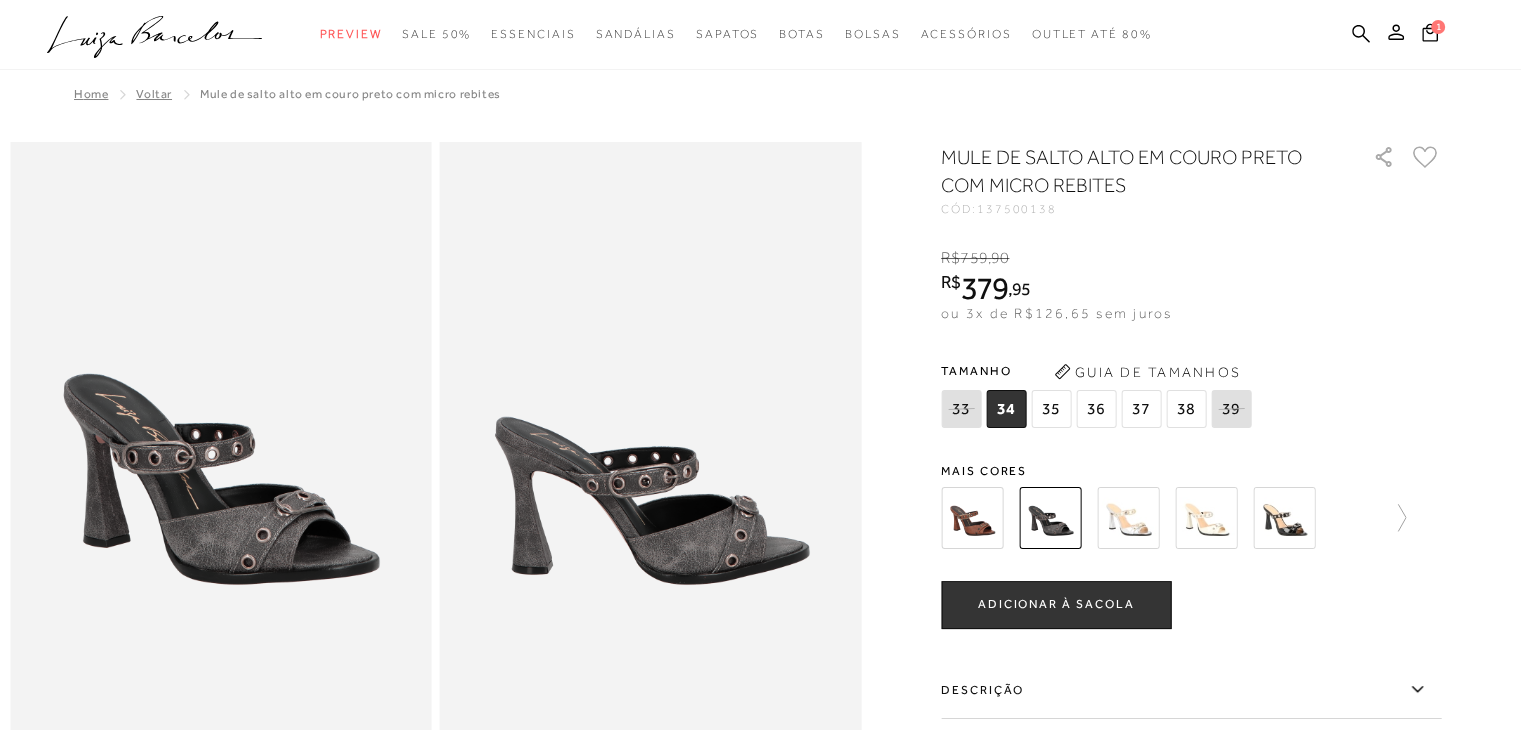 click at bounding box center [1206, 518] 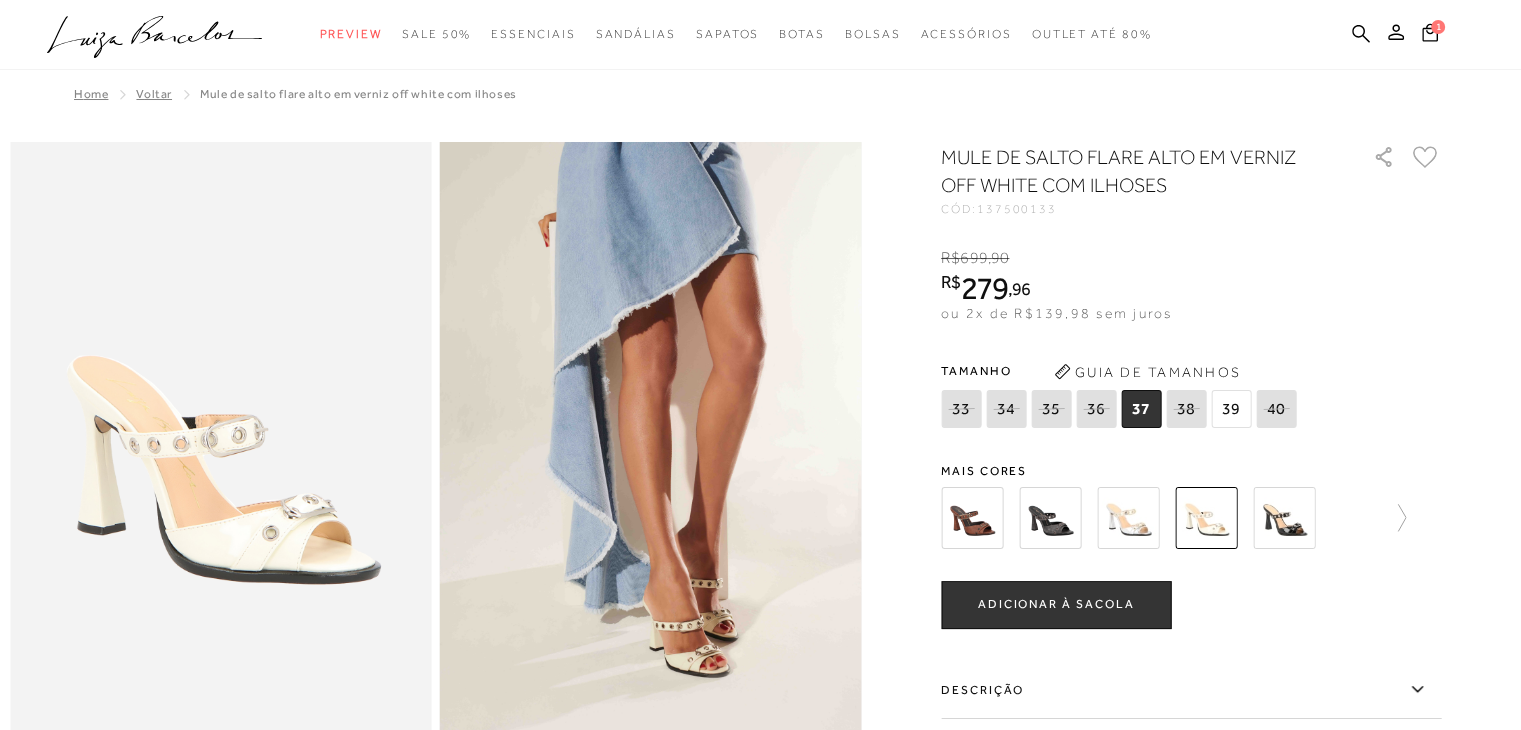 scroll, scrollTop: 0, scrollLeft: 0, axis: both 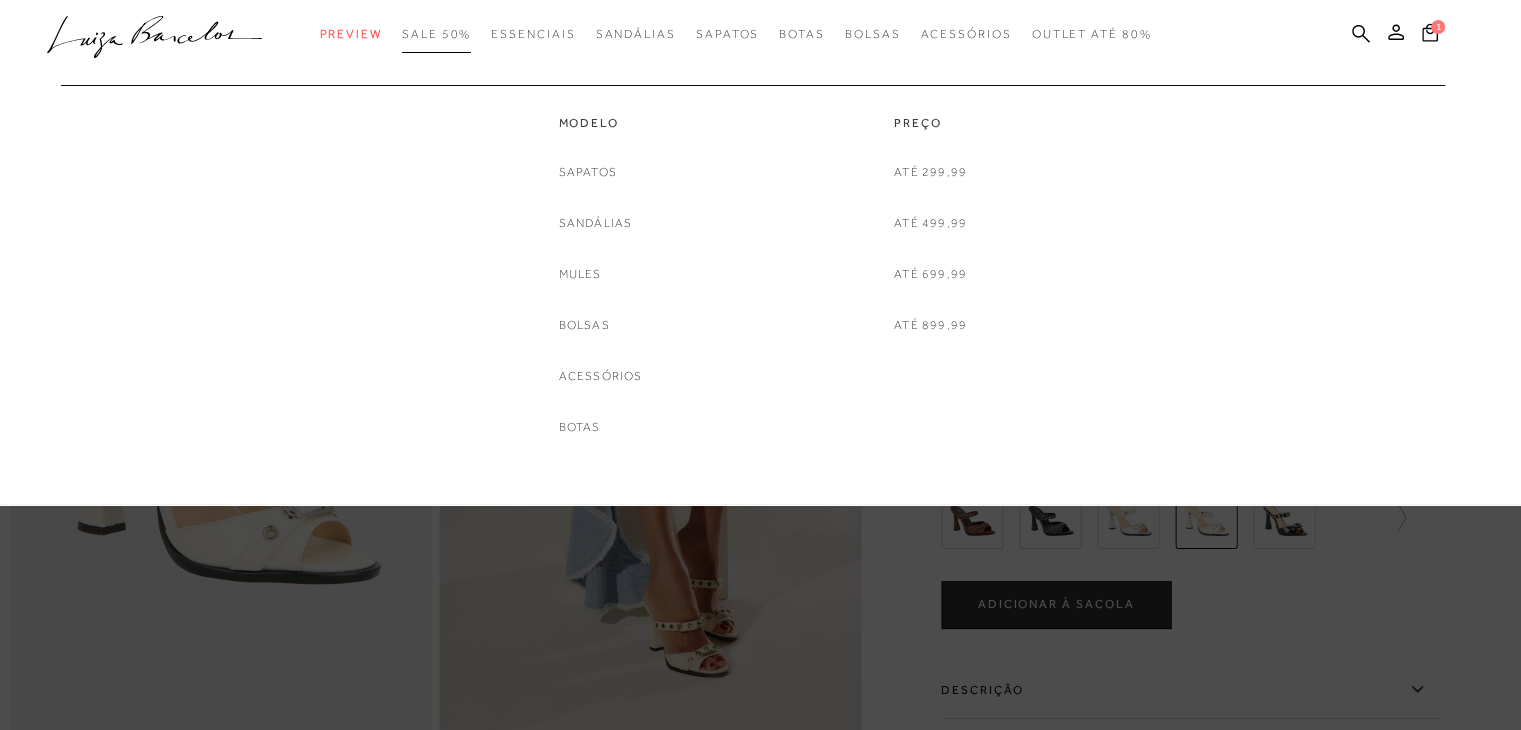 click on "SALE 50%" at bounding box center (436, 34) 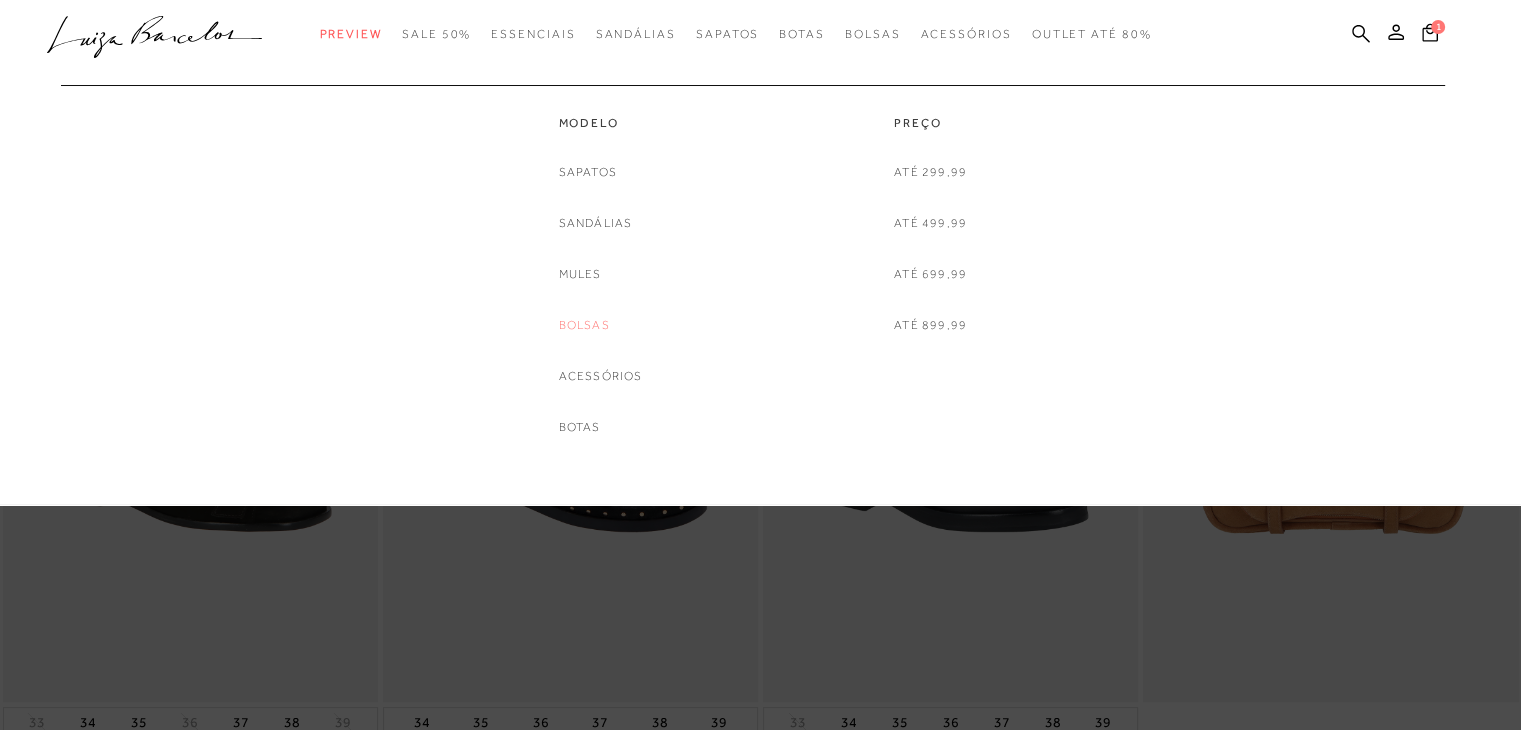 click on "Bolsas" at bounding box center (584, 325) 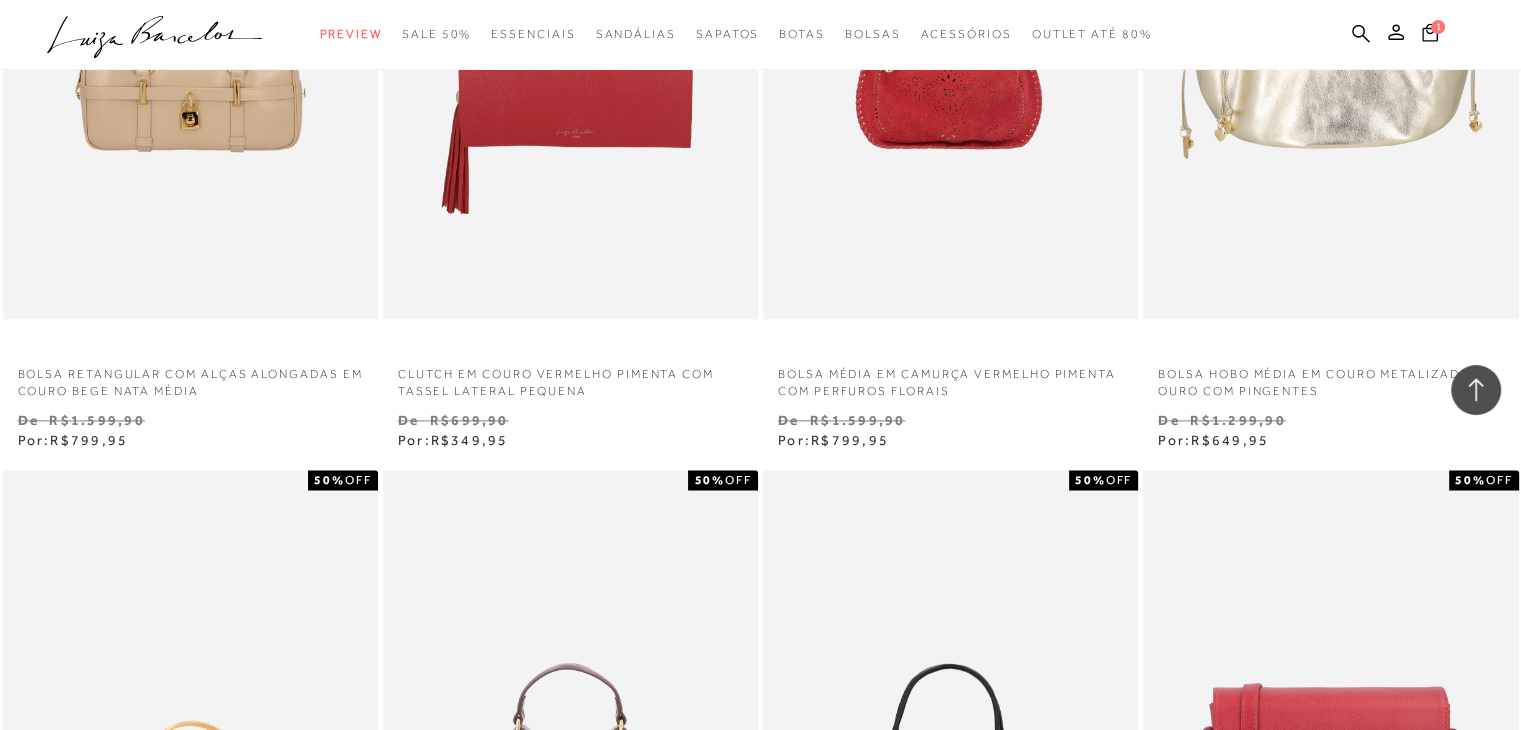 scroll, scrollTop: 1772, scrollLeft: 0, axis: vertical 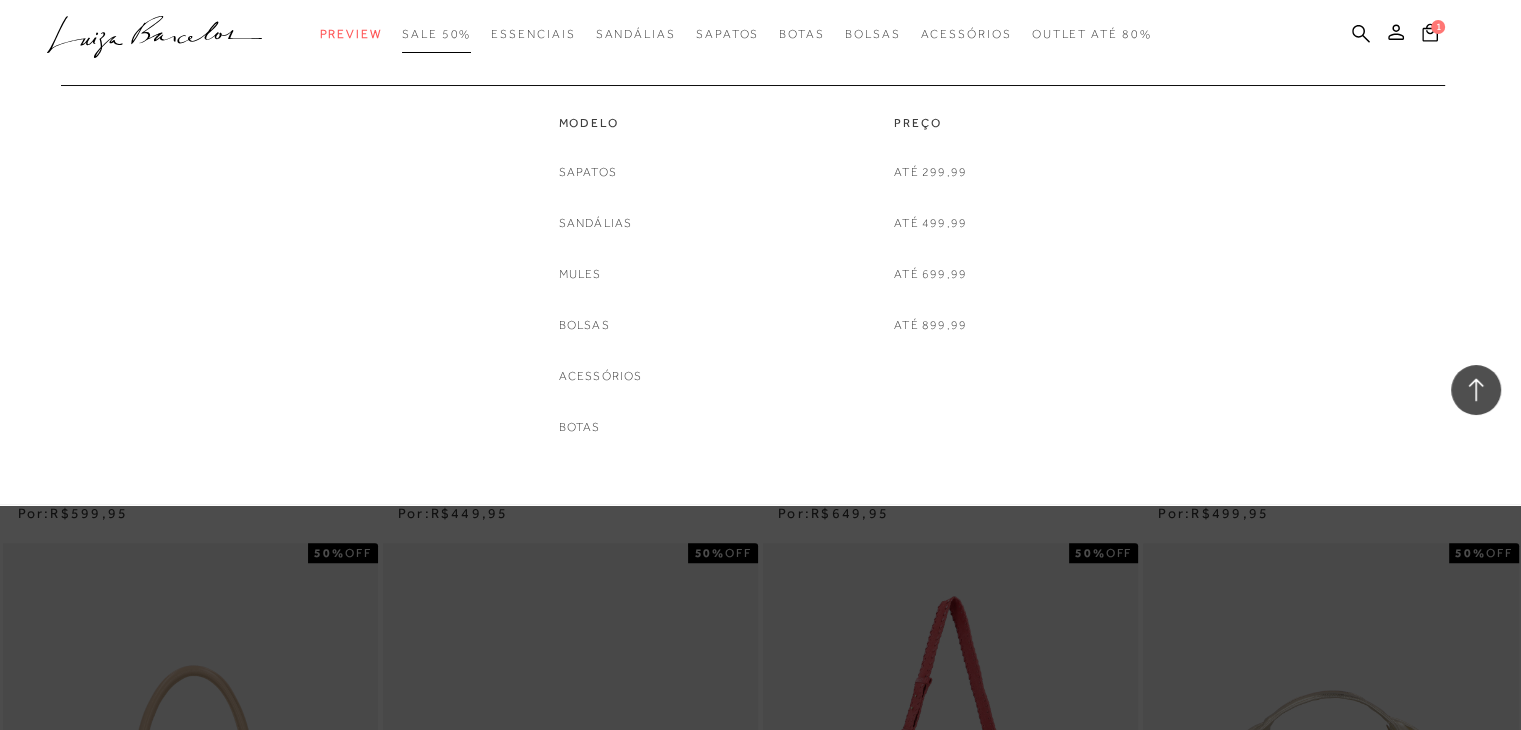click on "SALE 50%" at bounding box center [436, 34] 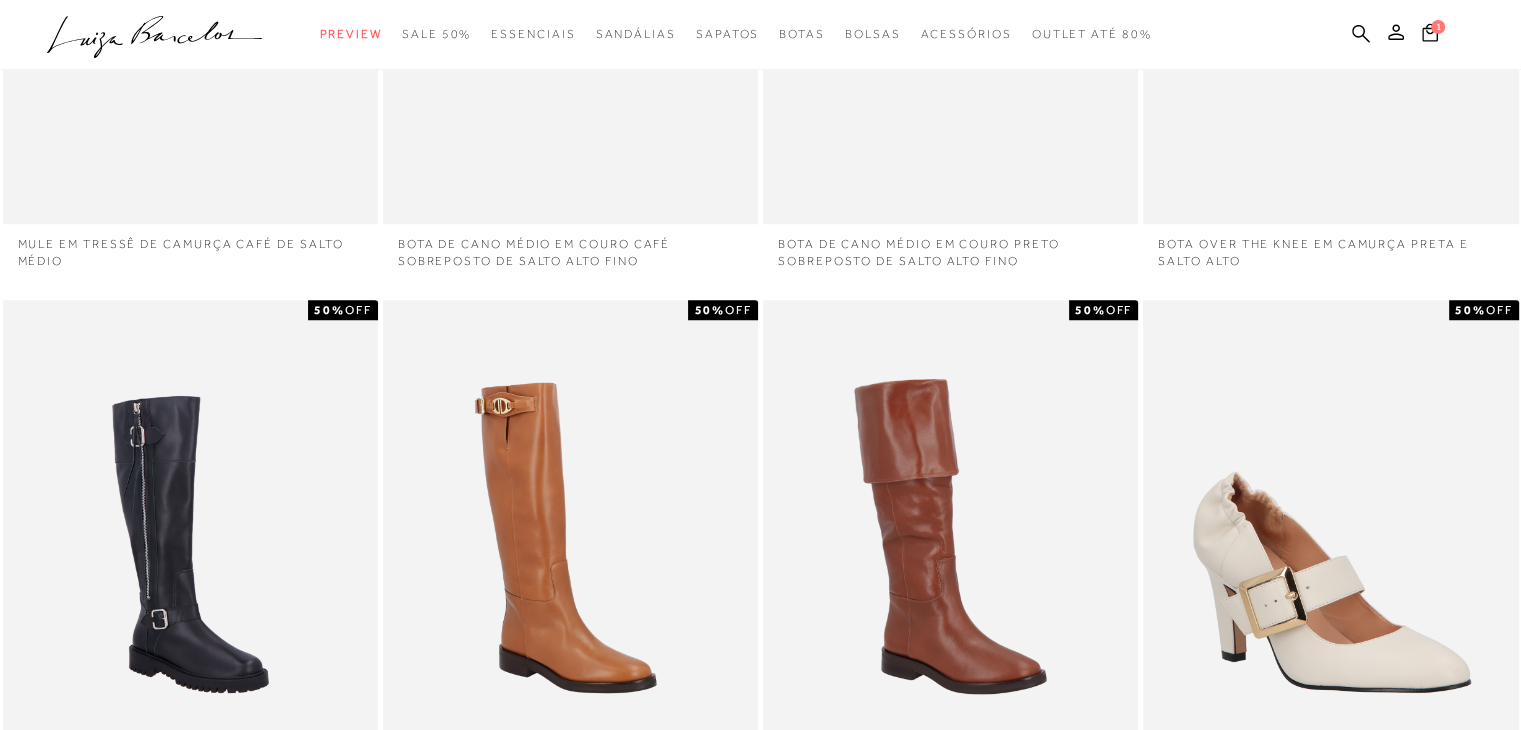 scroll, scrollTop: 0, scrollLeft: 0, axis: both 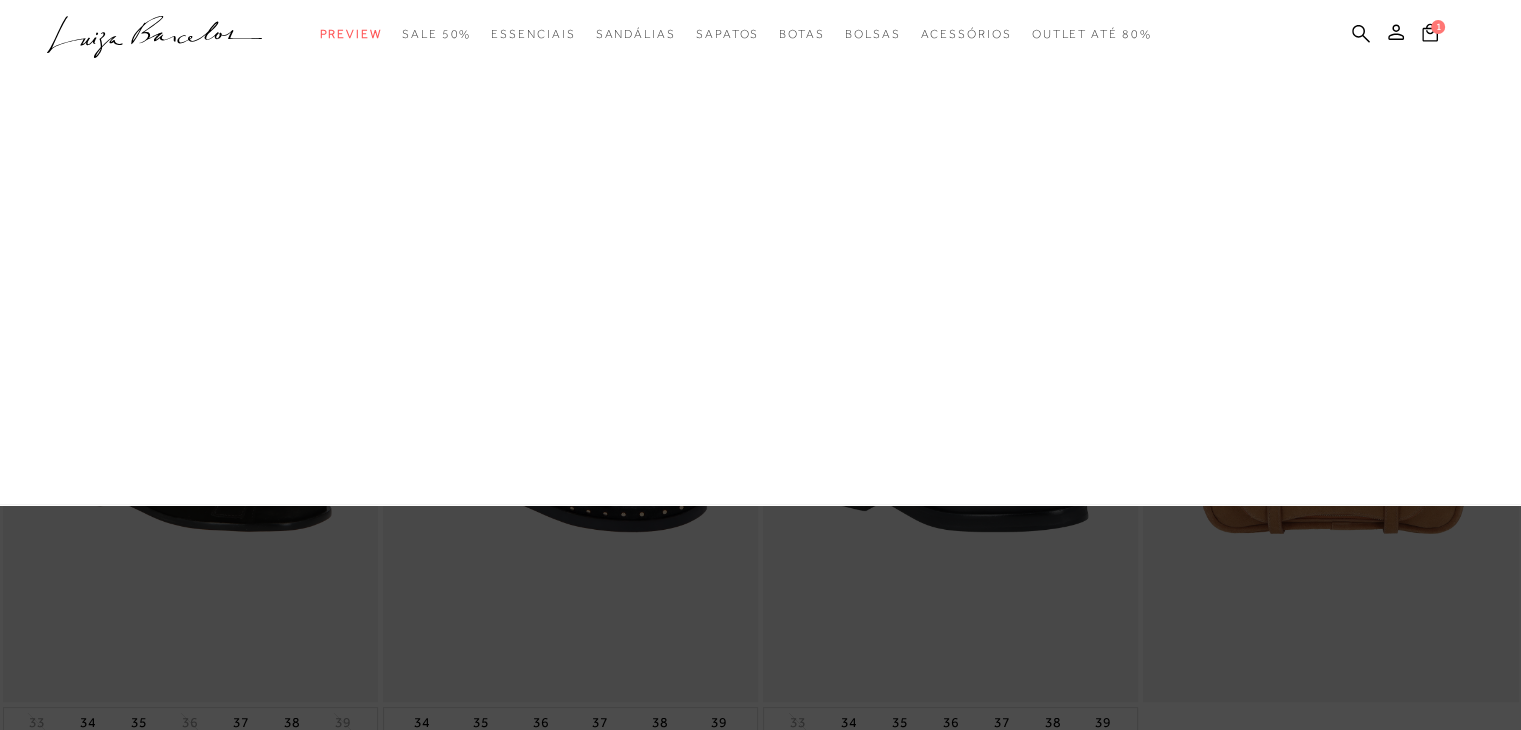 click on "Mules" at bounding box center [0, 0] 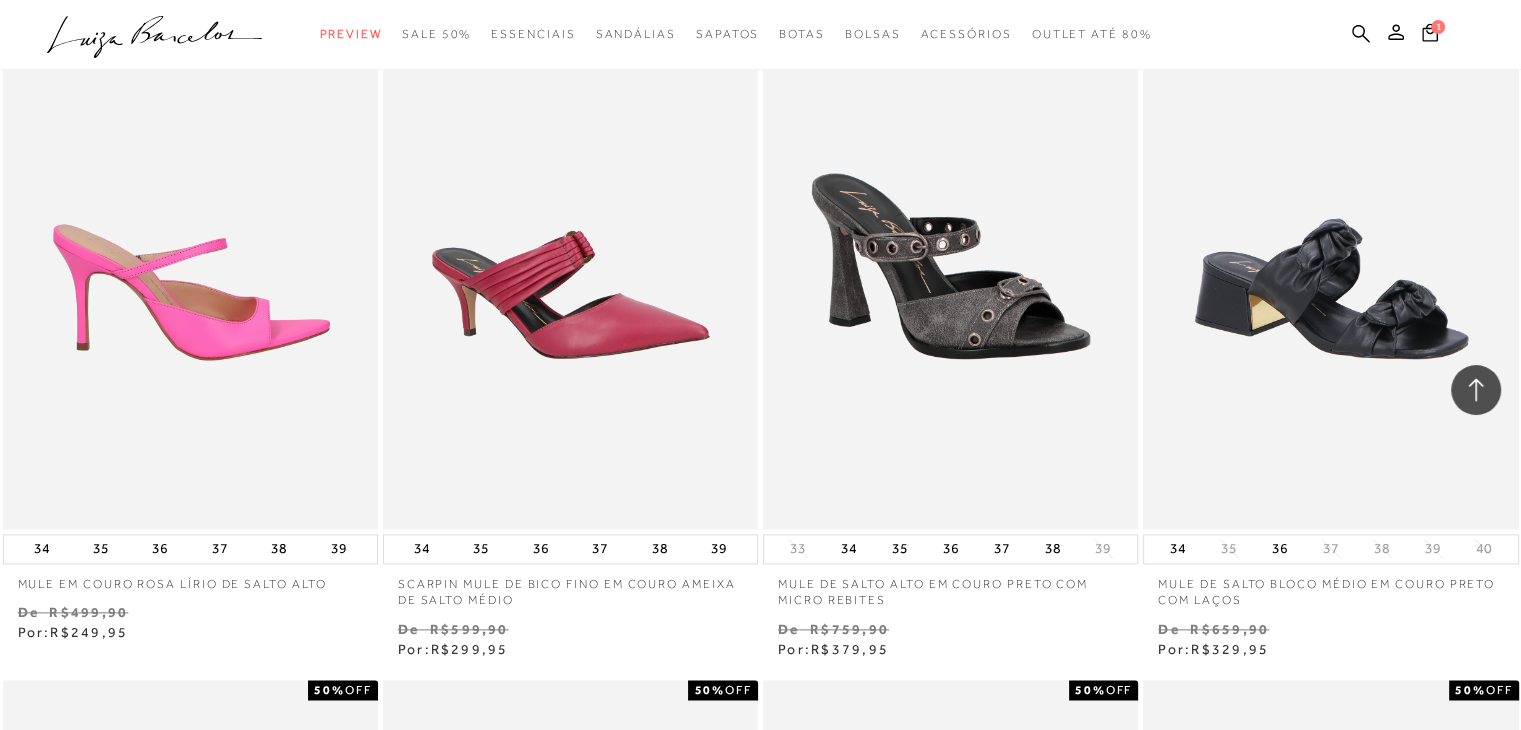 scroll, scrollTop: 2300, scrollLeft: 0, axis: vertical 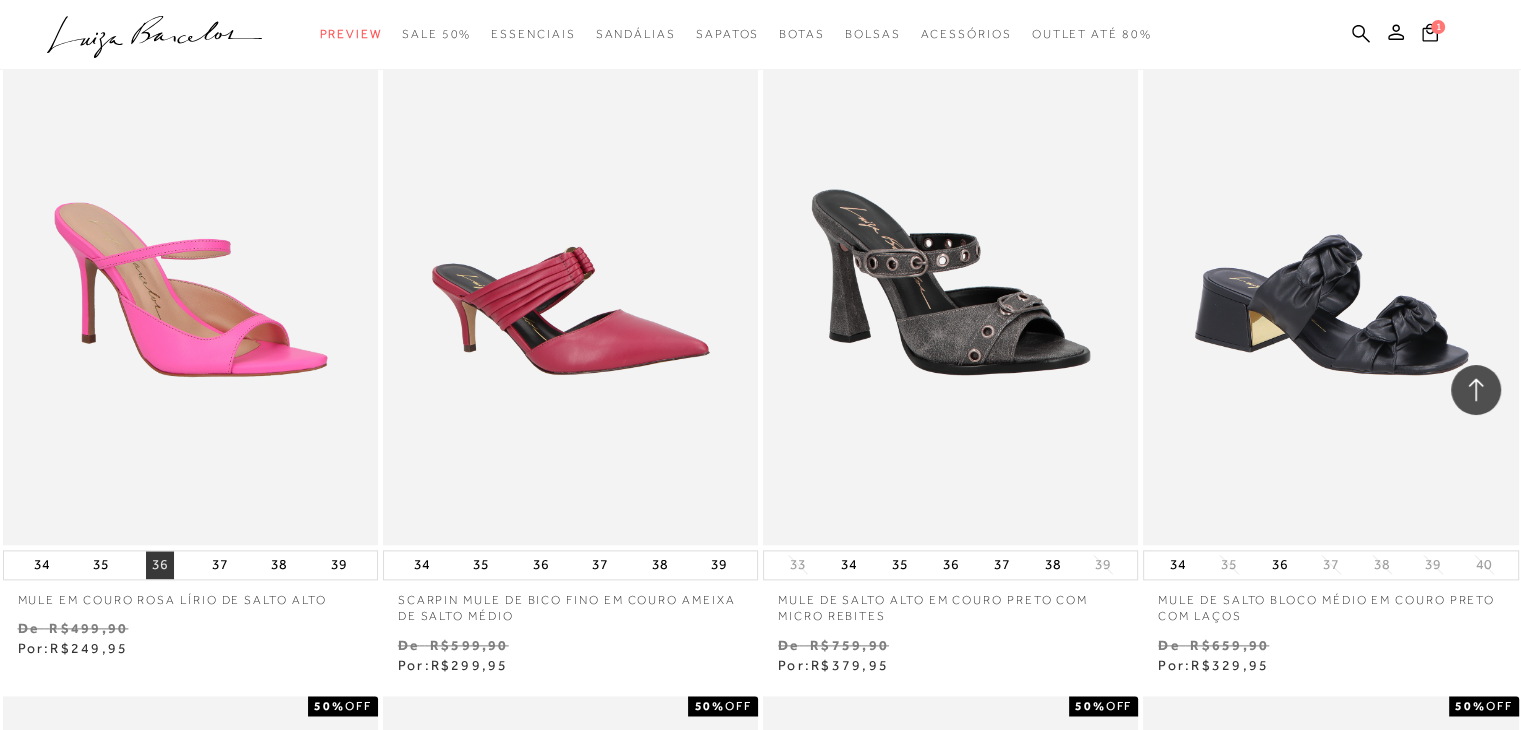 click on "36" at bounding box center [160, 565] 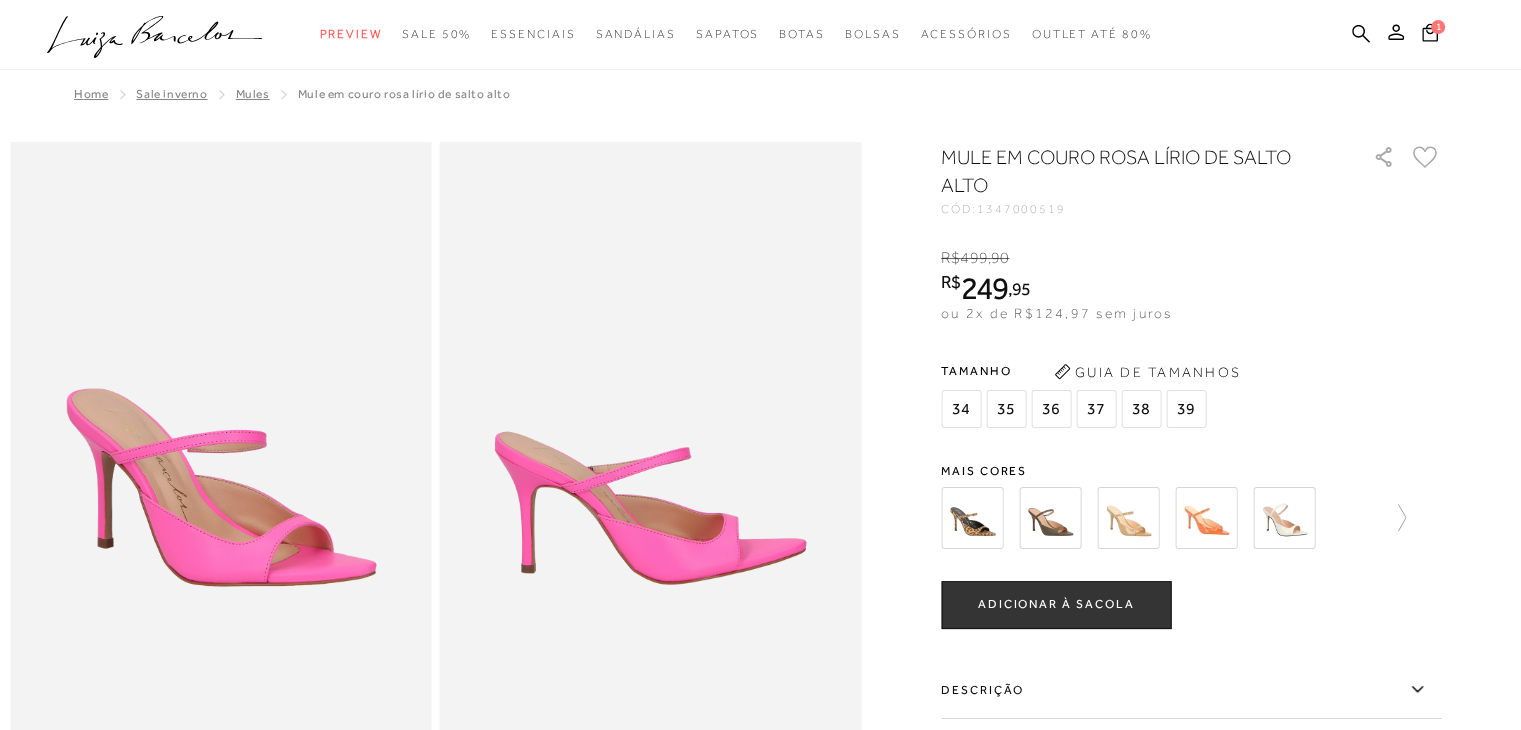 scroll, scrollTop: 0, scrollLeft: 0, axis: both 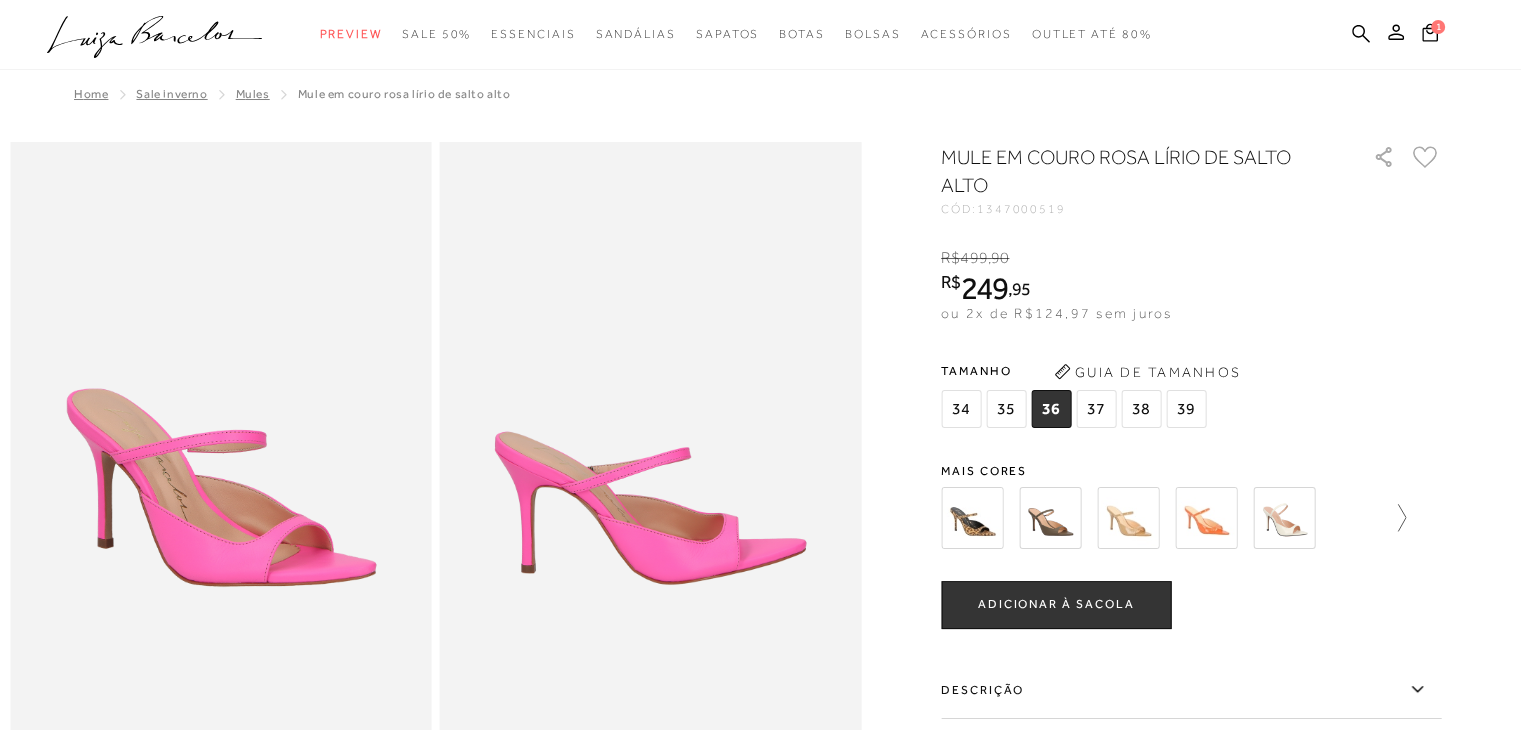 click 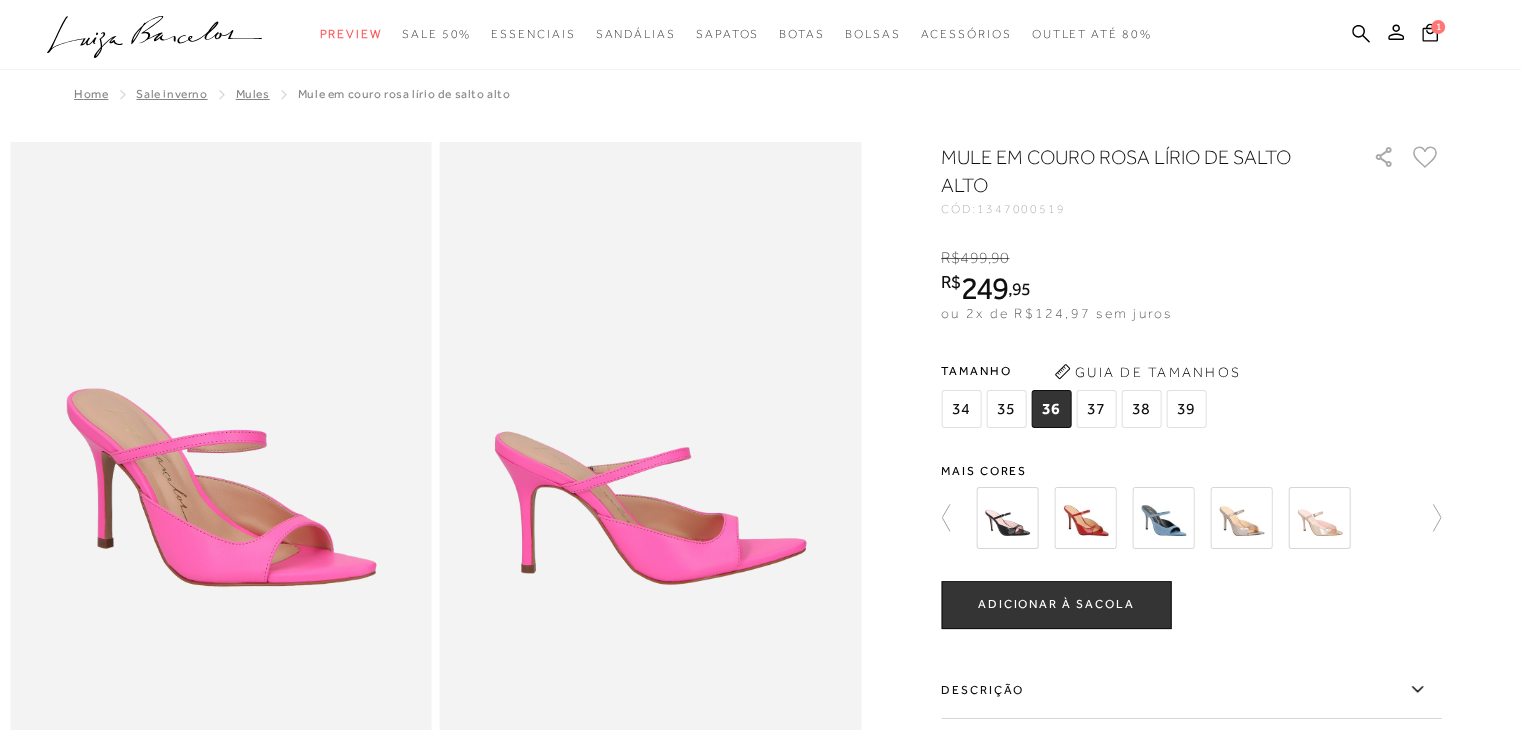 click at bounding box center (1241, 518) 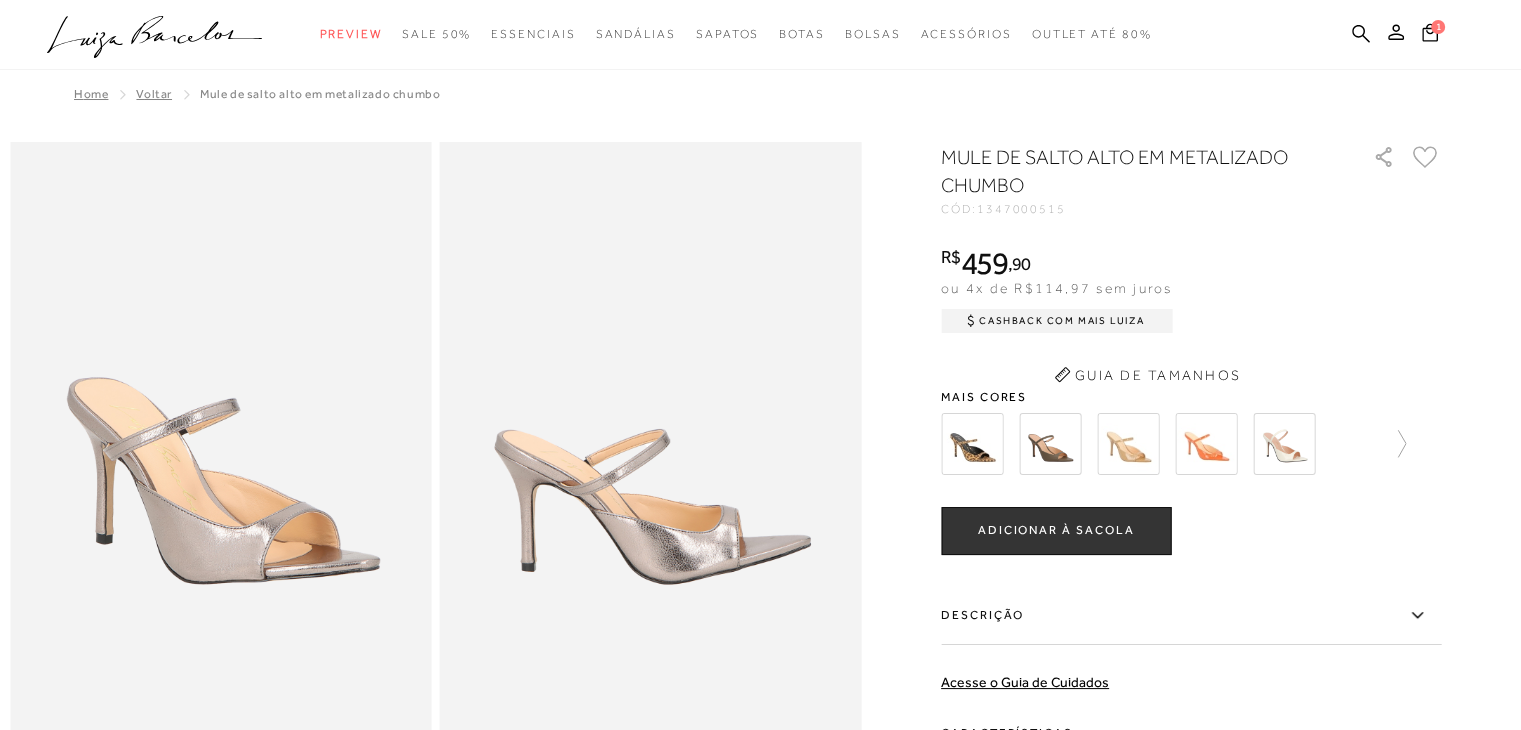 scroll, scrollTop: 0, scrollLeft: 0, axis: both 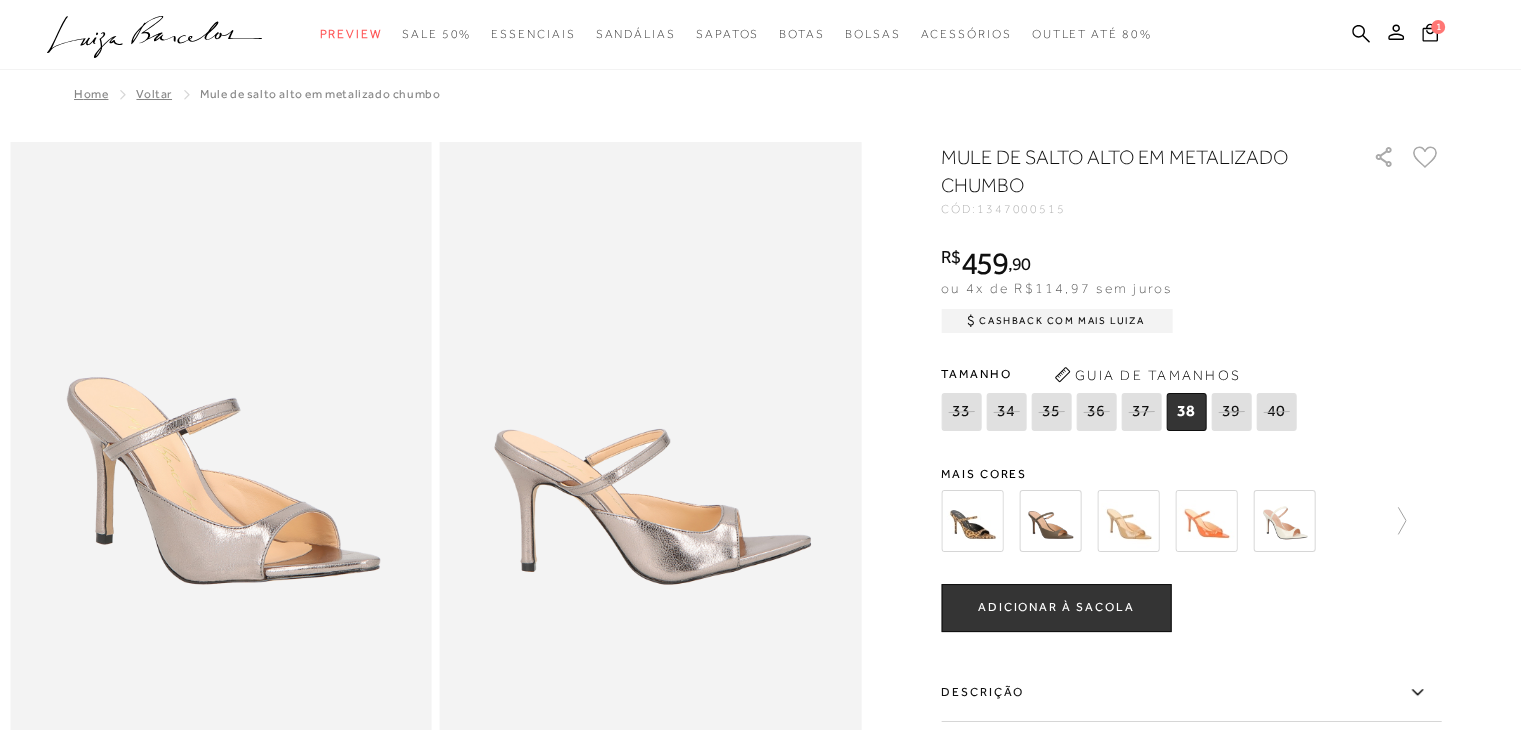 click at bounding box center (1284, 521) 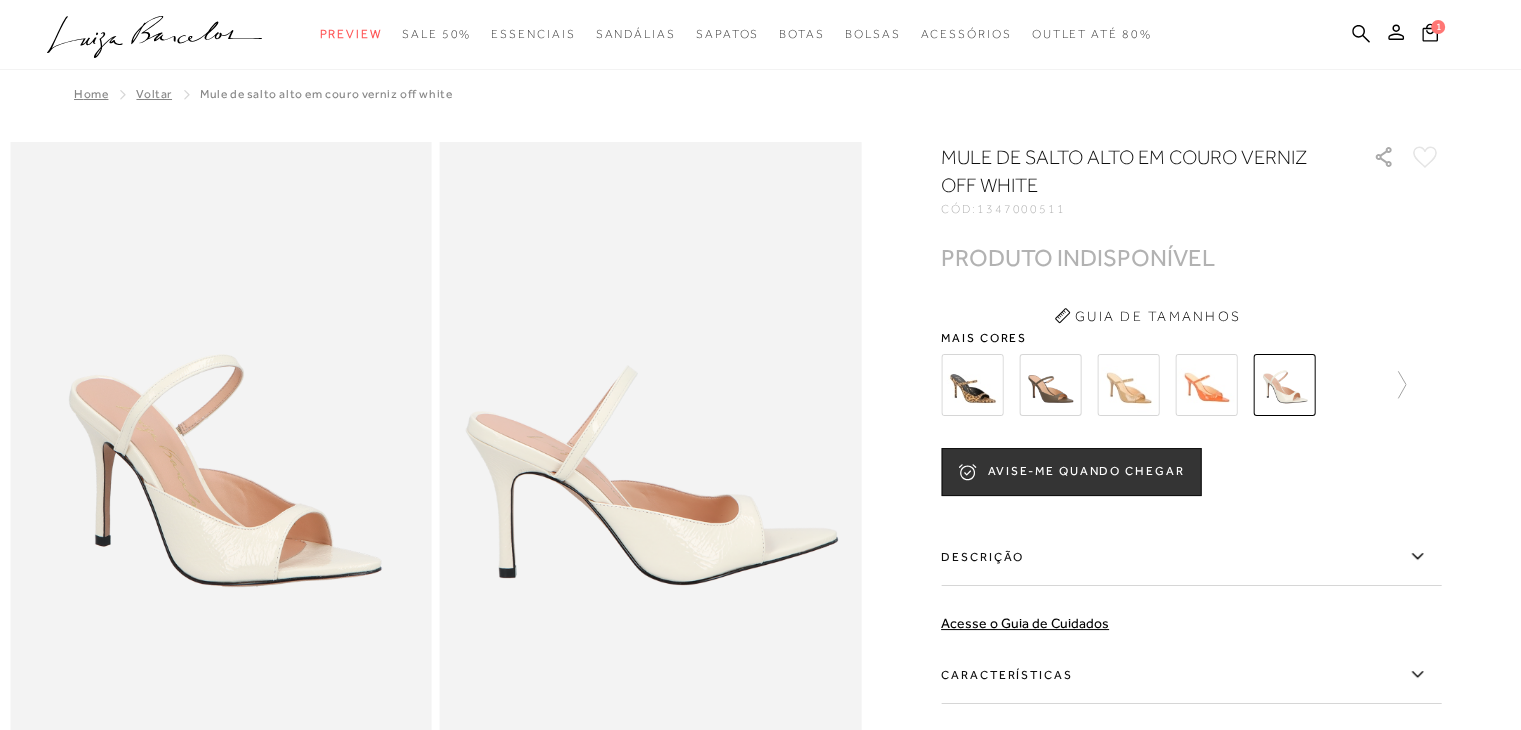 scroll, scrollTop: 0, scrollLeft: 0, axis: both 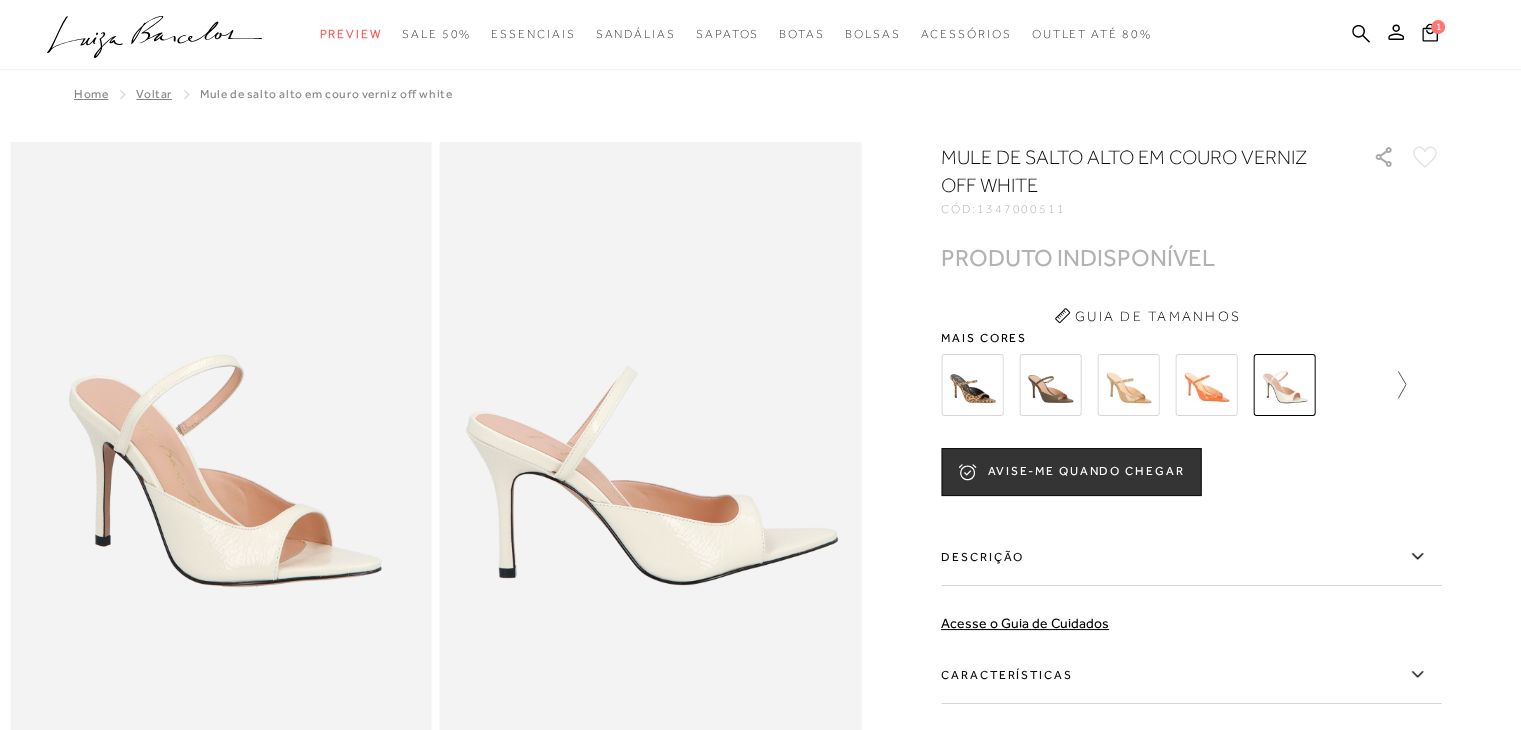 click 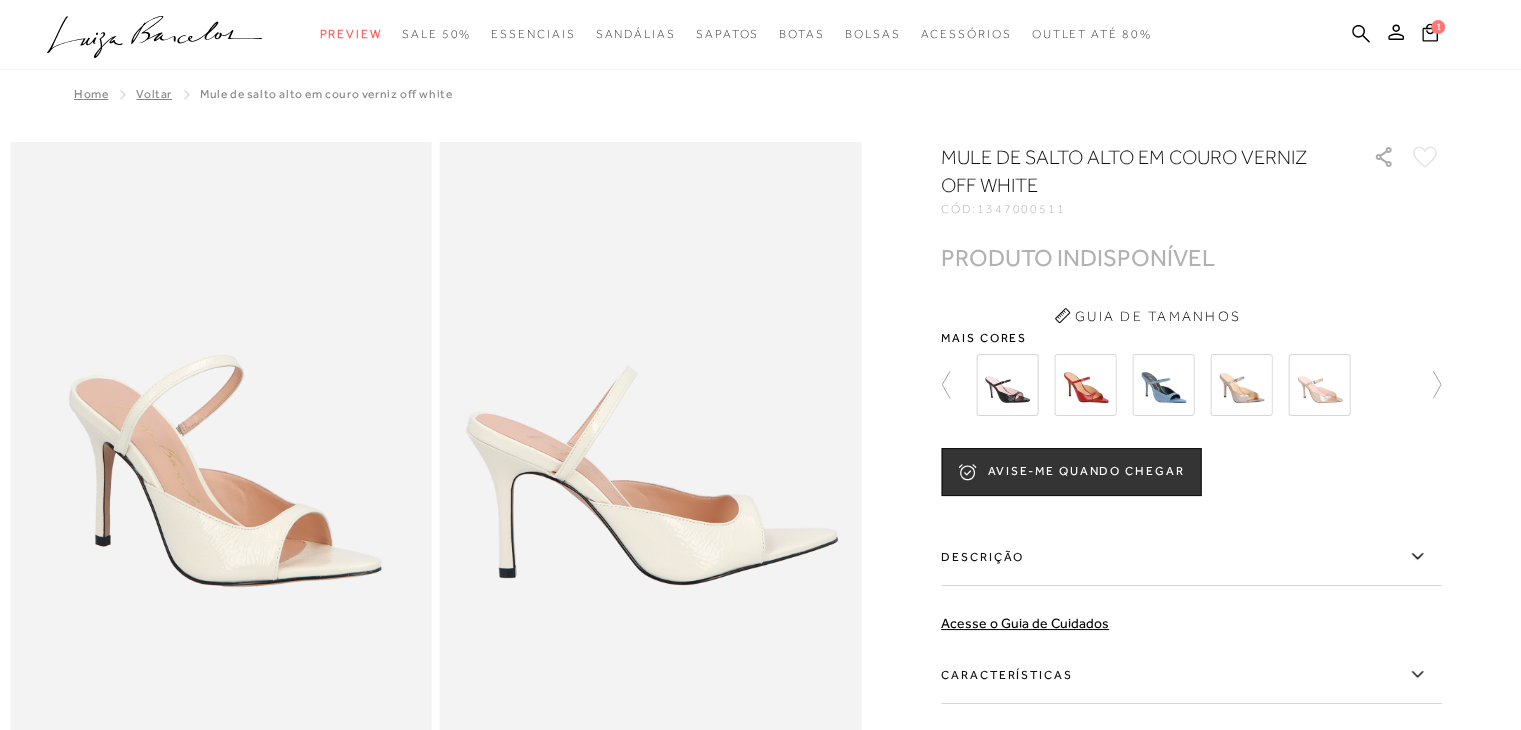 click at bounding box center [1085, 385] 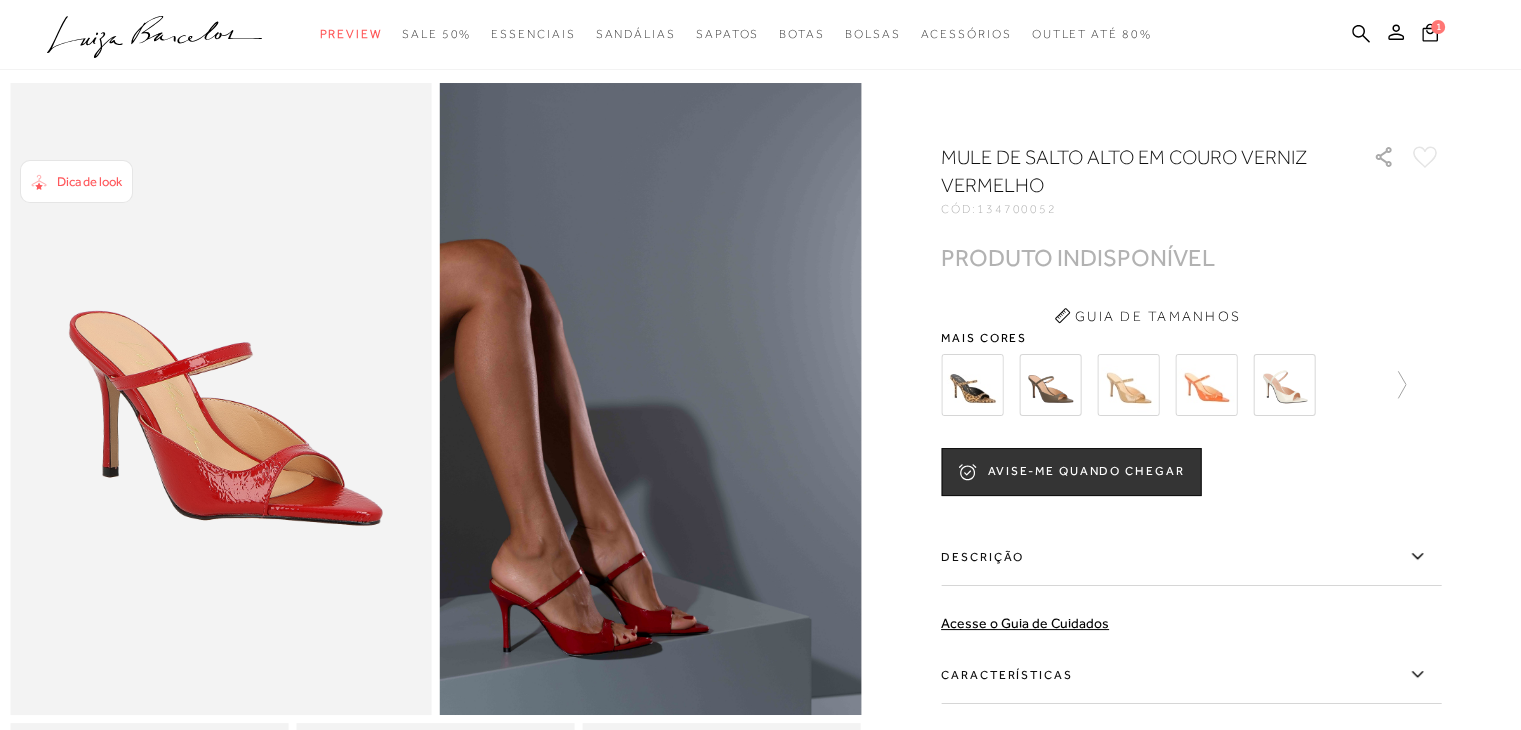 scroll, scrollTop: 200, scrollLeft: 0, axis: vertical 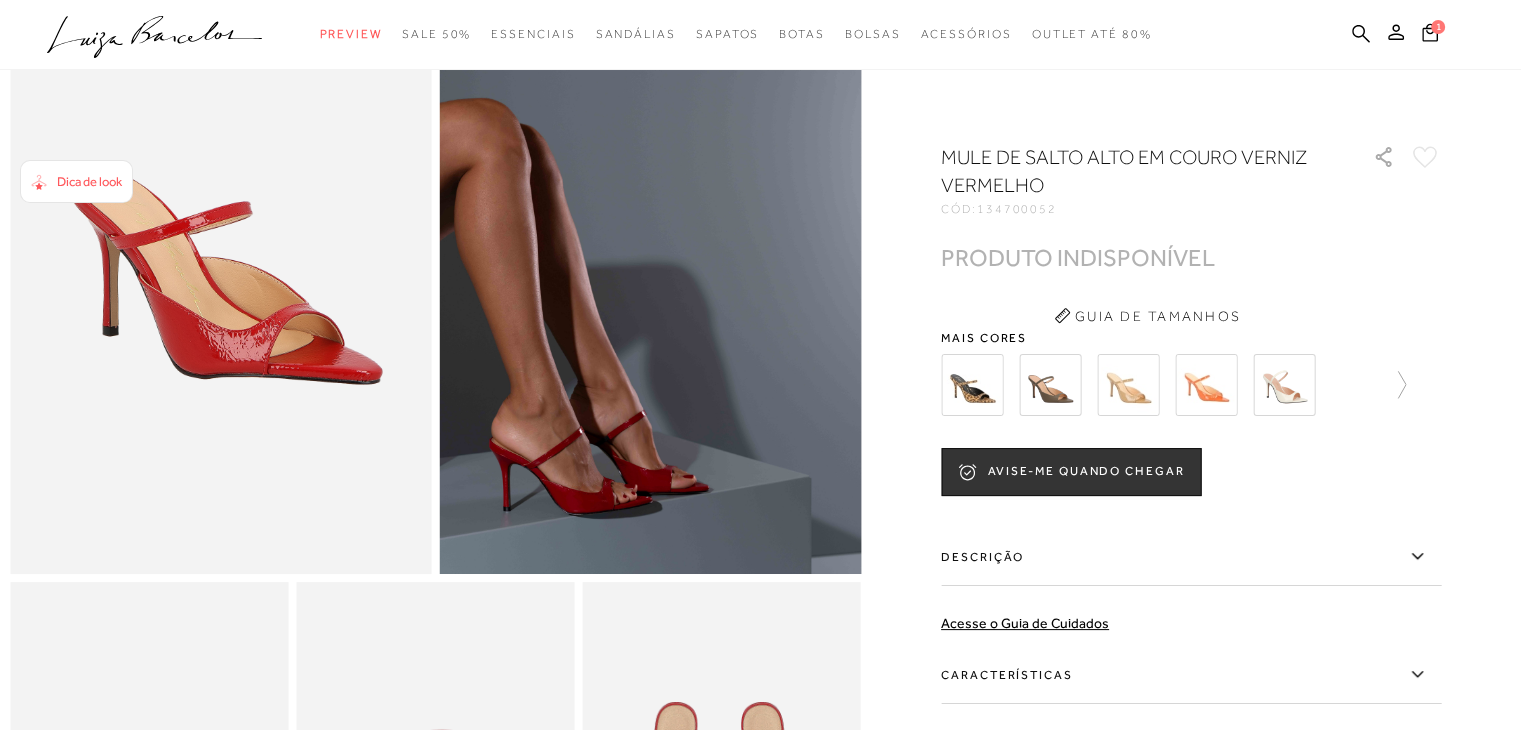 click at bounding box center (1284, 385) 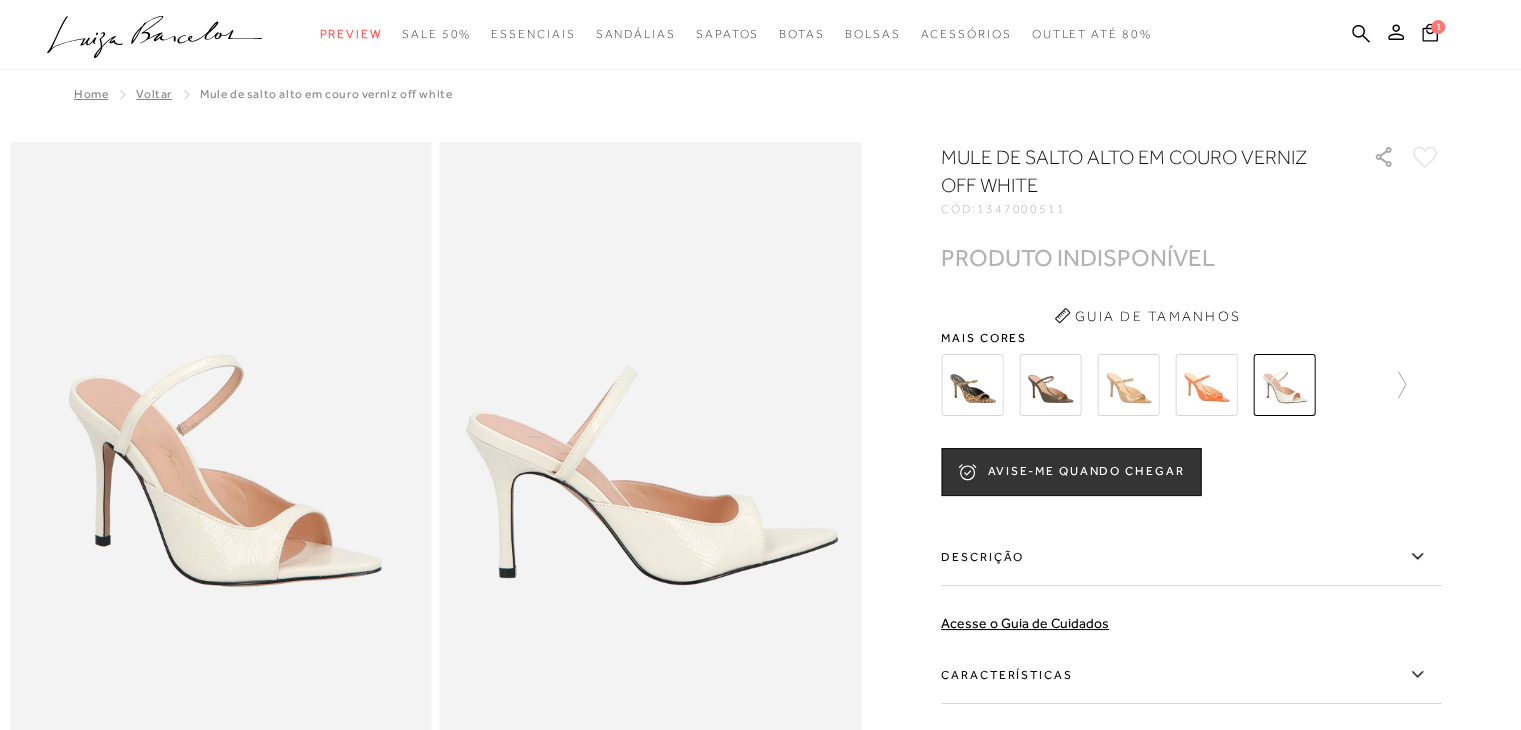 scroll, scrollTop: 0, scrollLeft: 0, axis: both 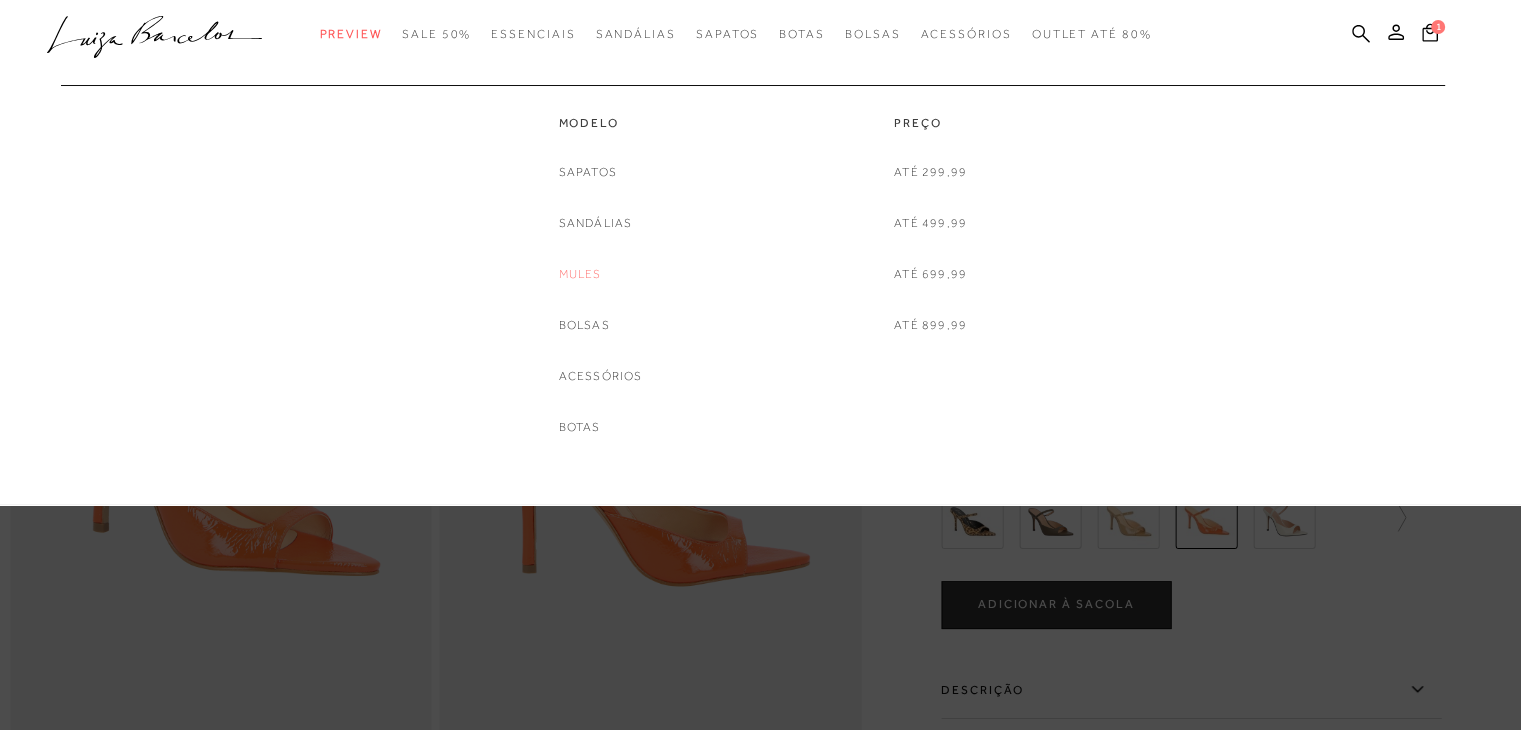 click on "Mules" at bounding box center (580, 274) 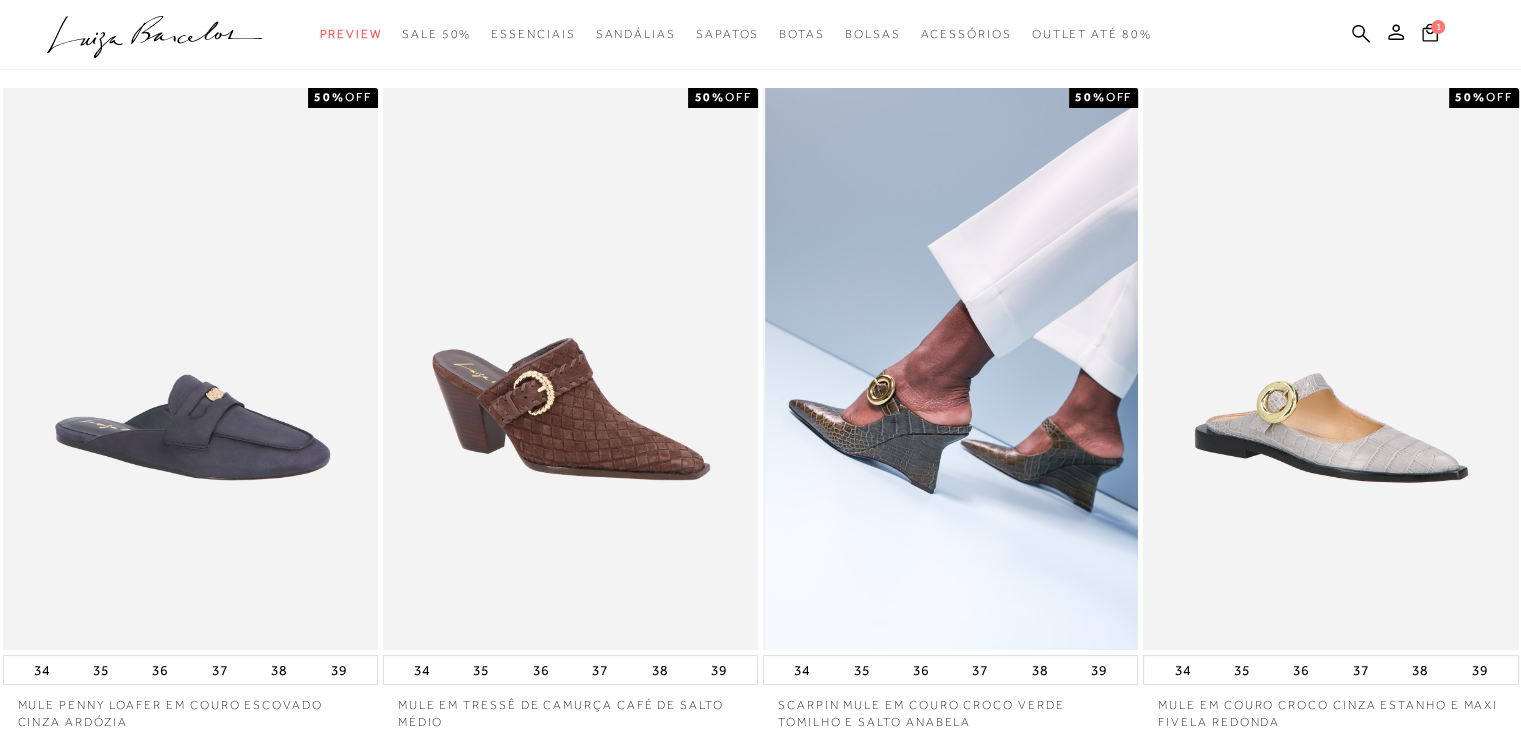 scroll, scrollTop: 0, scrollLeft: 0, axis: both 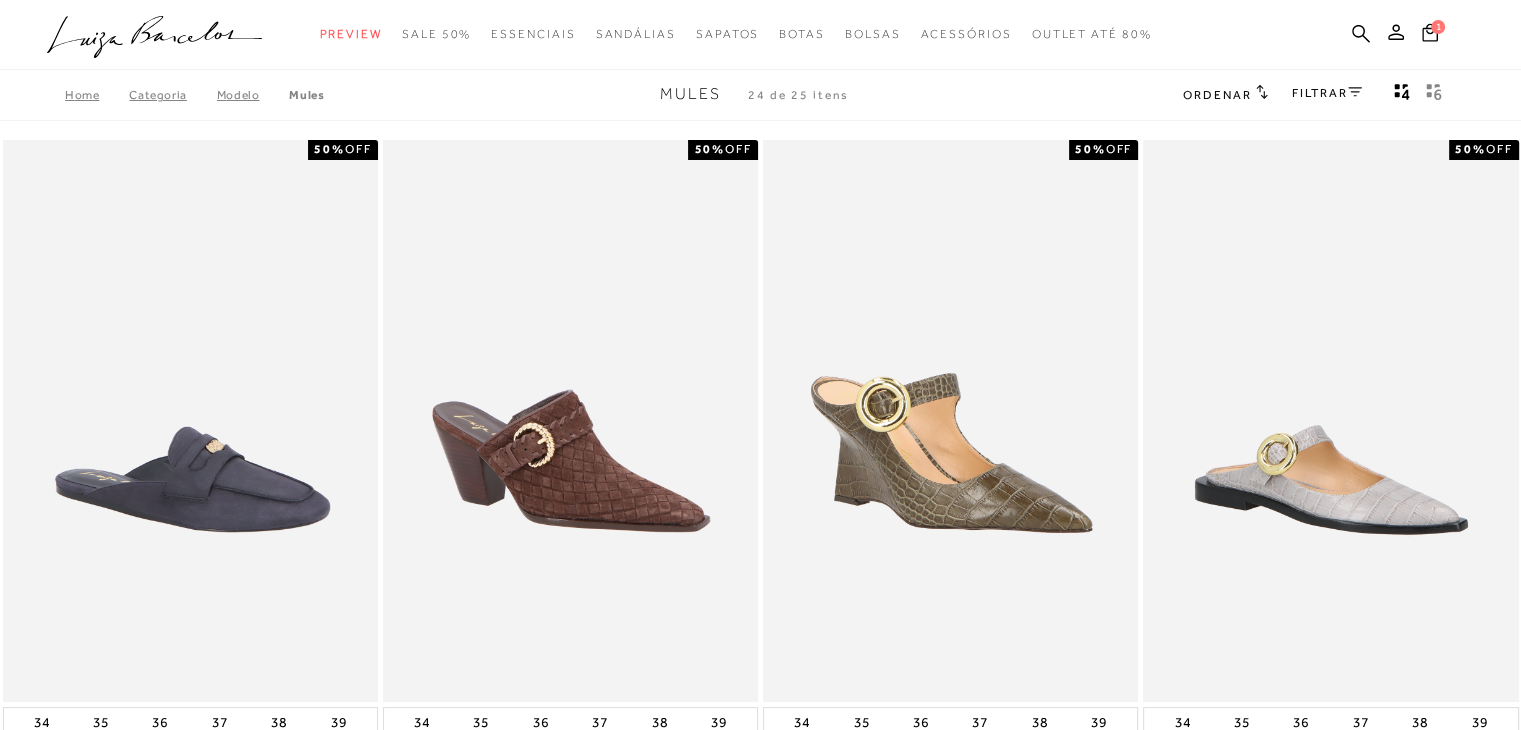click on "FILTRAR" at bounding box center [1327, 93] 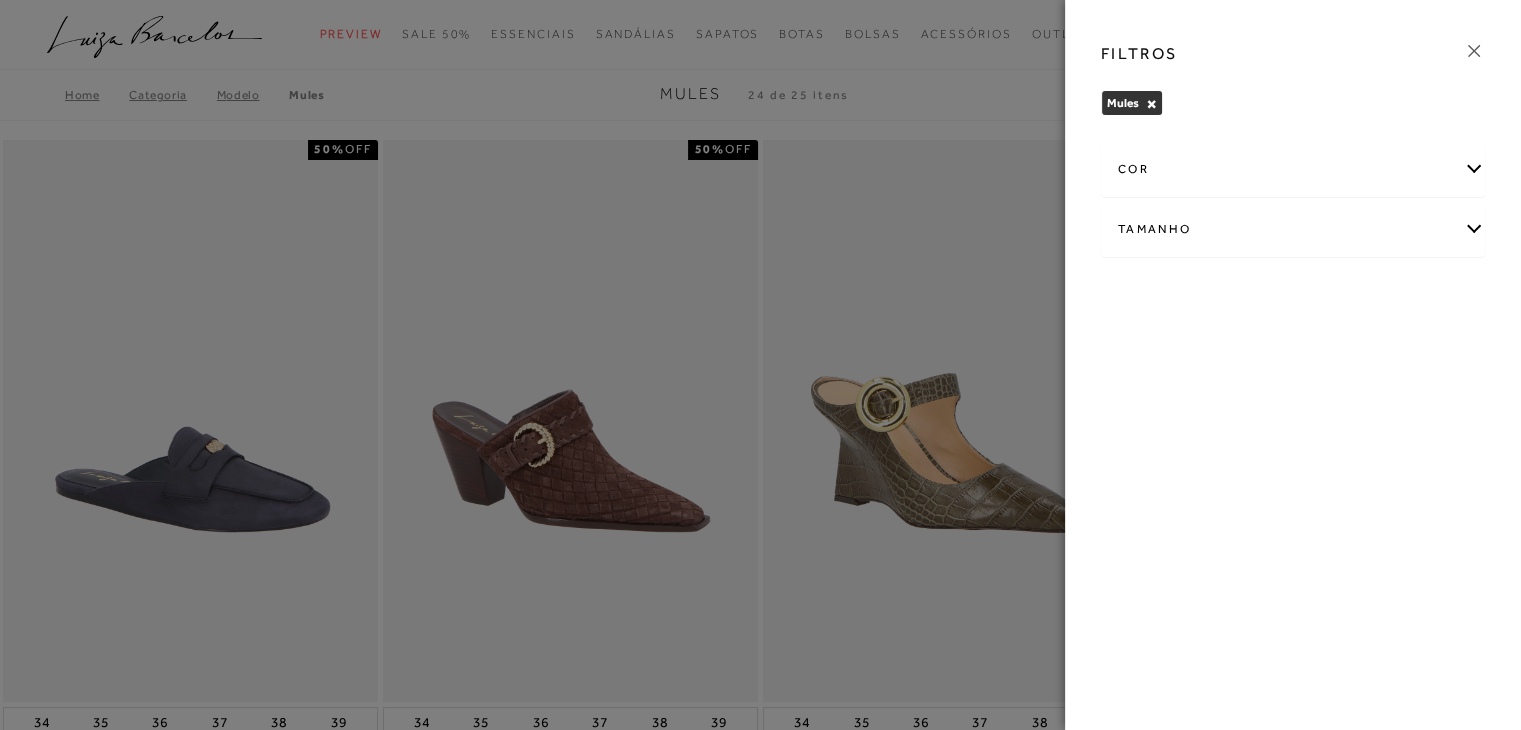click on "Tamanho" at bounding box center (1293, 229) 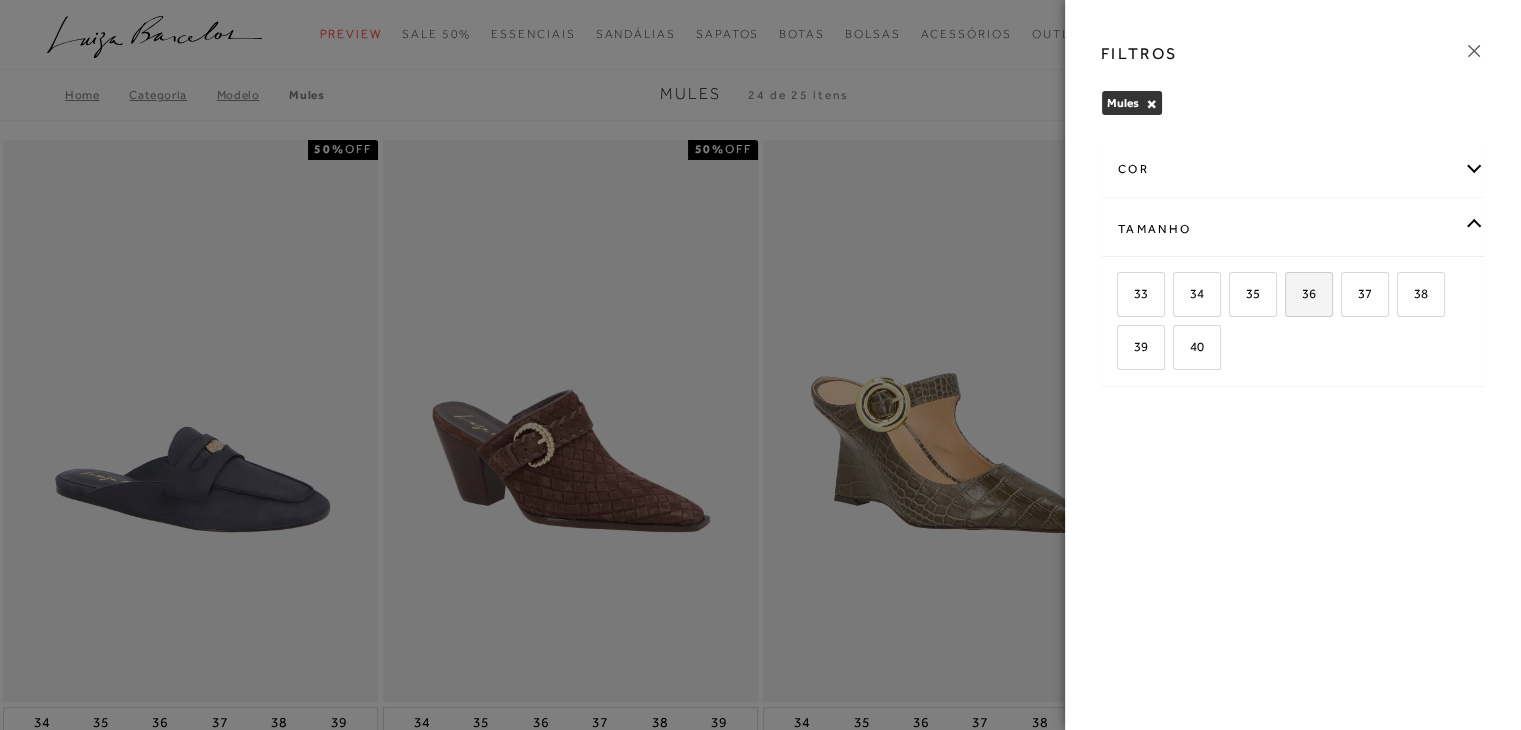 click on "36" at bounding box center [1301, 293] 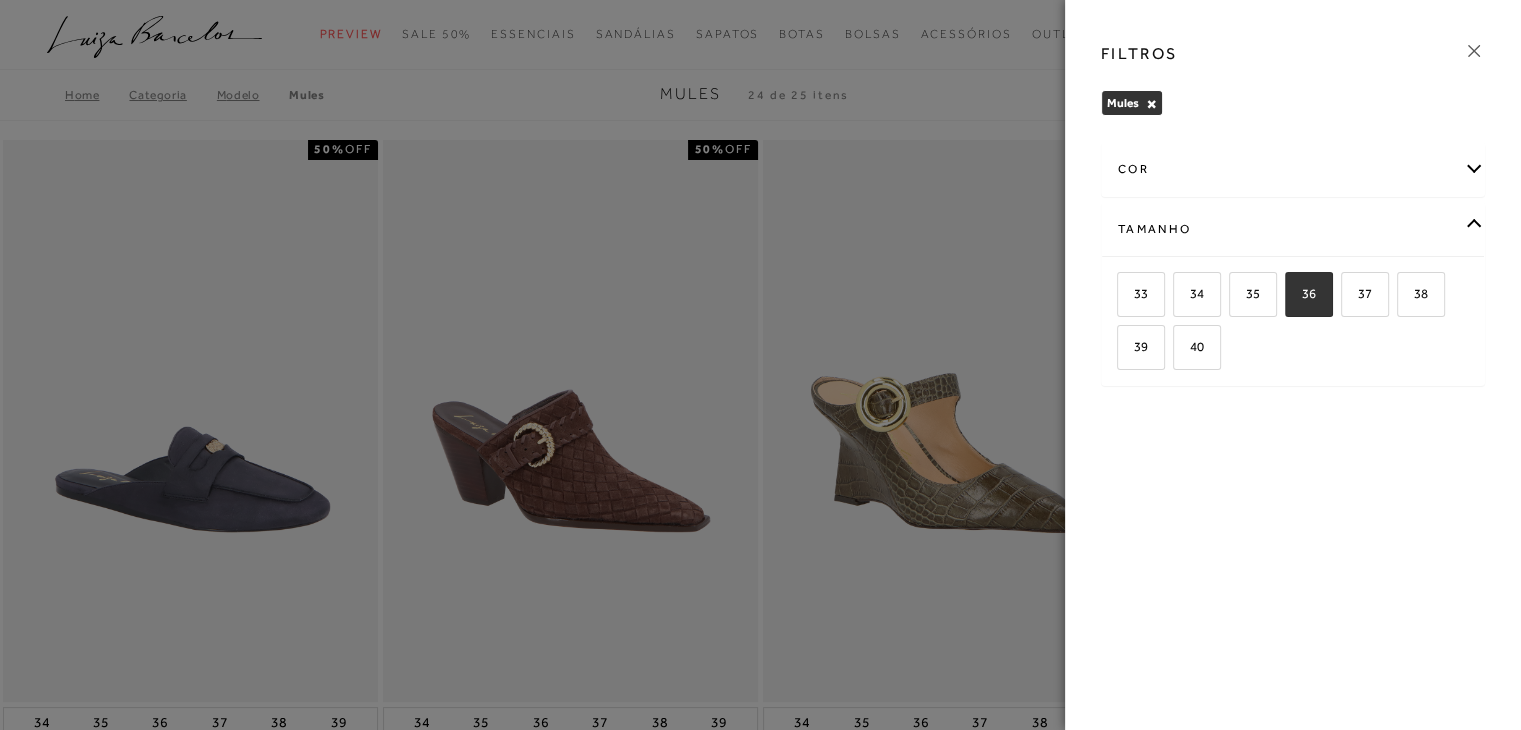checkbox on "true" 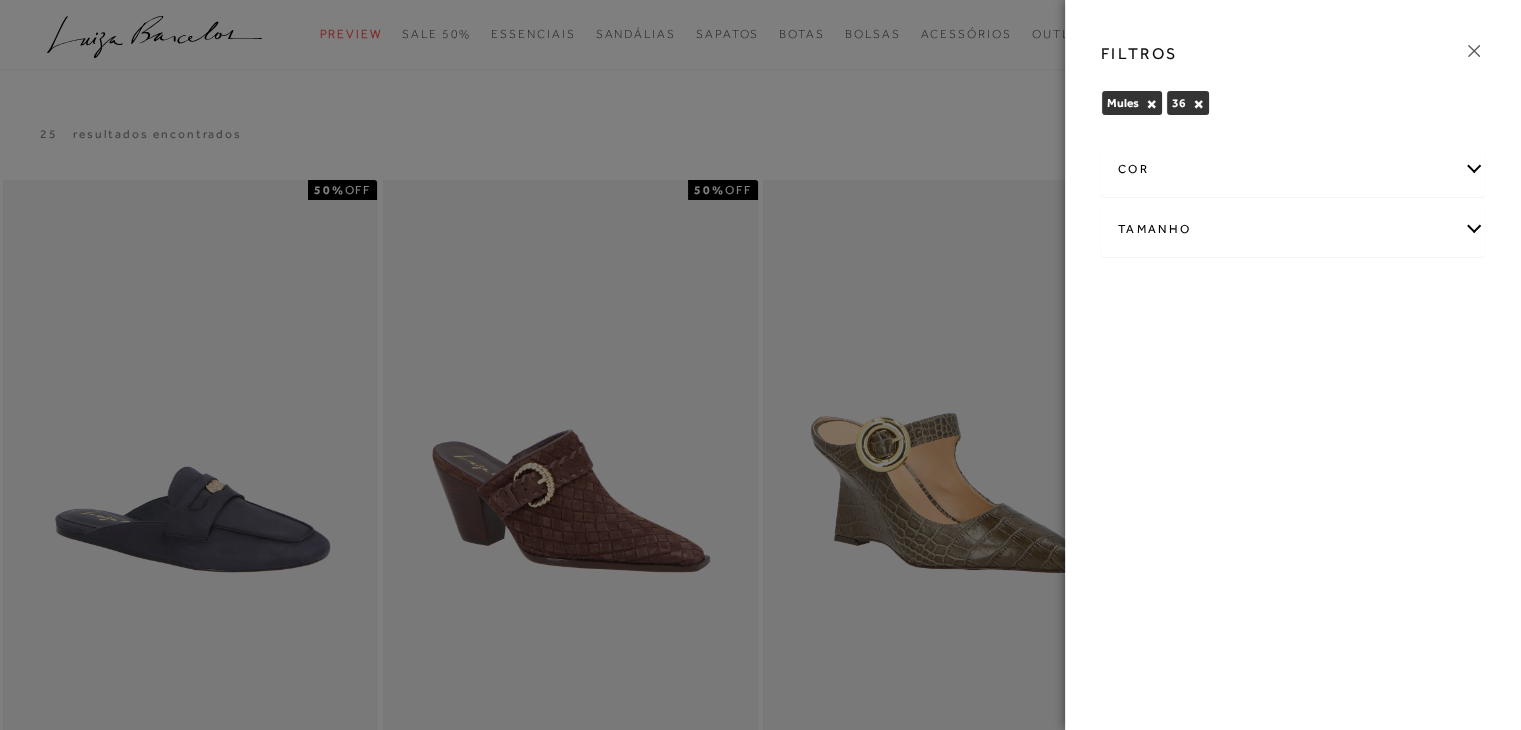 click 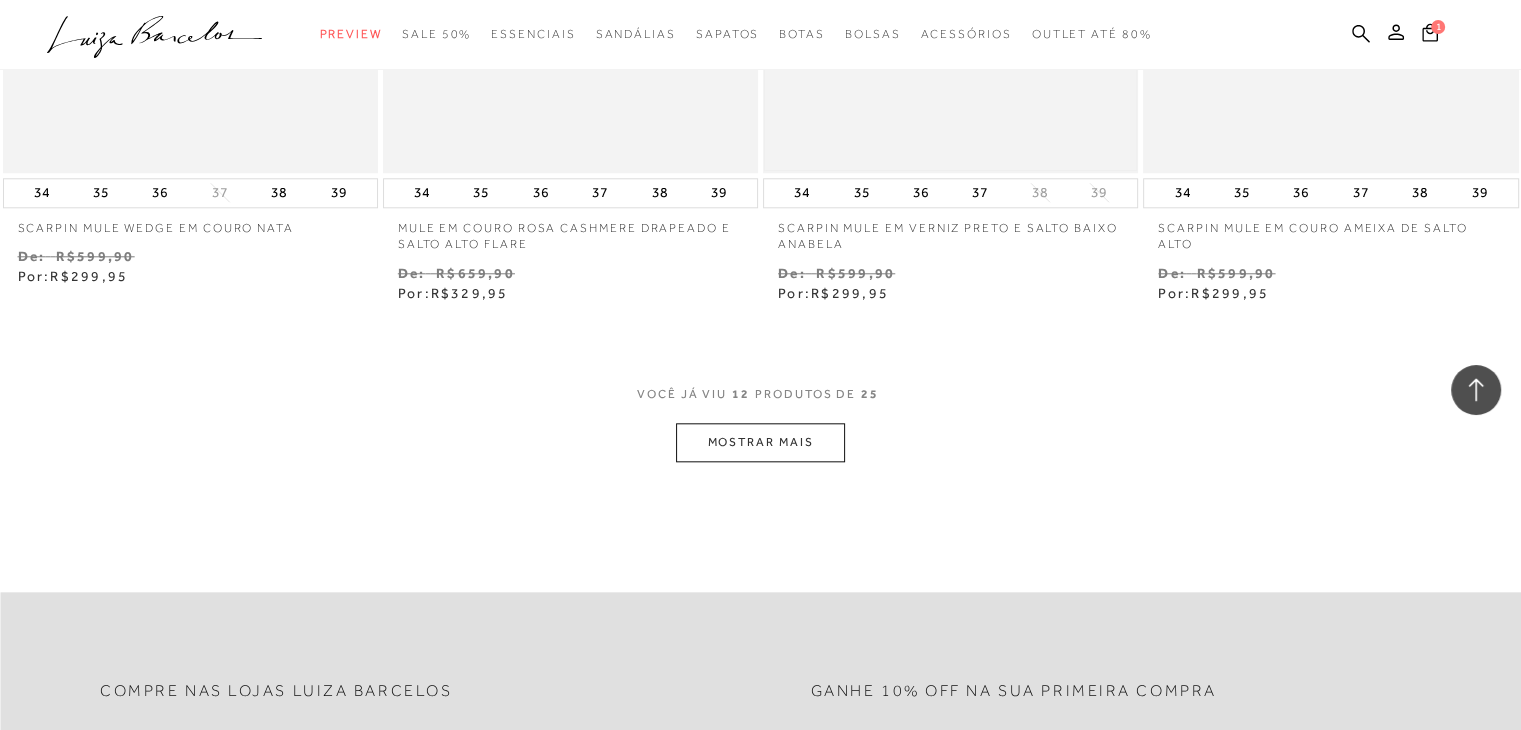 scroll, scrollTop: 2000, scrollLeft: 0, axis: vertical 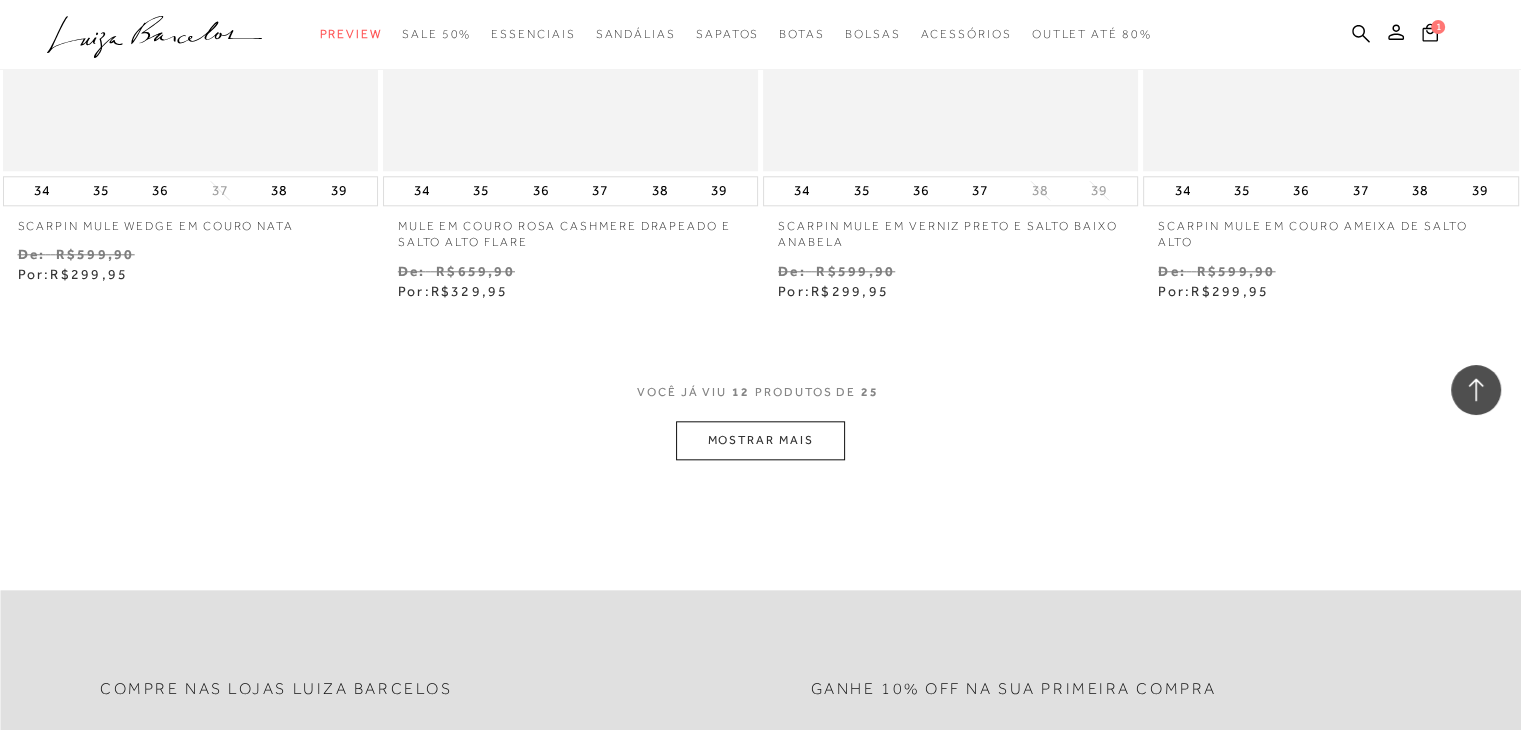 click on "MOSTRAR MAIS" at bounding box center [760, 440] 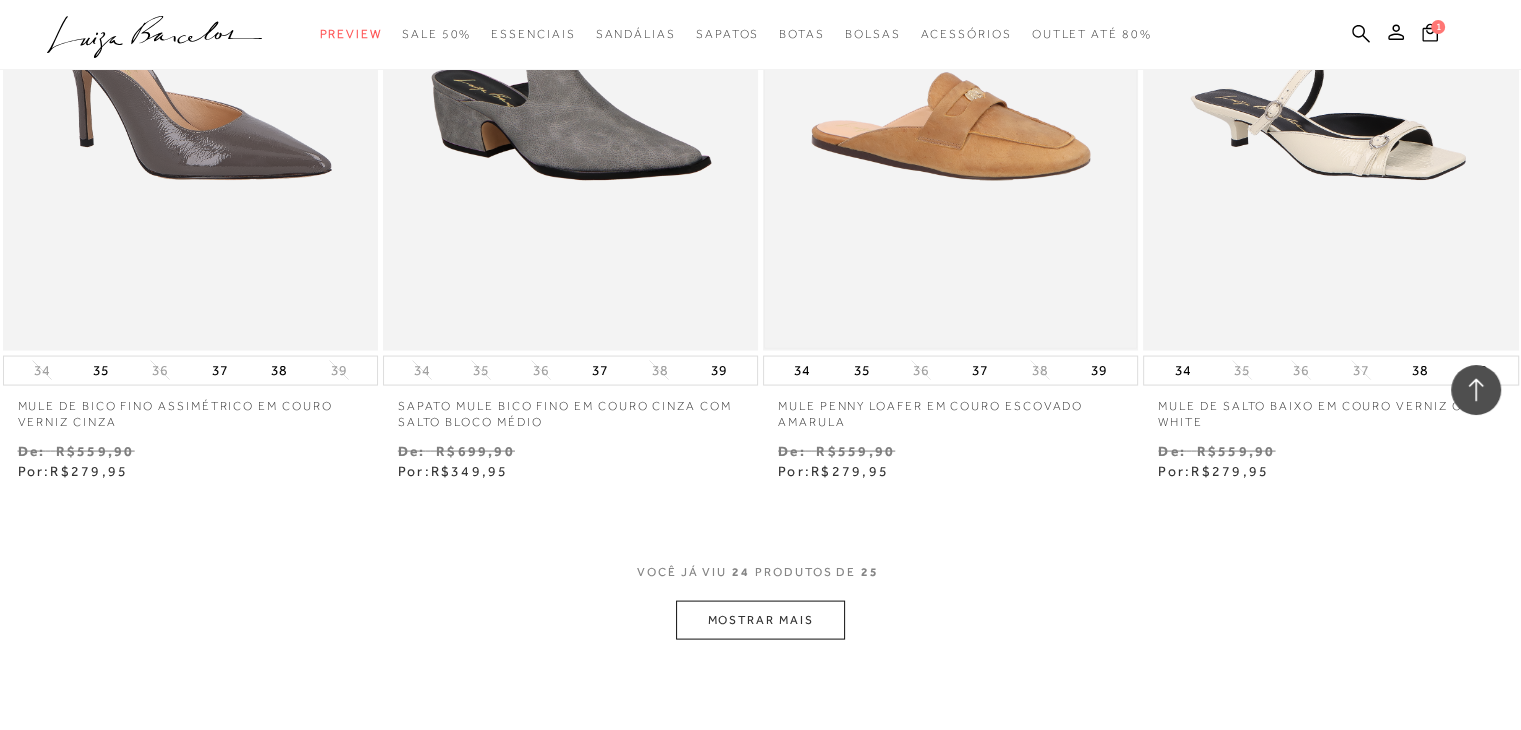 scroll, scrollTop: 4200, scrollLeft: 0, axis: vertical 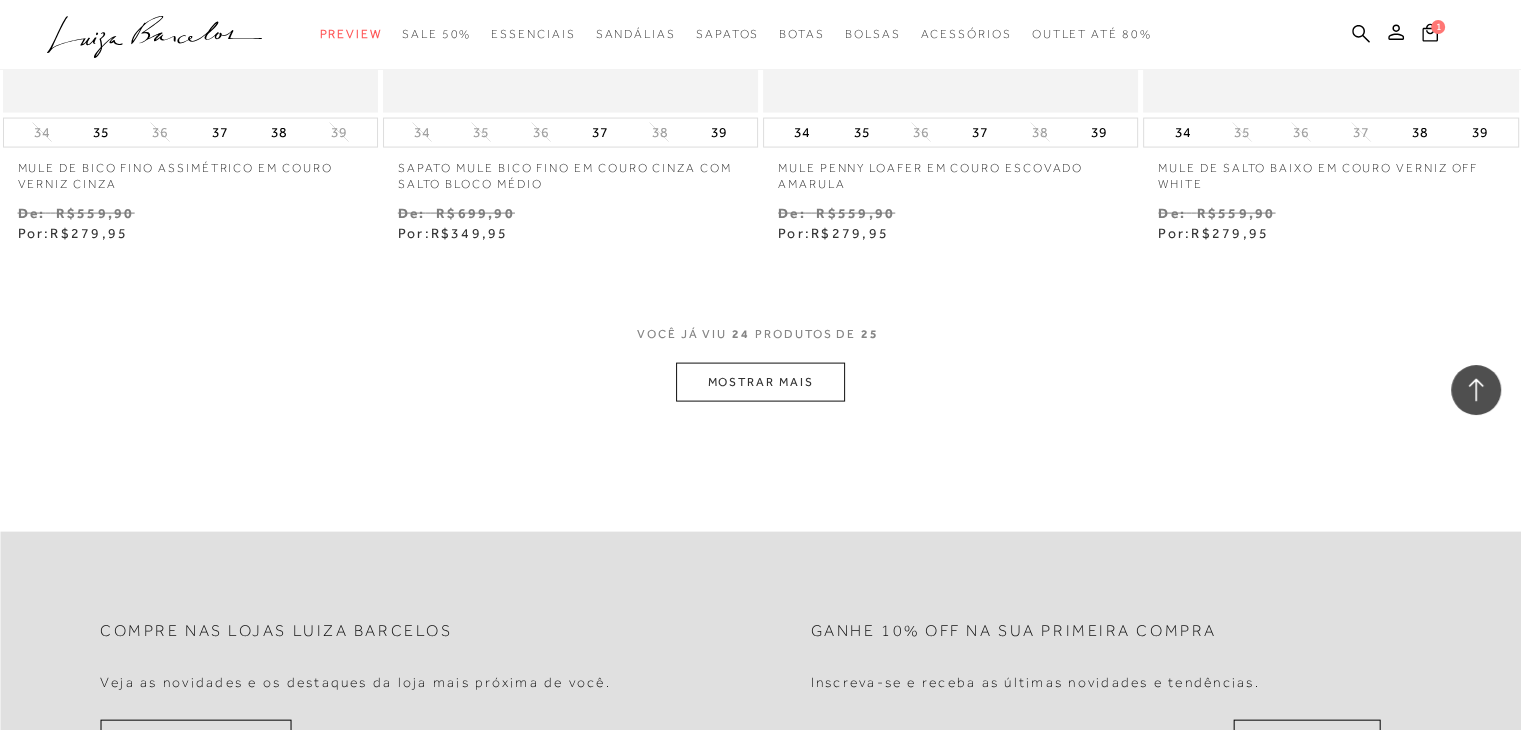 click on "MOSTRAR MAIS" at bounding box center (760, 382) 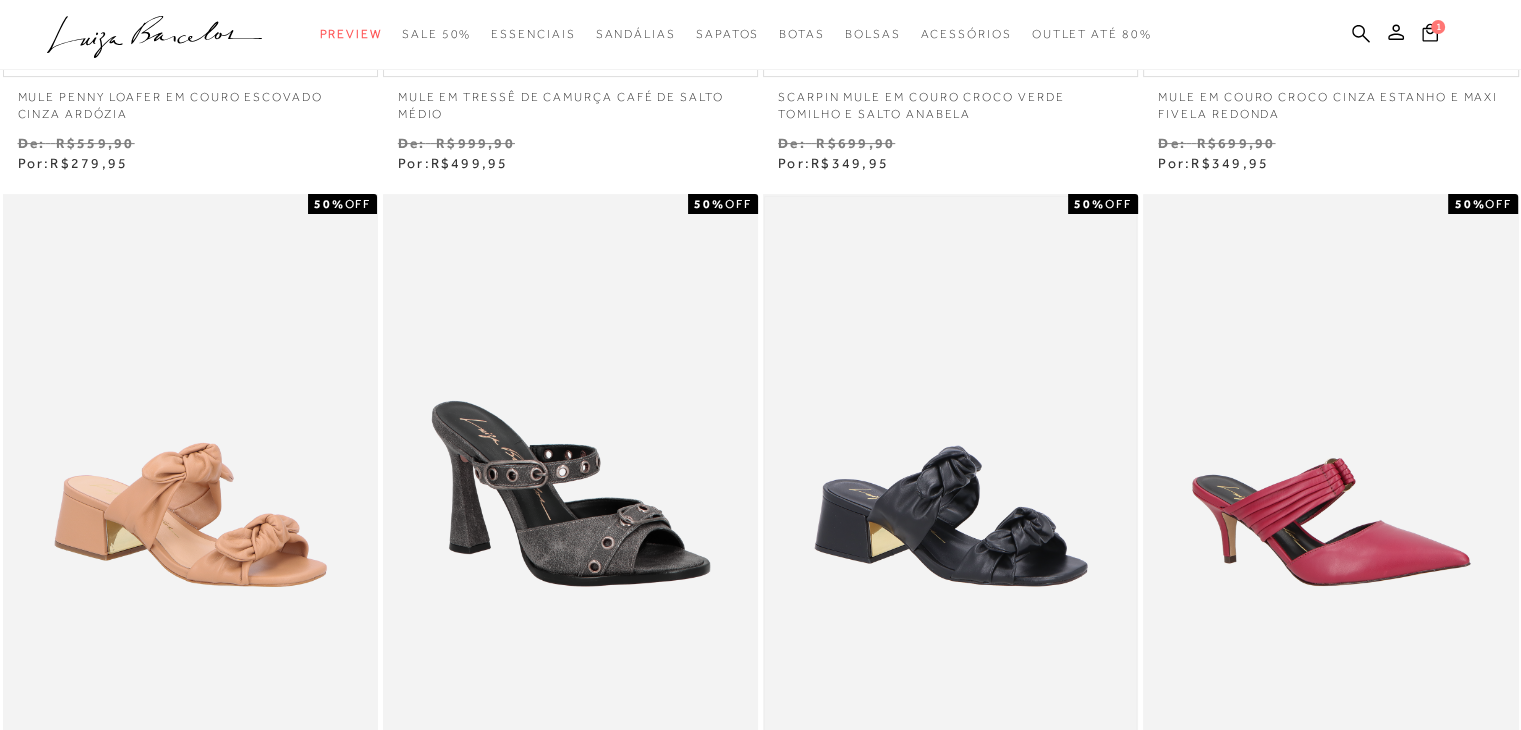 scroll, scrollTop: 0, scrollLeft: 0, axis: both 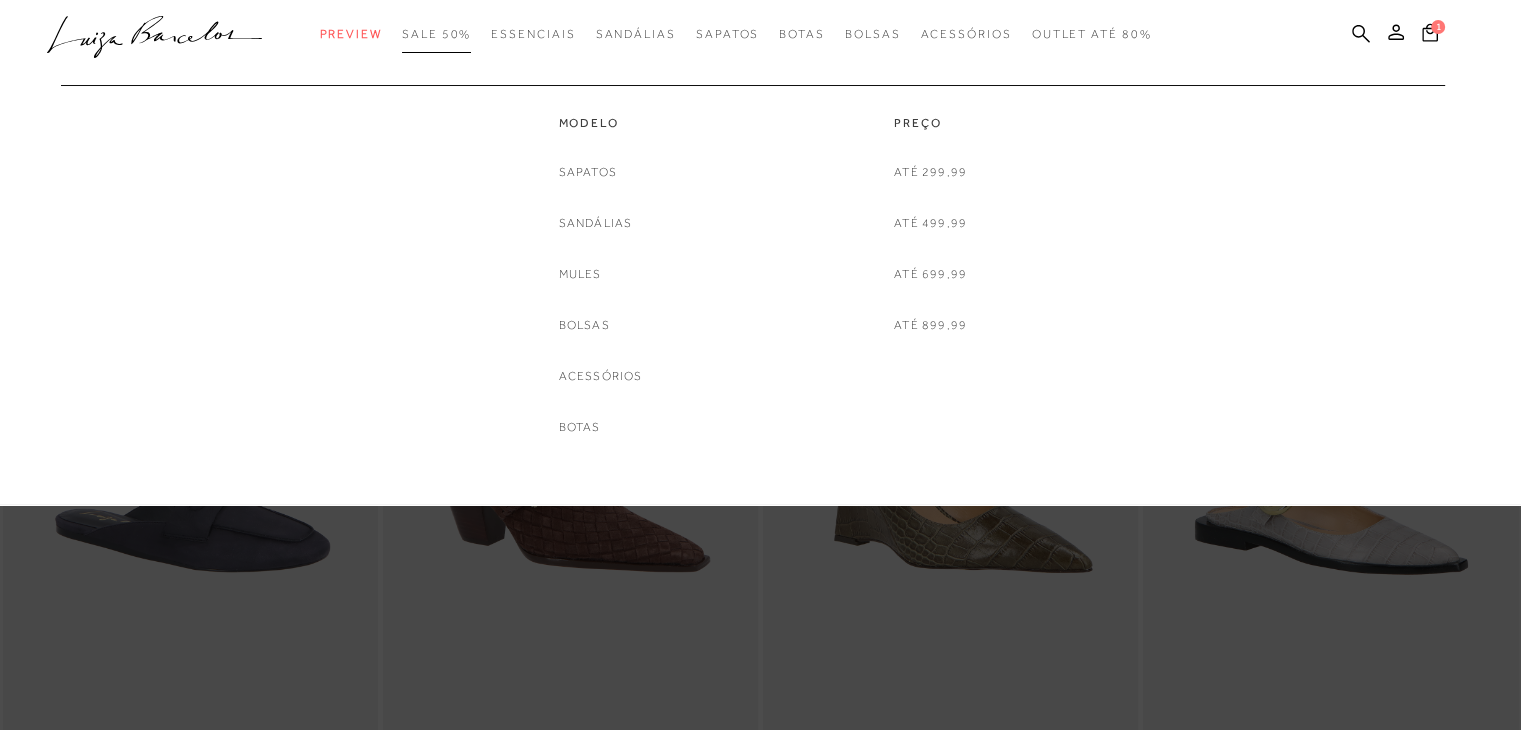 click on "SALE 50%" at bounding box center [436, 34] 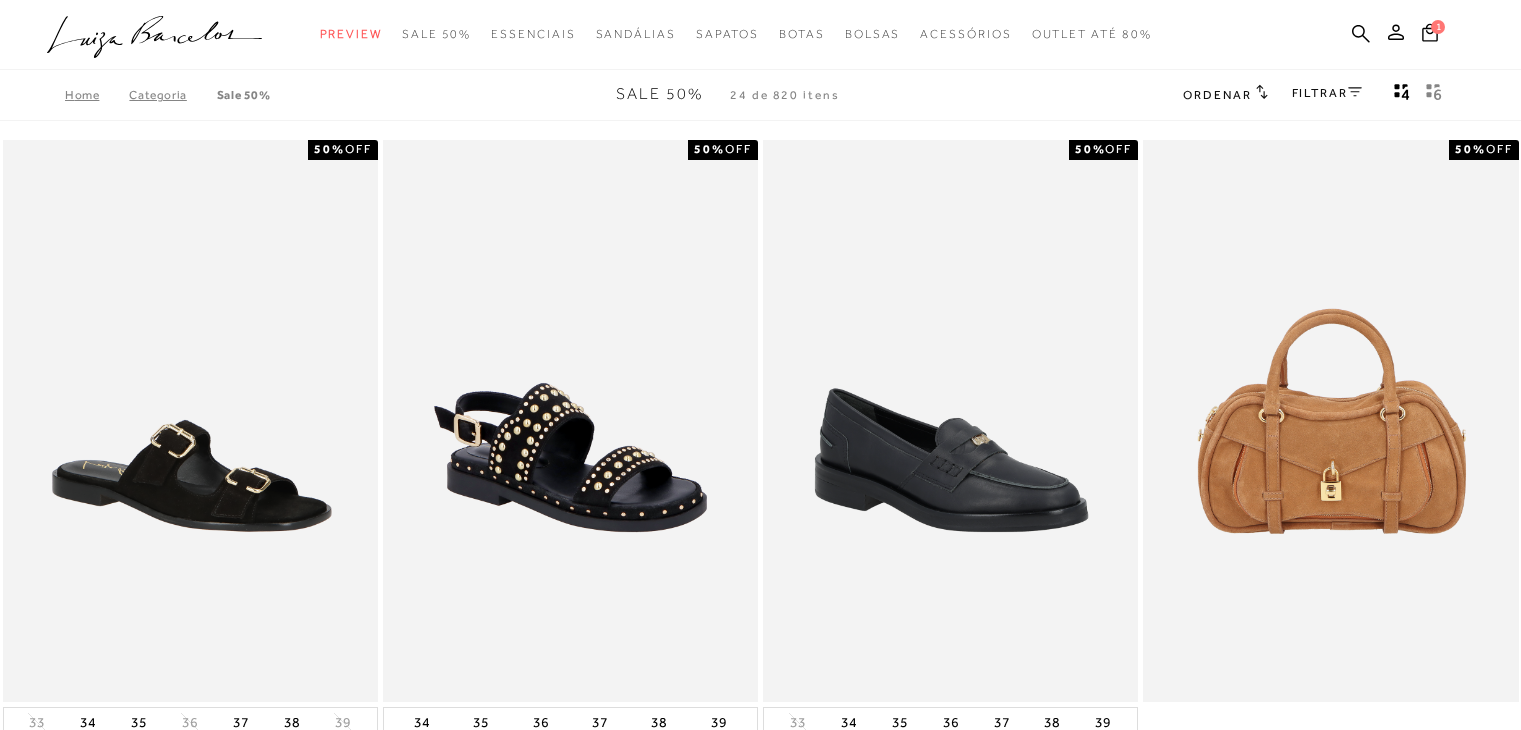 scroll, scrollTop: 0, scrollLeft: 0, axis: both 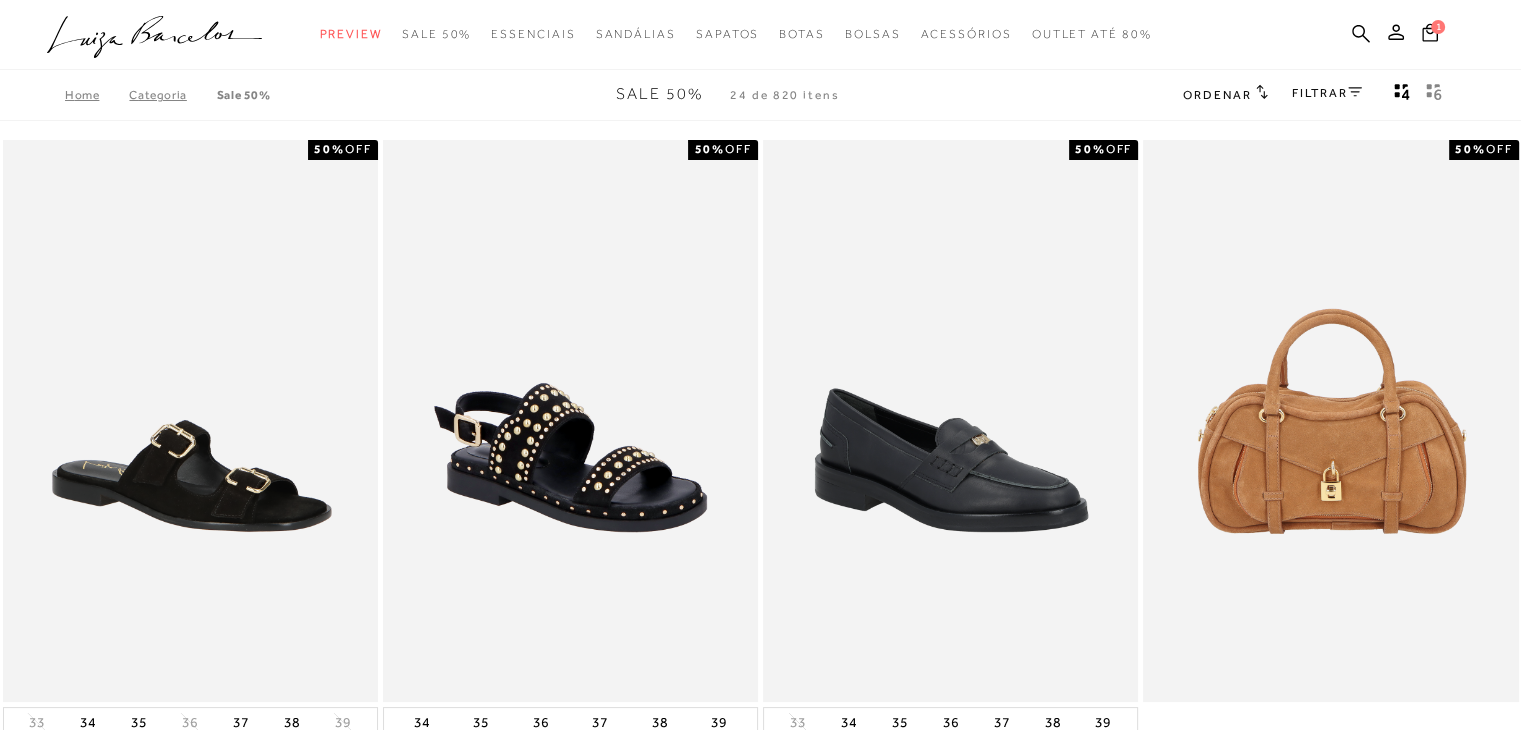 click on "FILTRAR" at bounding box center (1327, 93) 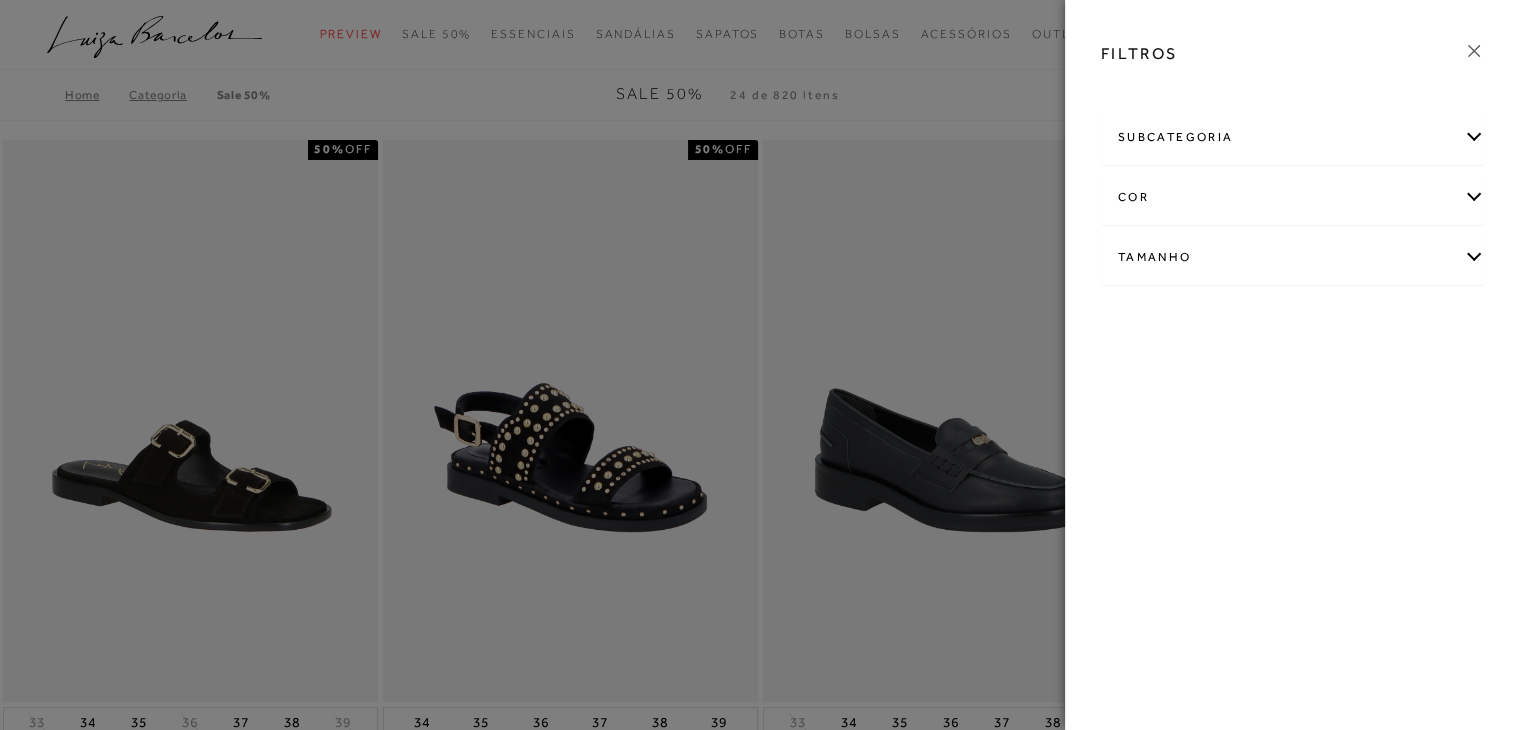 click on "cor" at bounding box center [1293, 197] 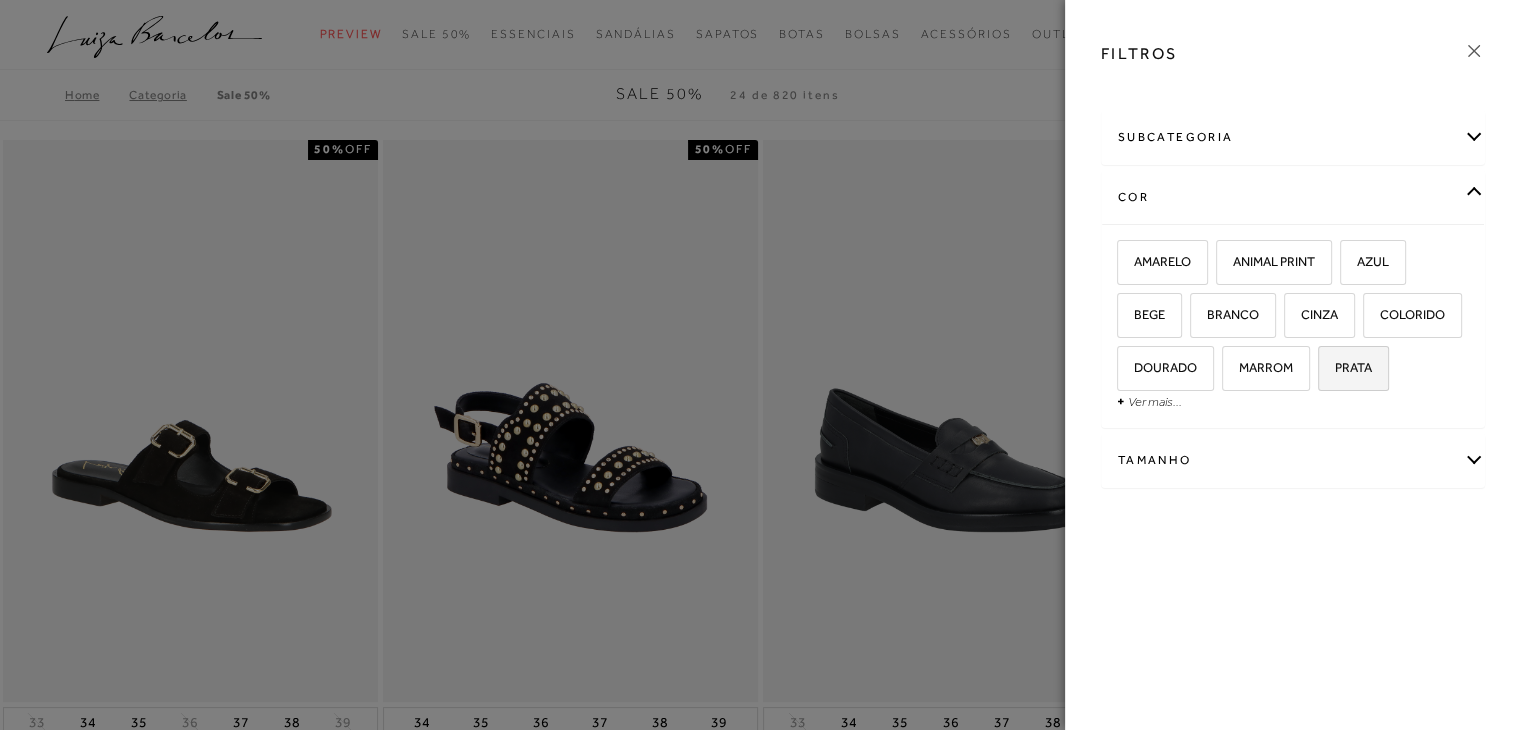 click on "PRATA" at bounding box center [1353, 368] 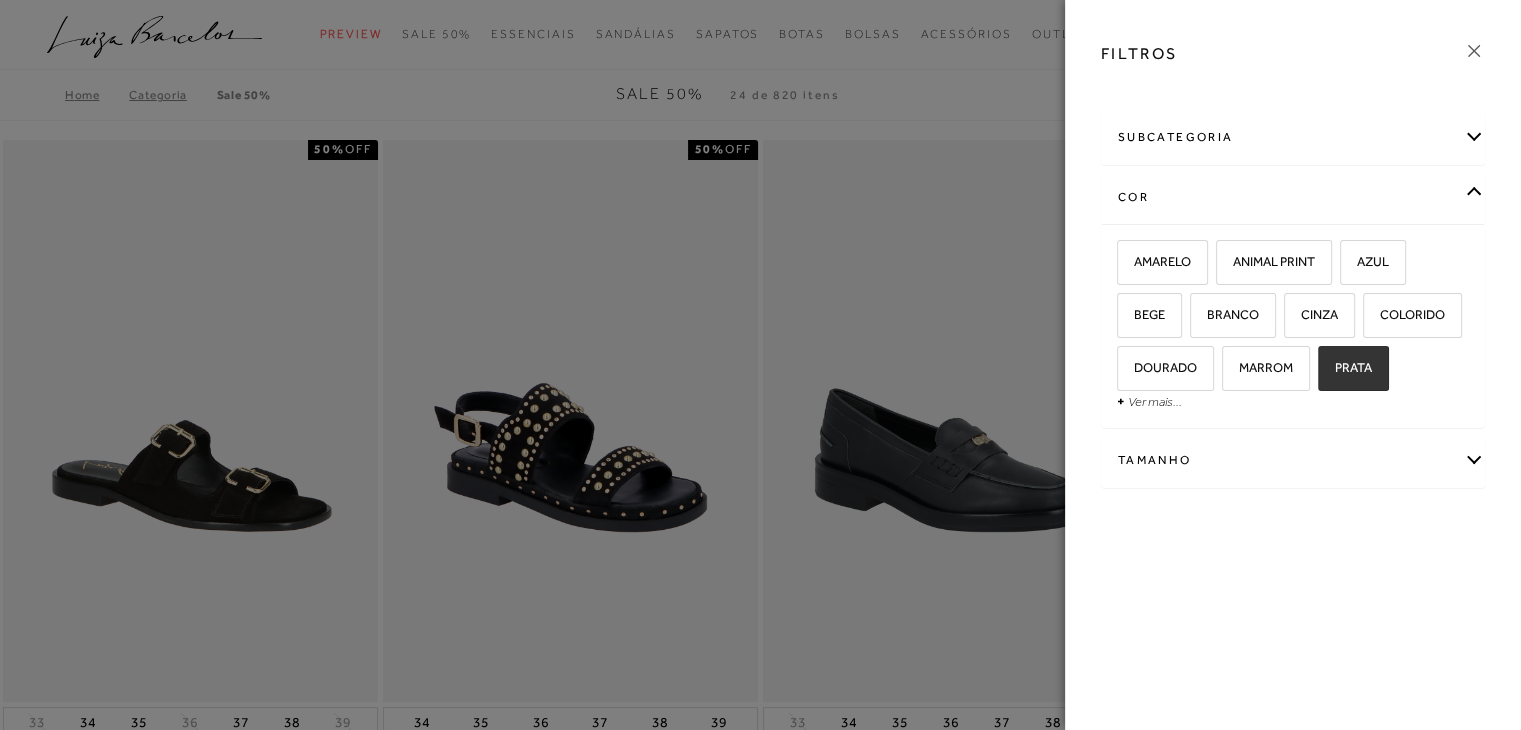 checkbox on "true" 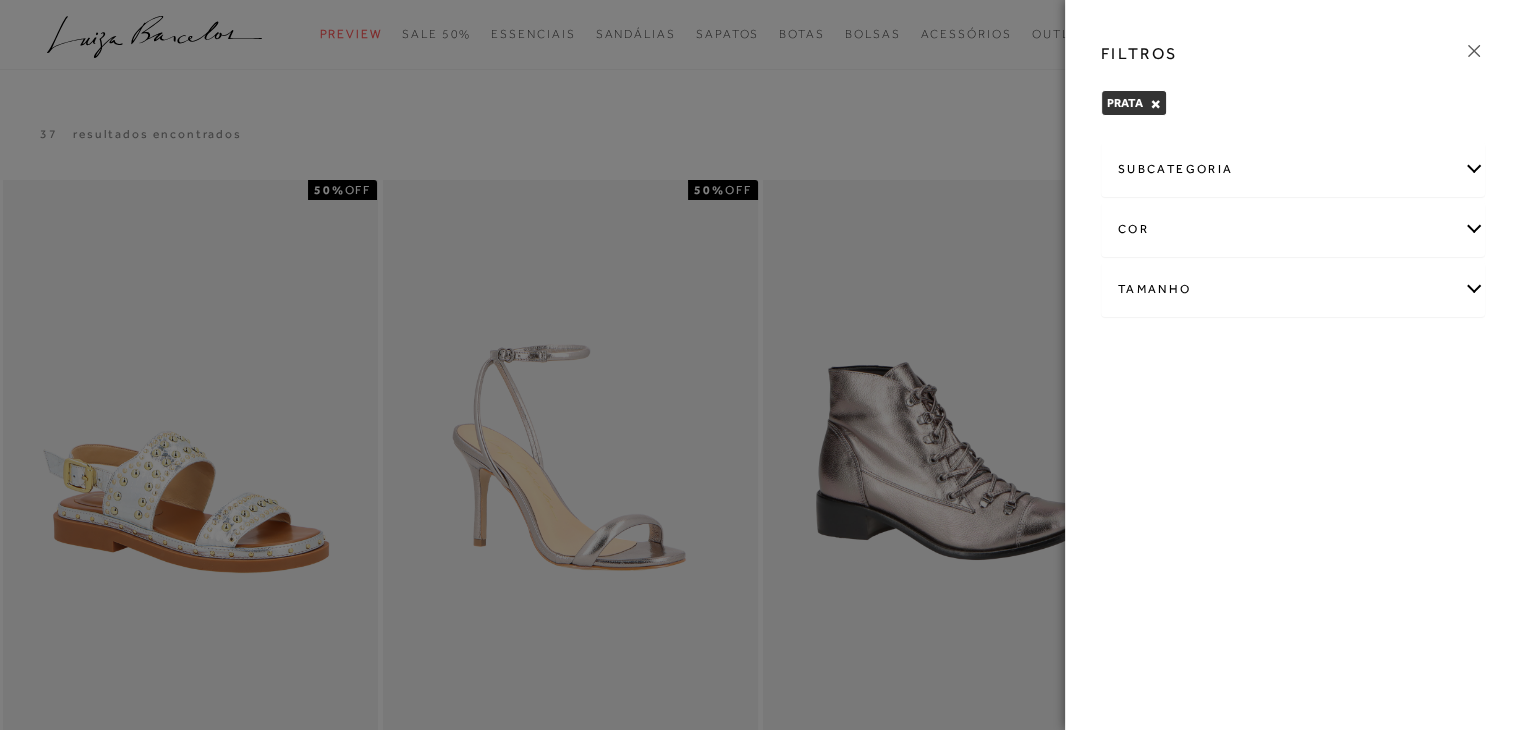 click 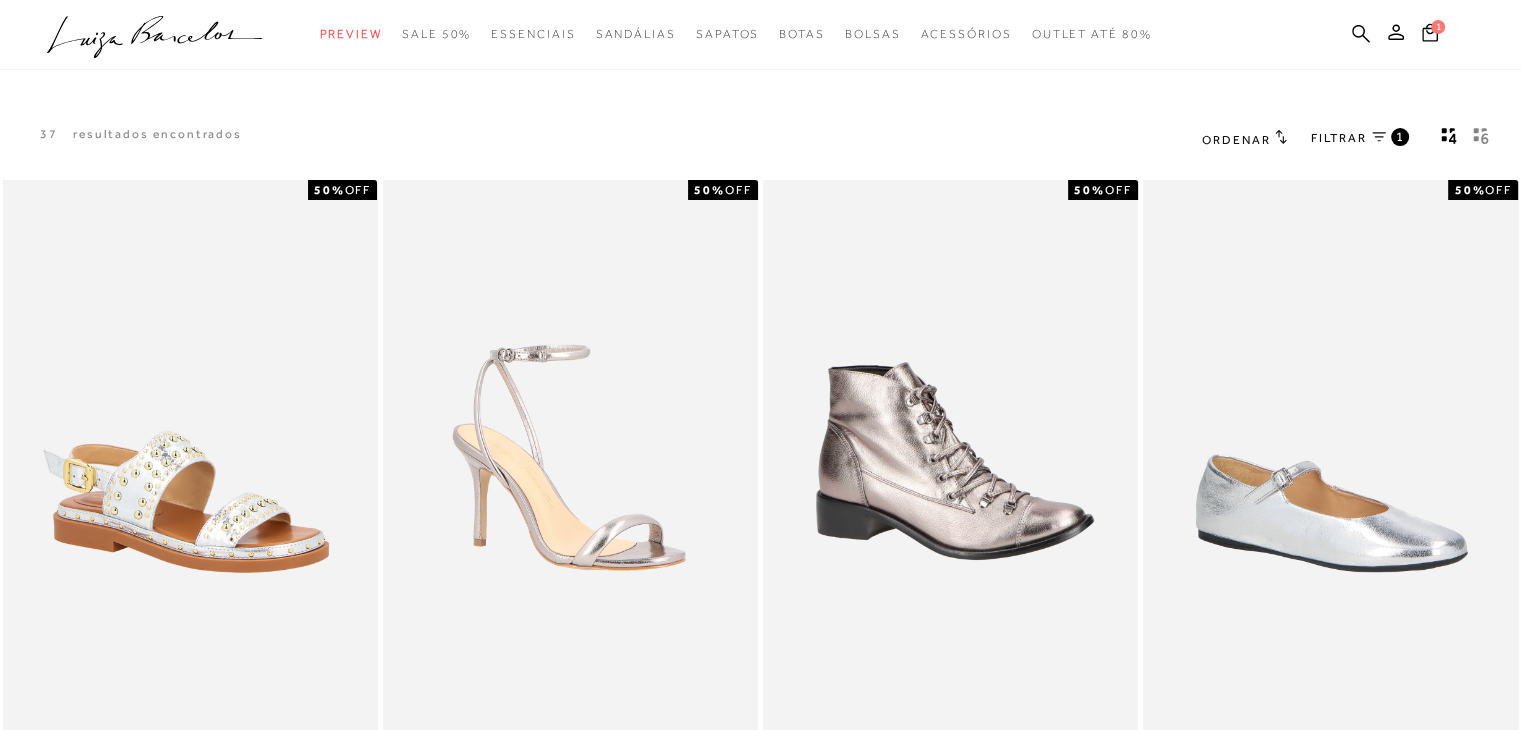 click on "Ordenar" at bounding box center [1236, 140] 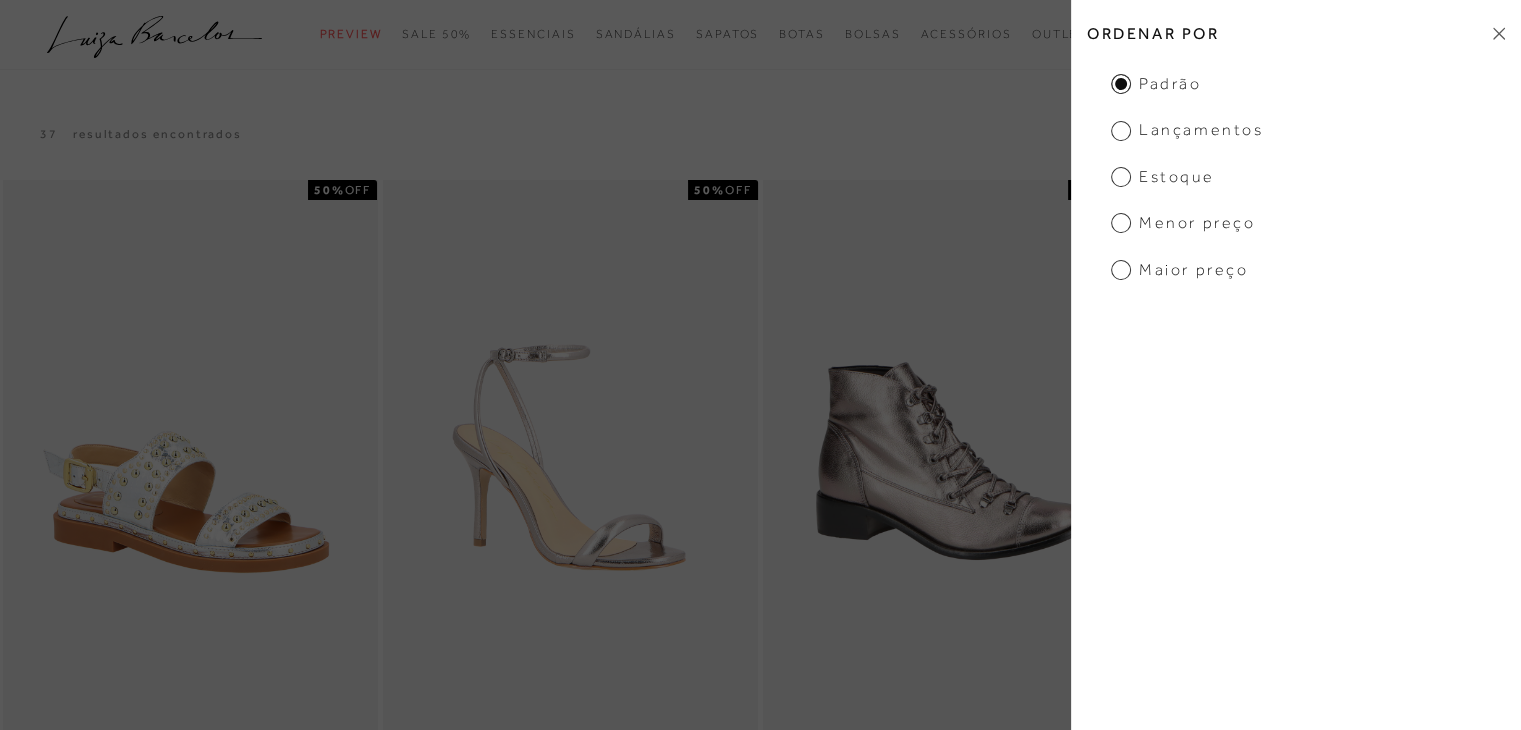 click on "Menor Preço" at bounding box center [1183, 223] 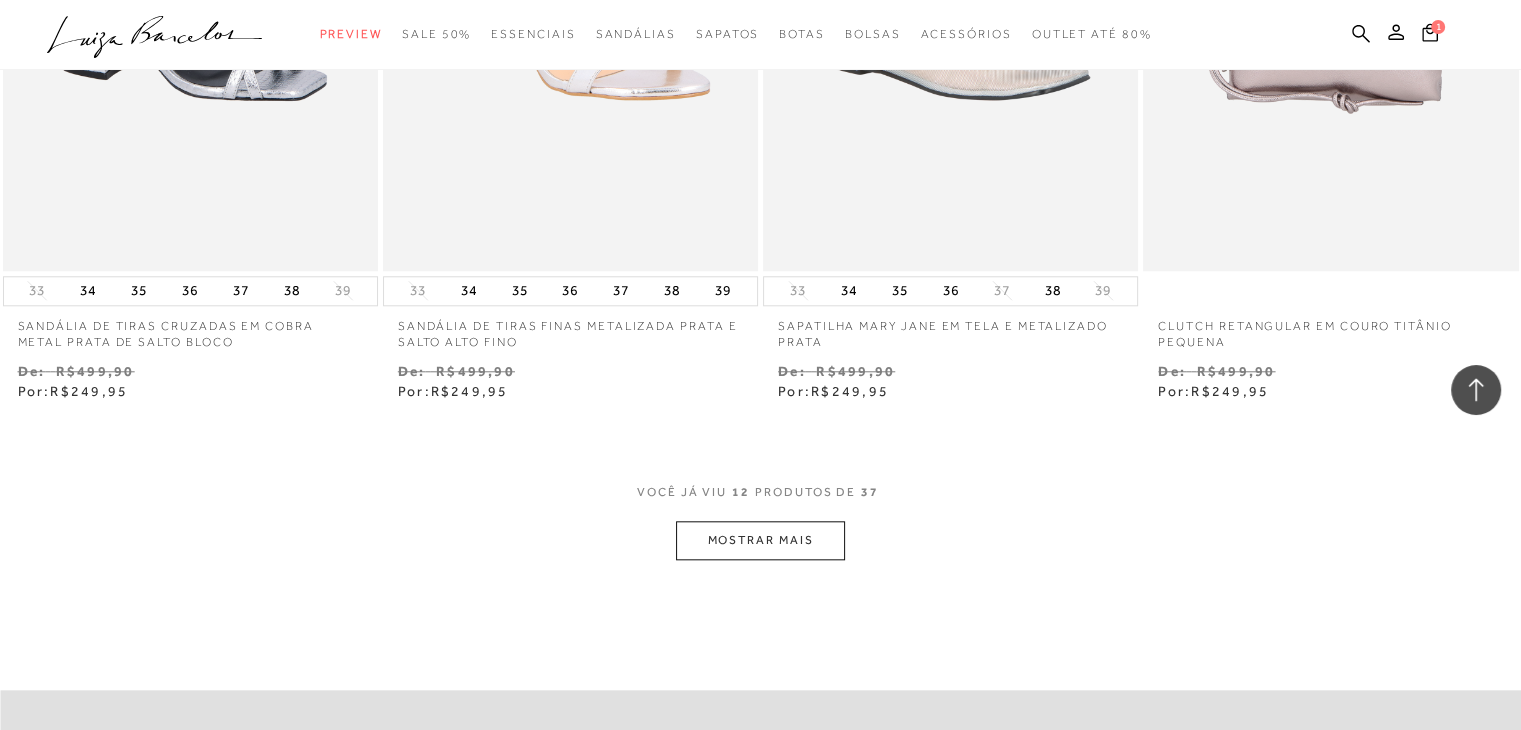 scroll, scrollTop: 2300, scrollLeft: 0, axis: vertical 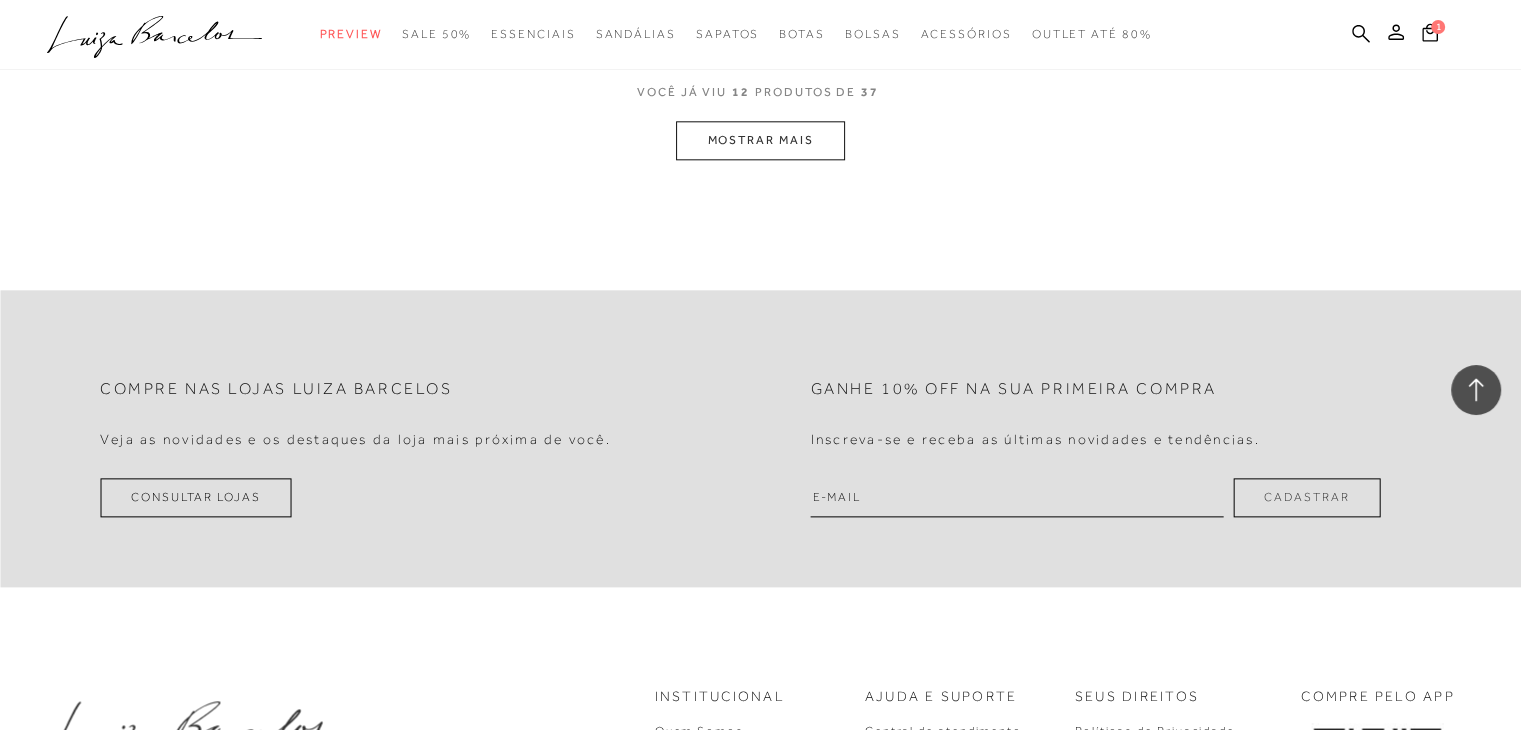click on "MOSTRAR MAIS" at bounding box center (760, 140) 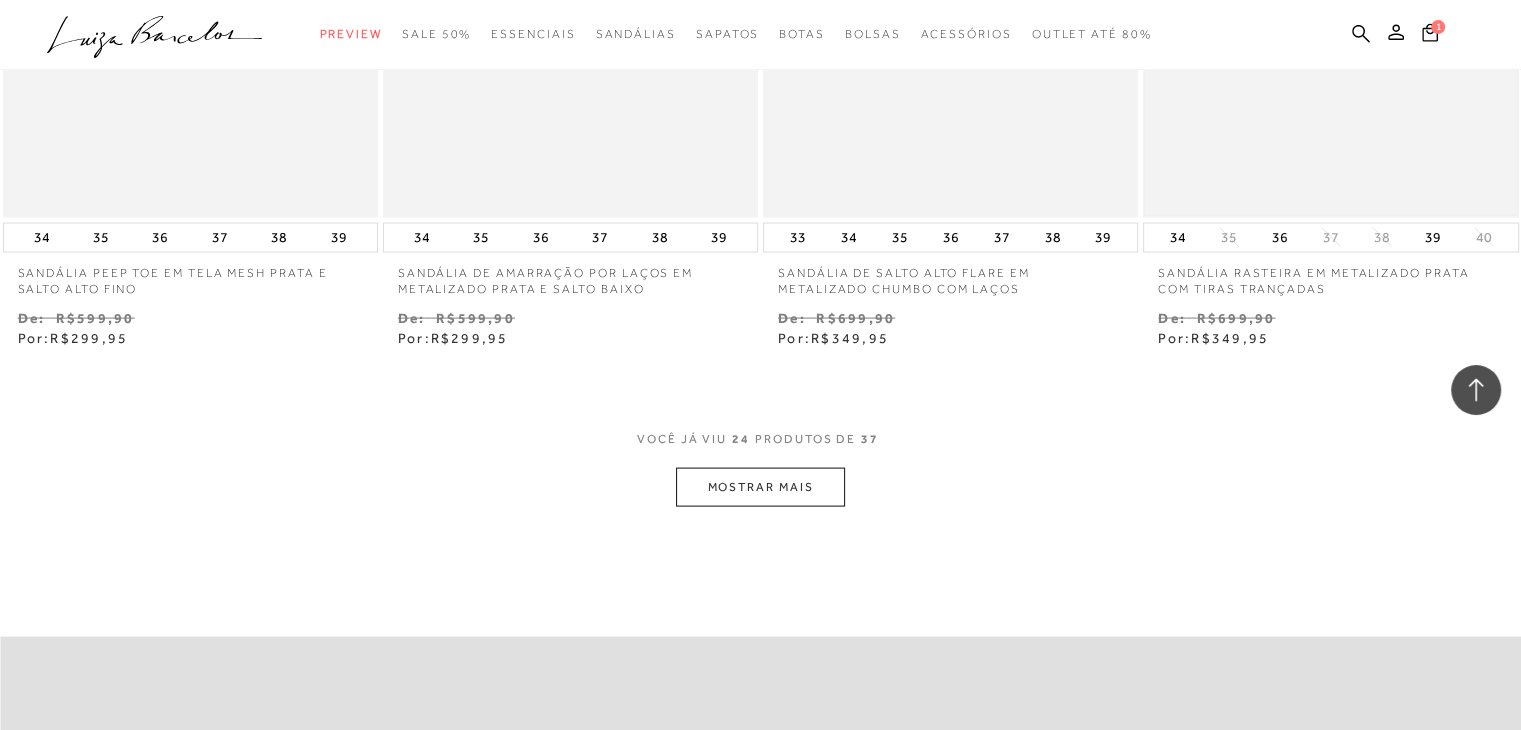 scroll, scrollTop: 4100, scrollLeft: 0, axis: vertical 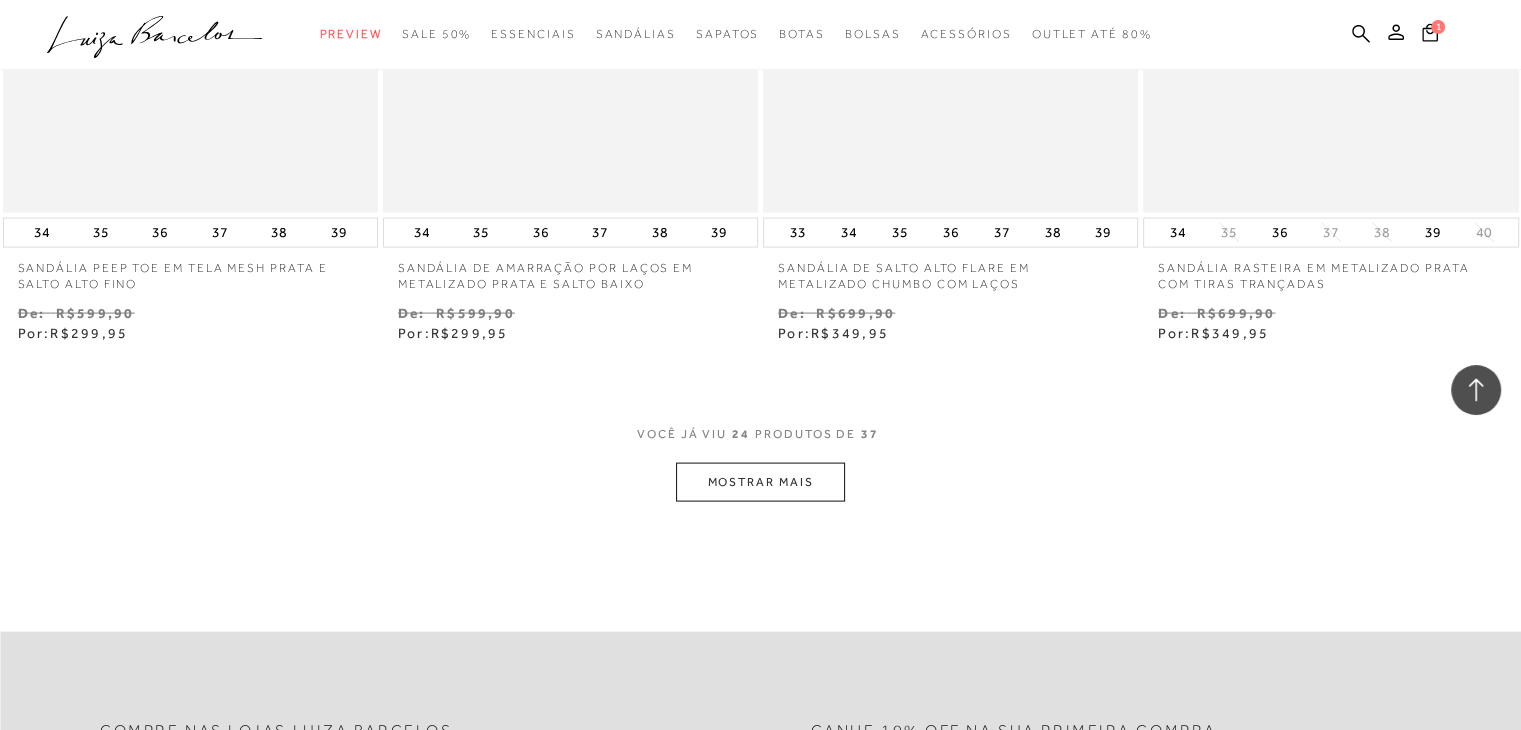 click on "MOSTRAR MAIS" at bounding box center (760, 482) 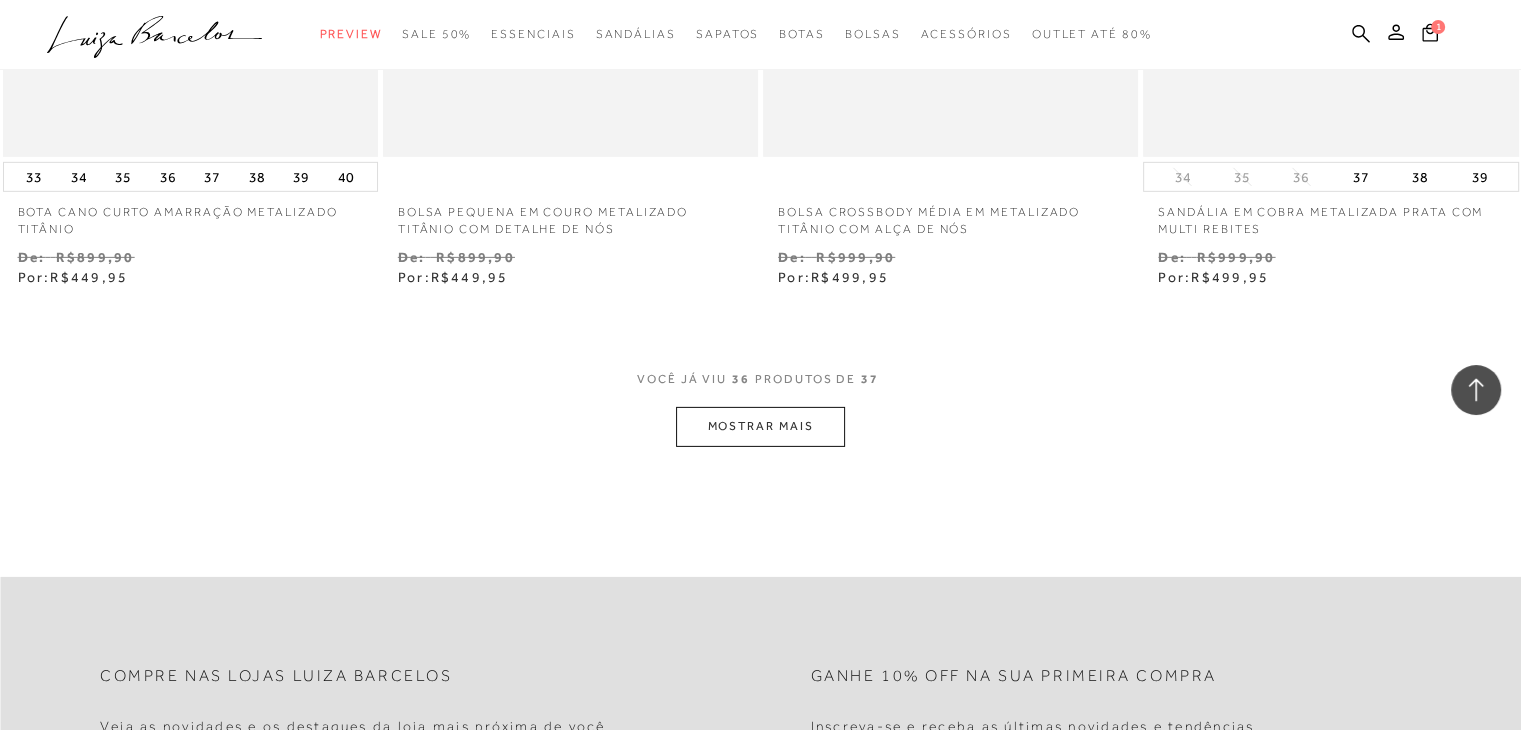 scroll, scrollTop: 6300, scrollLeft: 0, axis: vertical 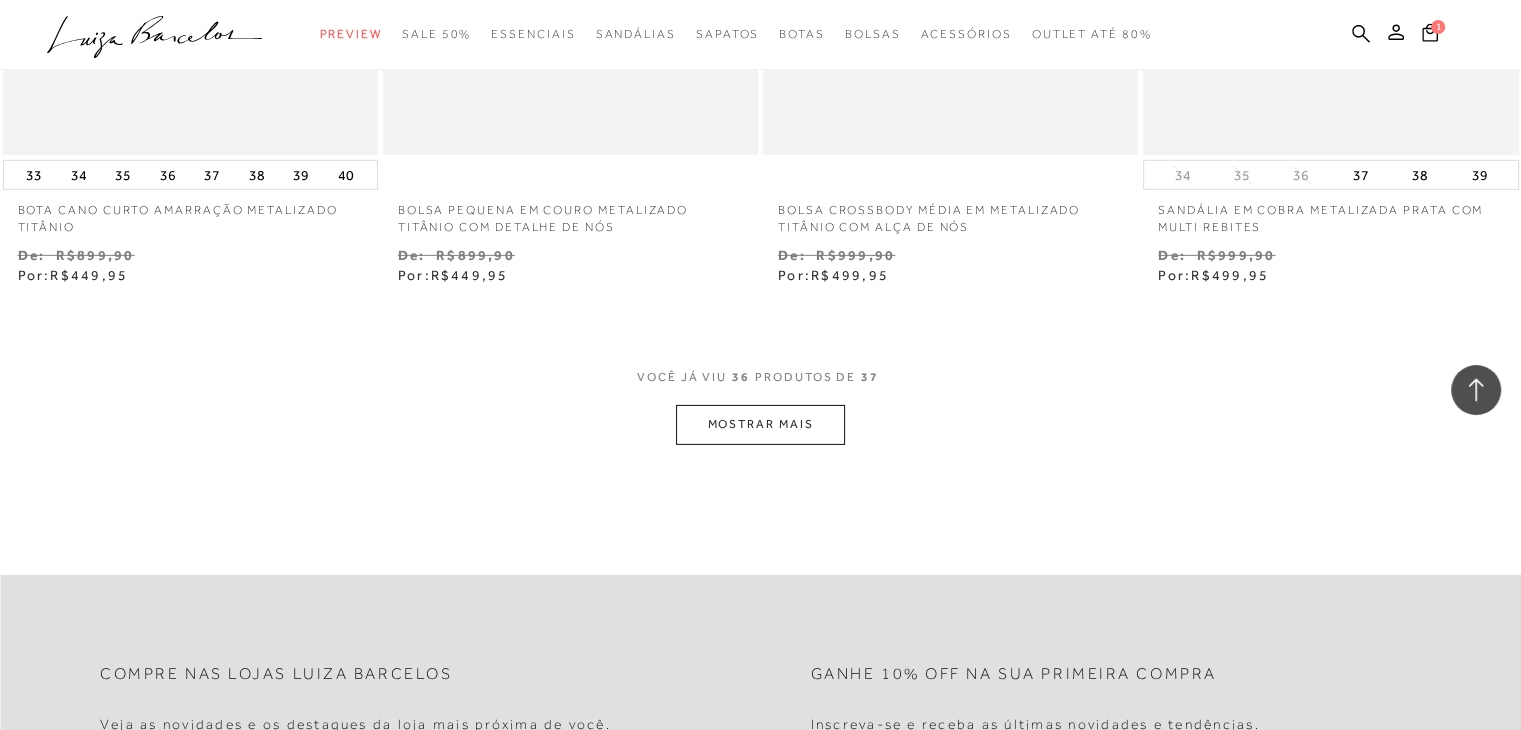 click on "MOSTRAR MAIS" at bounding box center (760, 424) 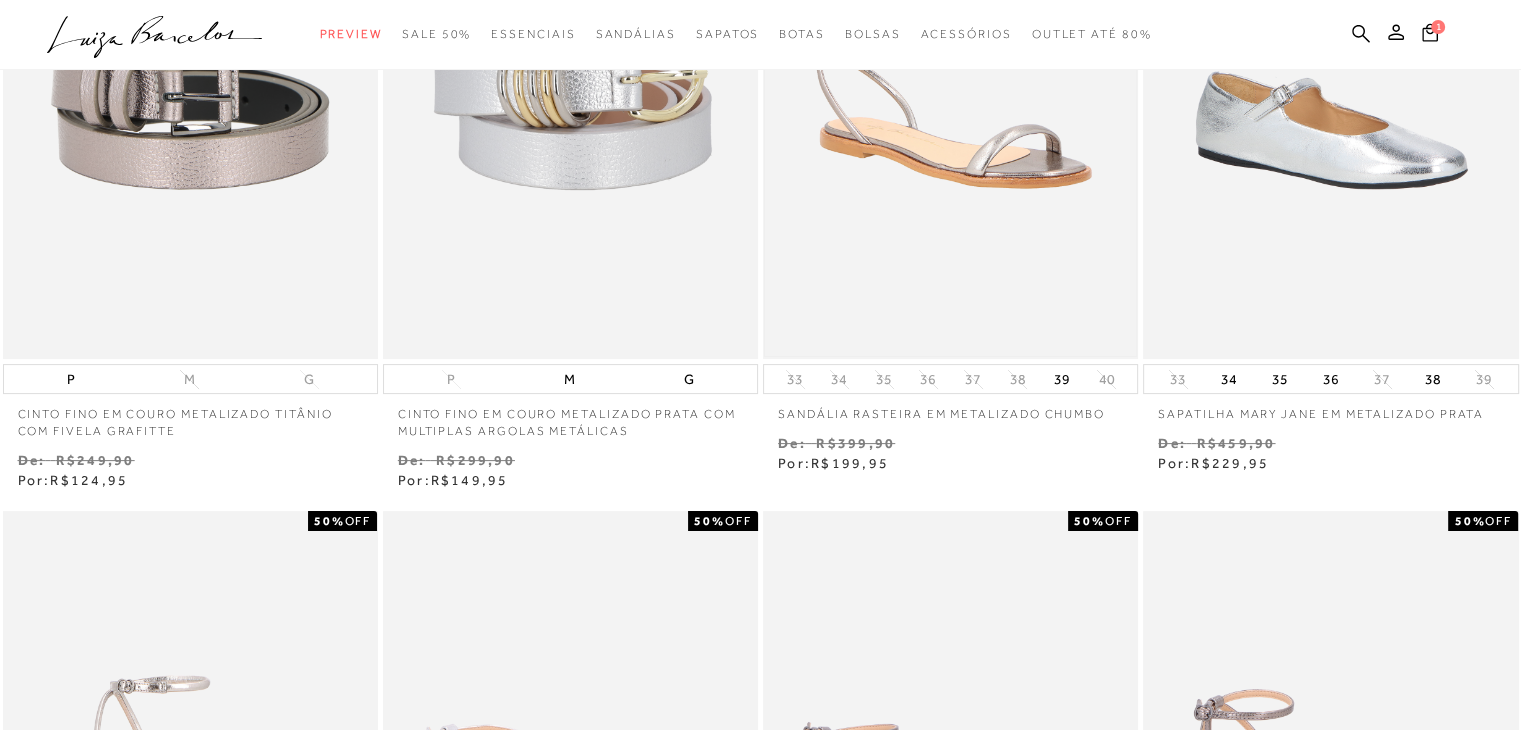 scroll, scrollTop: 0, scrollLeft: 0, axis: both 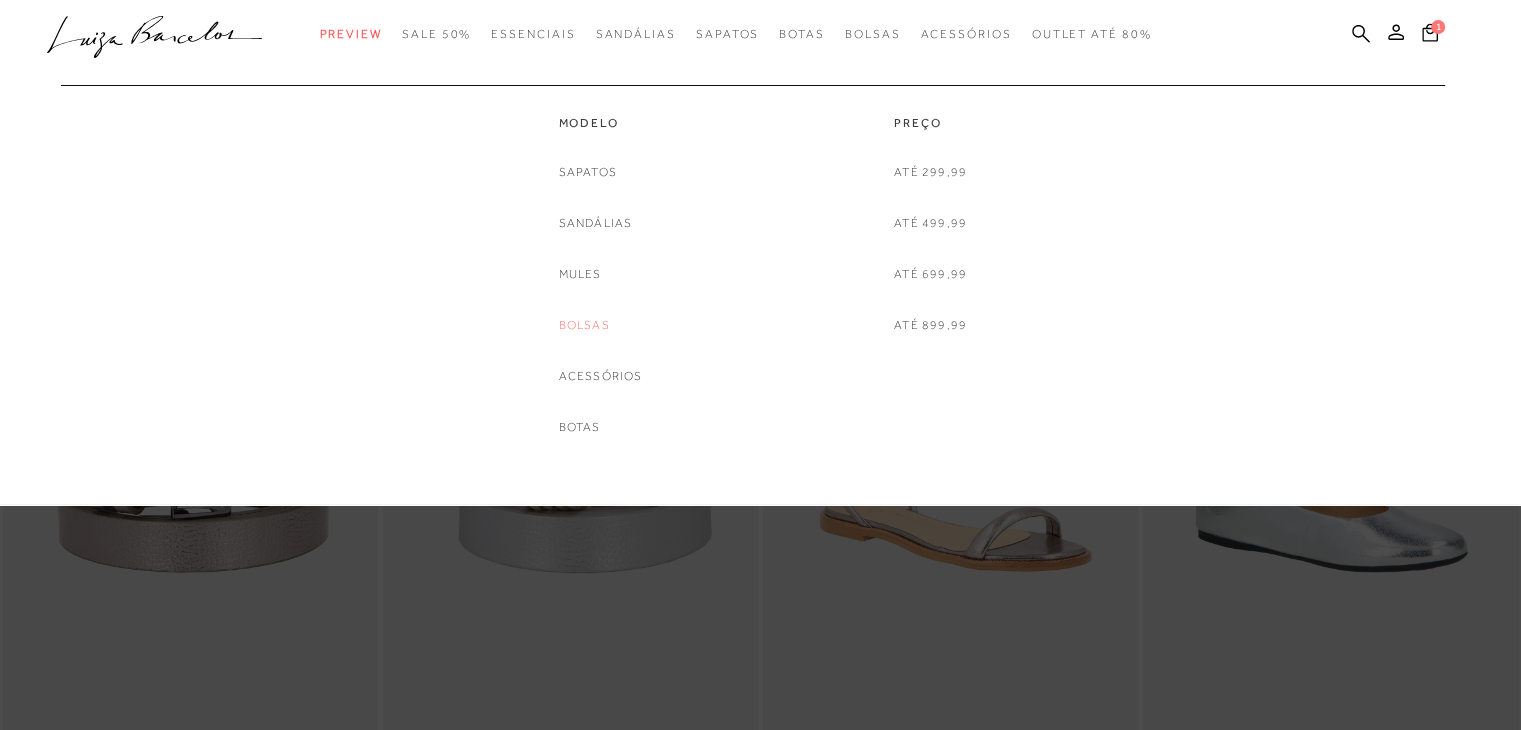 click on "Bolsas" at bounding box center [584, 325] 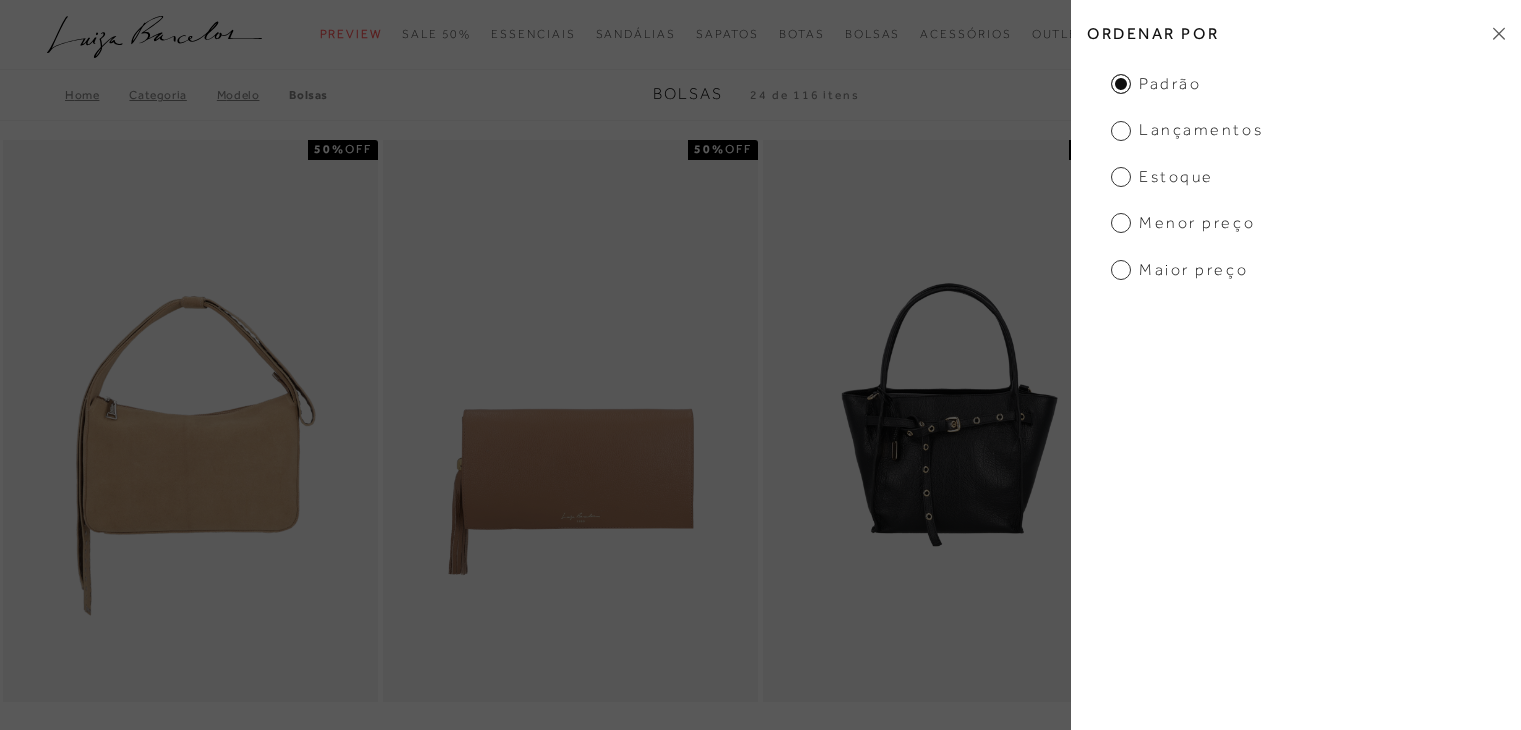 scroll, scrollTop: 0, scrollLeft: 0, axis: both 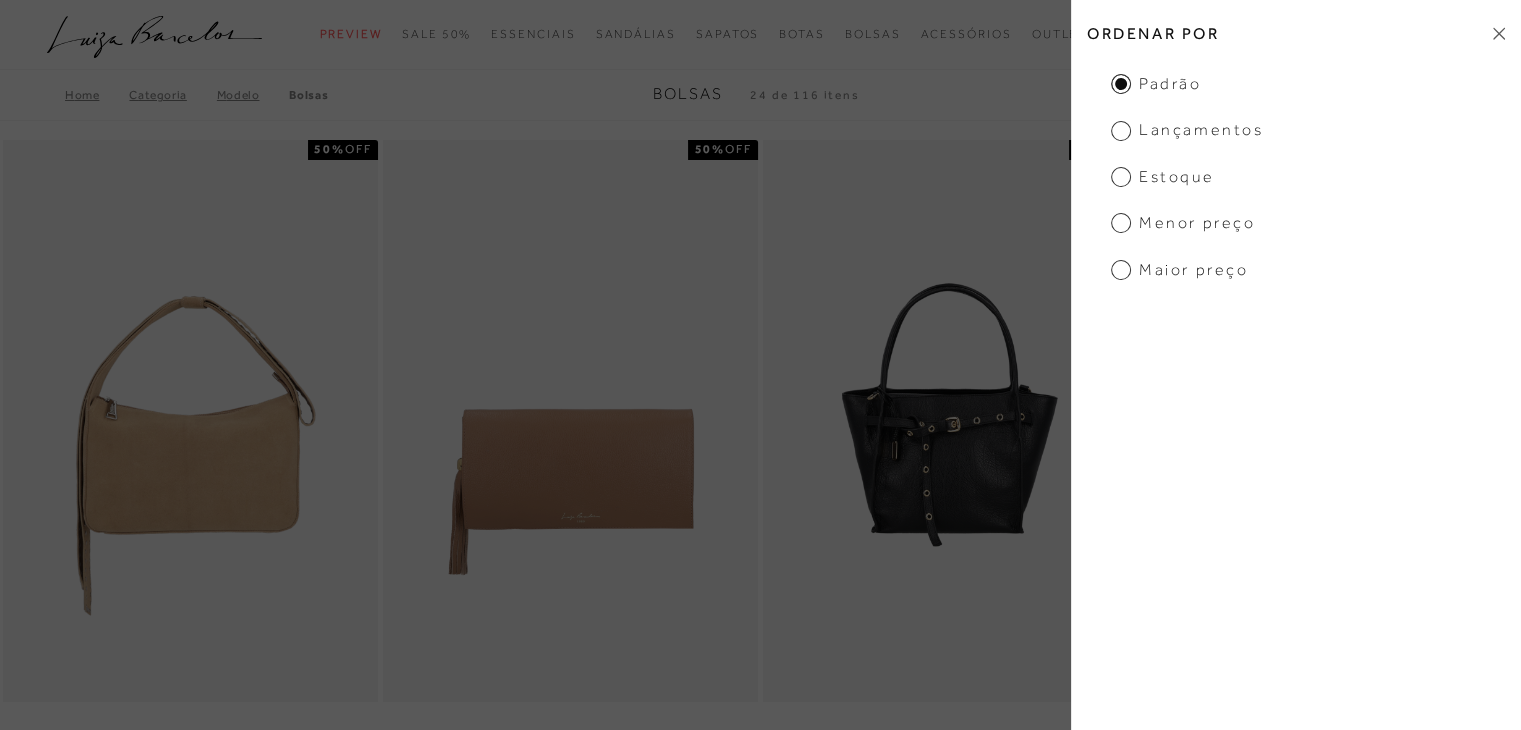 click on "Padrão
Lançamentos
Estoque
Menor preço
Maior preço" at bounding box center [1296, 177] 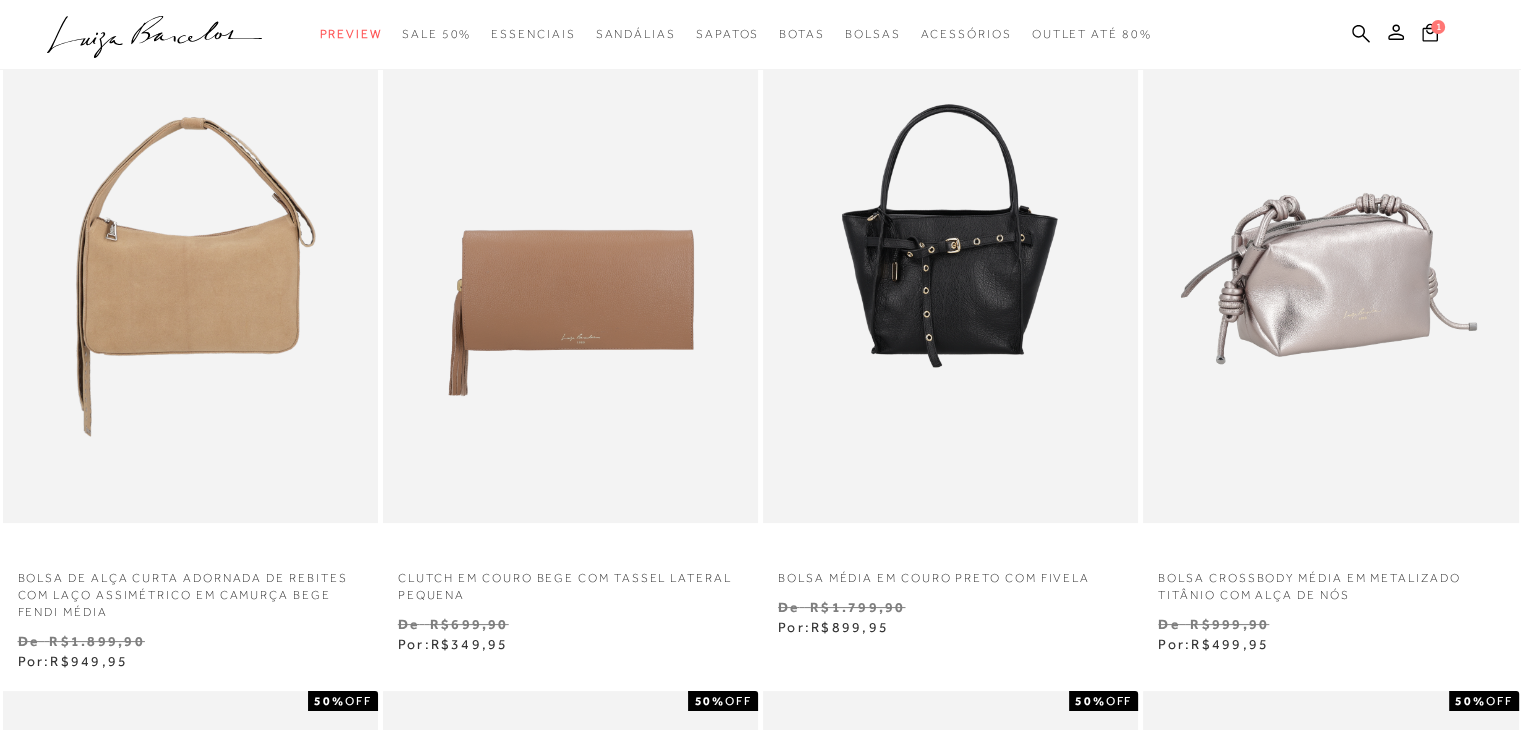 scroll, scrollTop: 0, scrollLeft: 0, axis: both 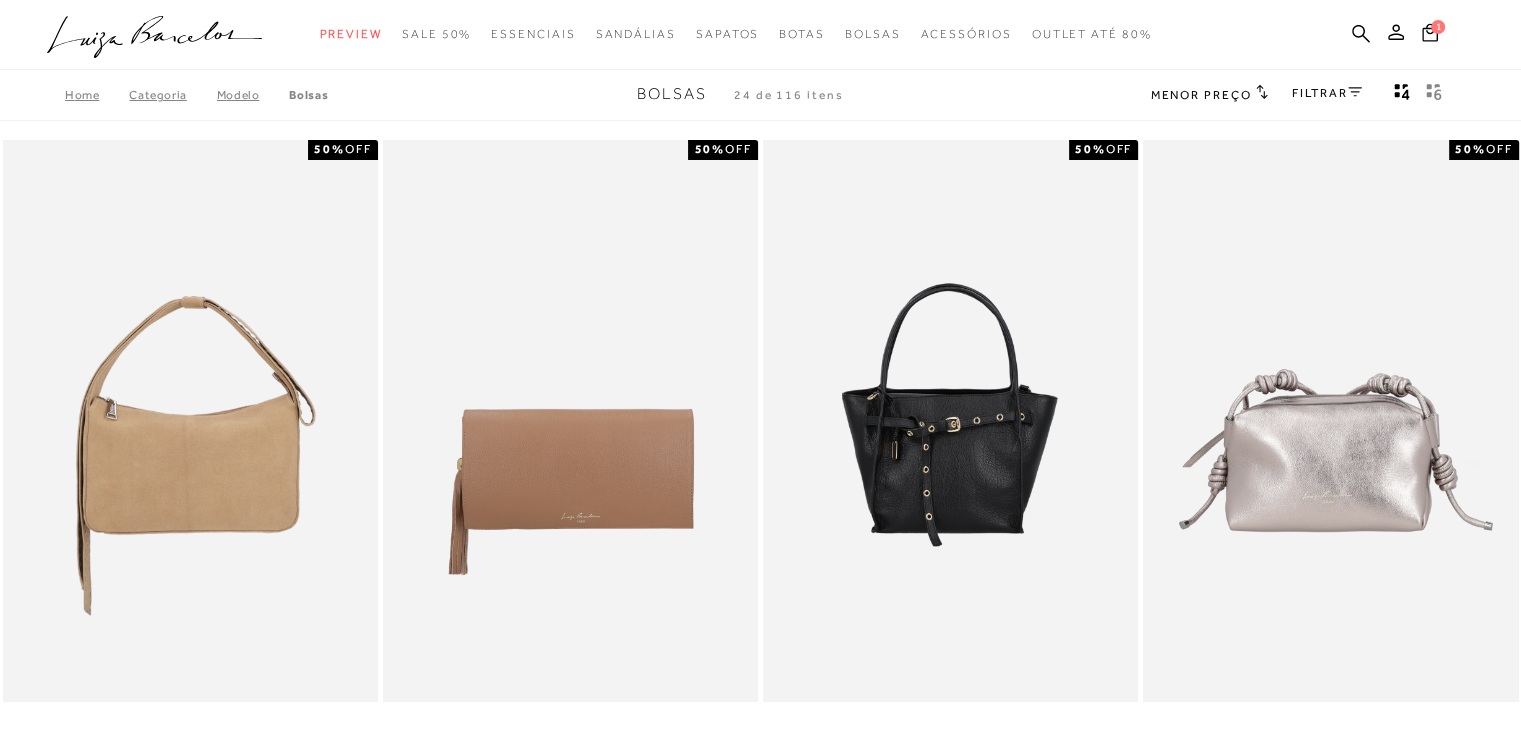click on "FILTRAR" at bounding box center [1327, 93] 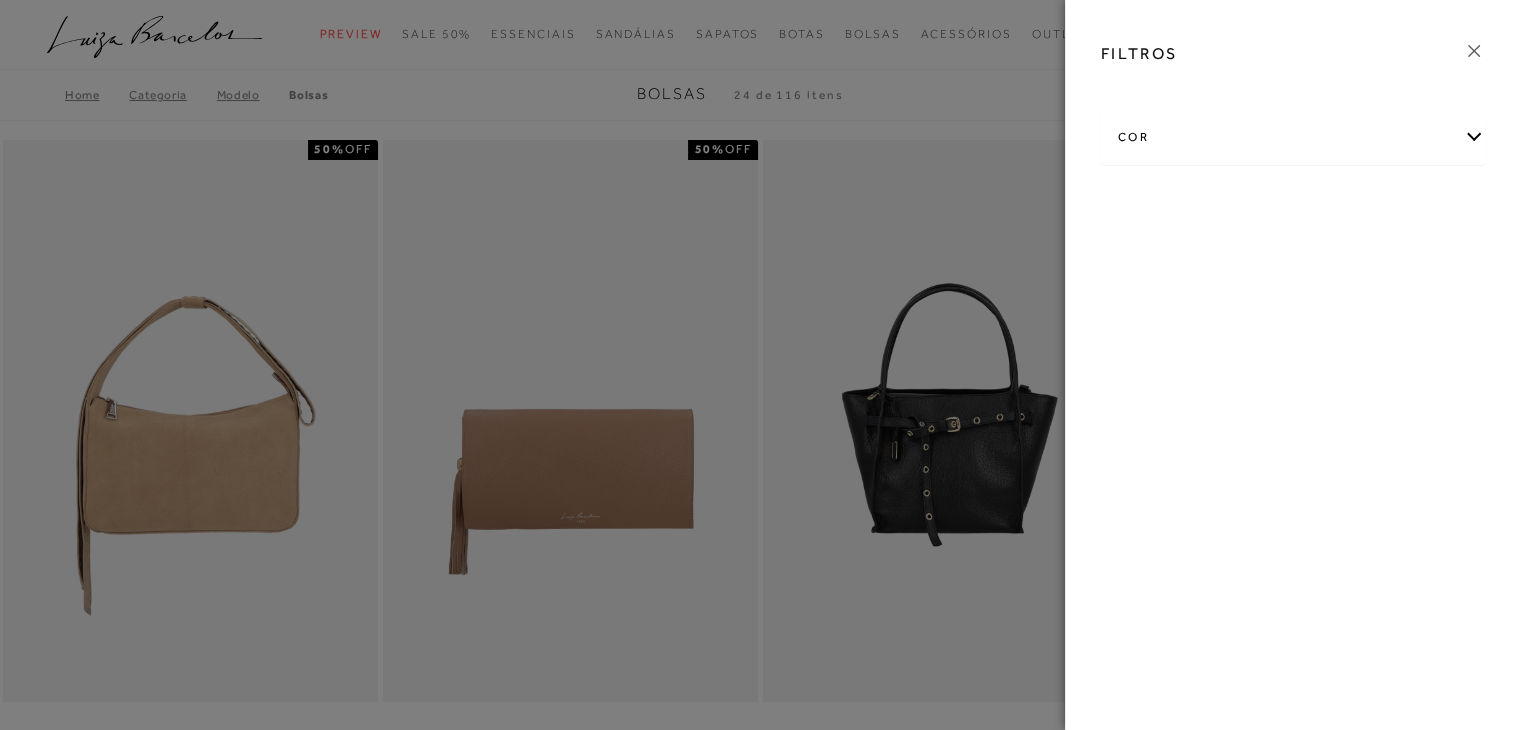 click at bounding box center [760, 365] 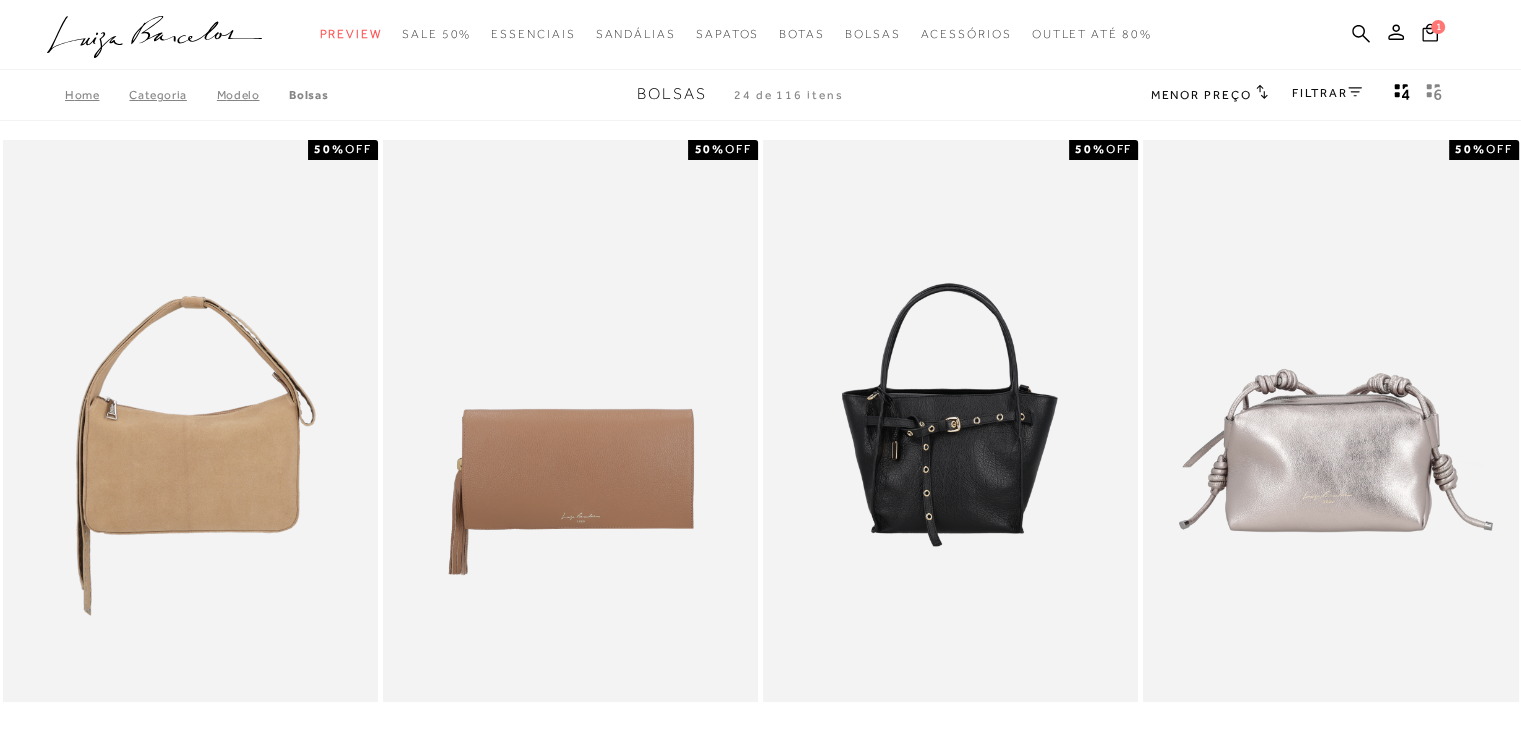 click on "Menor preço" at bounding box center [1201, 95] 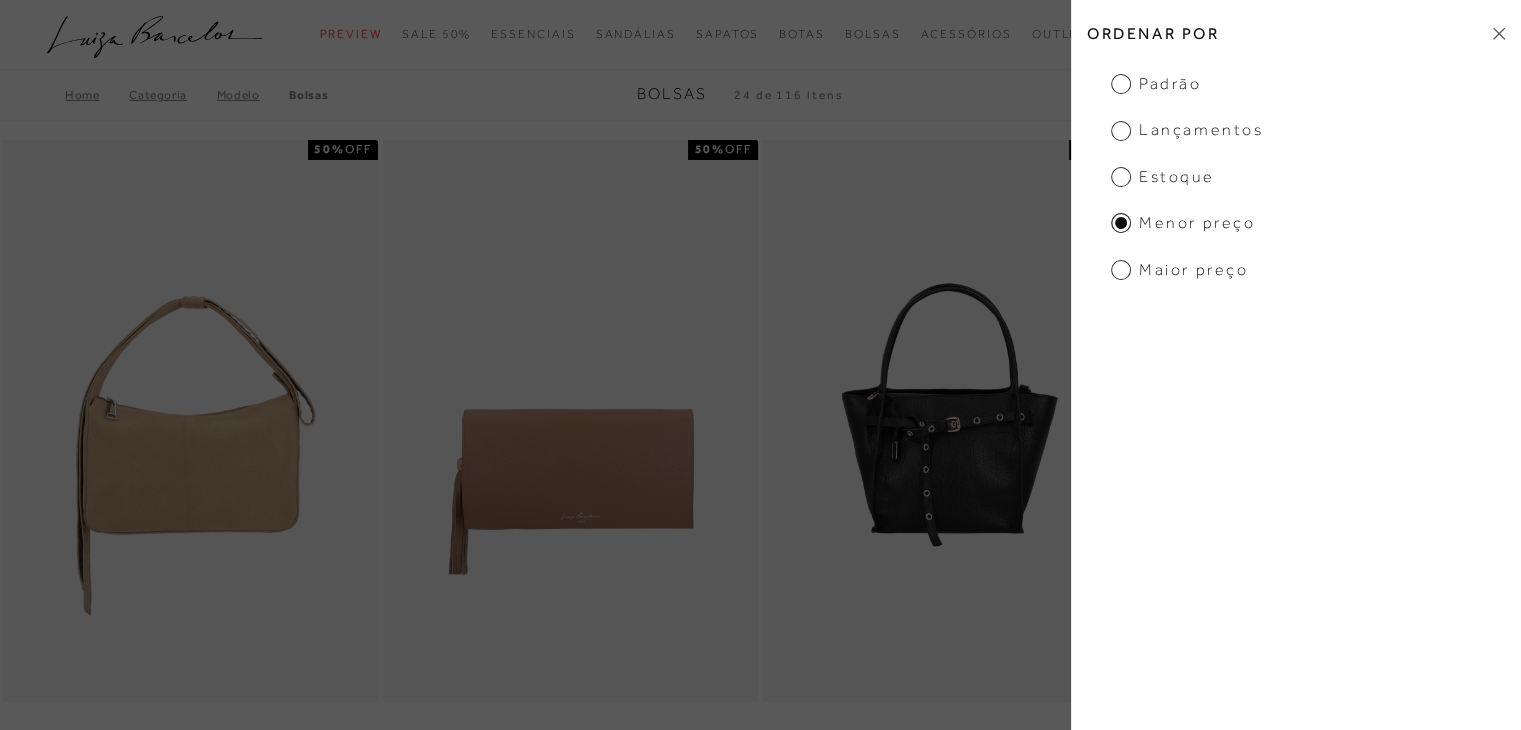 click on "Home
Categoria
Modelo
Bolsas
Bolsas
24 de 116 itens
Menor preço
Ordenar por
Padrão
Lançamentos Estoque" at bounding box center (760, 95) 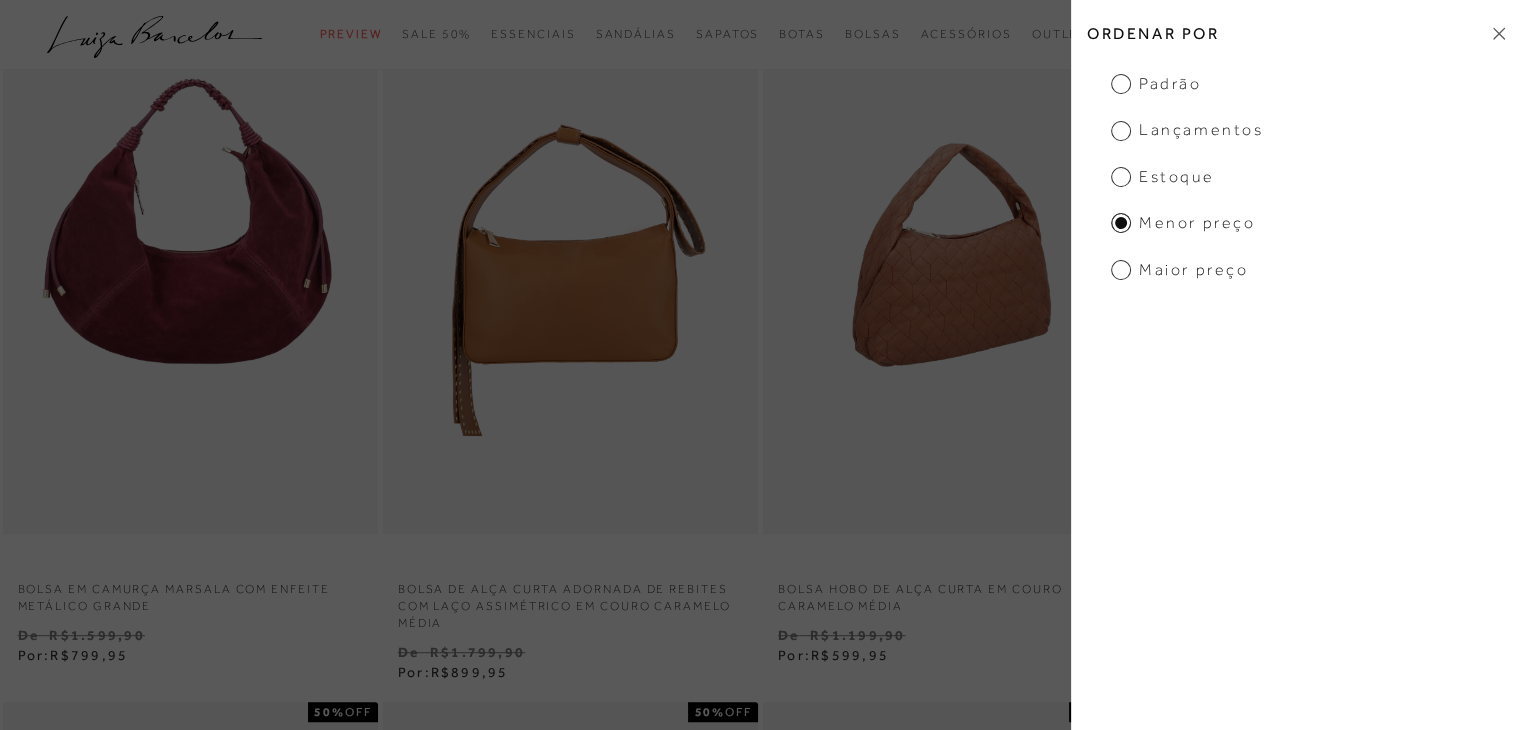 scroll, scrollTop: 900, scrollLeft: 0, axis: vertical 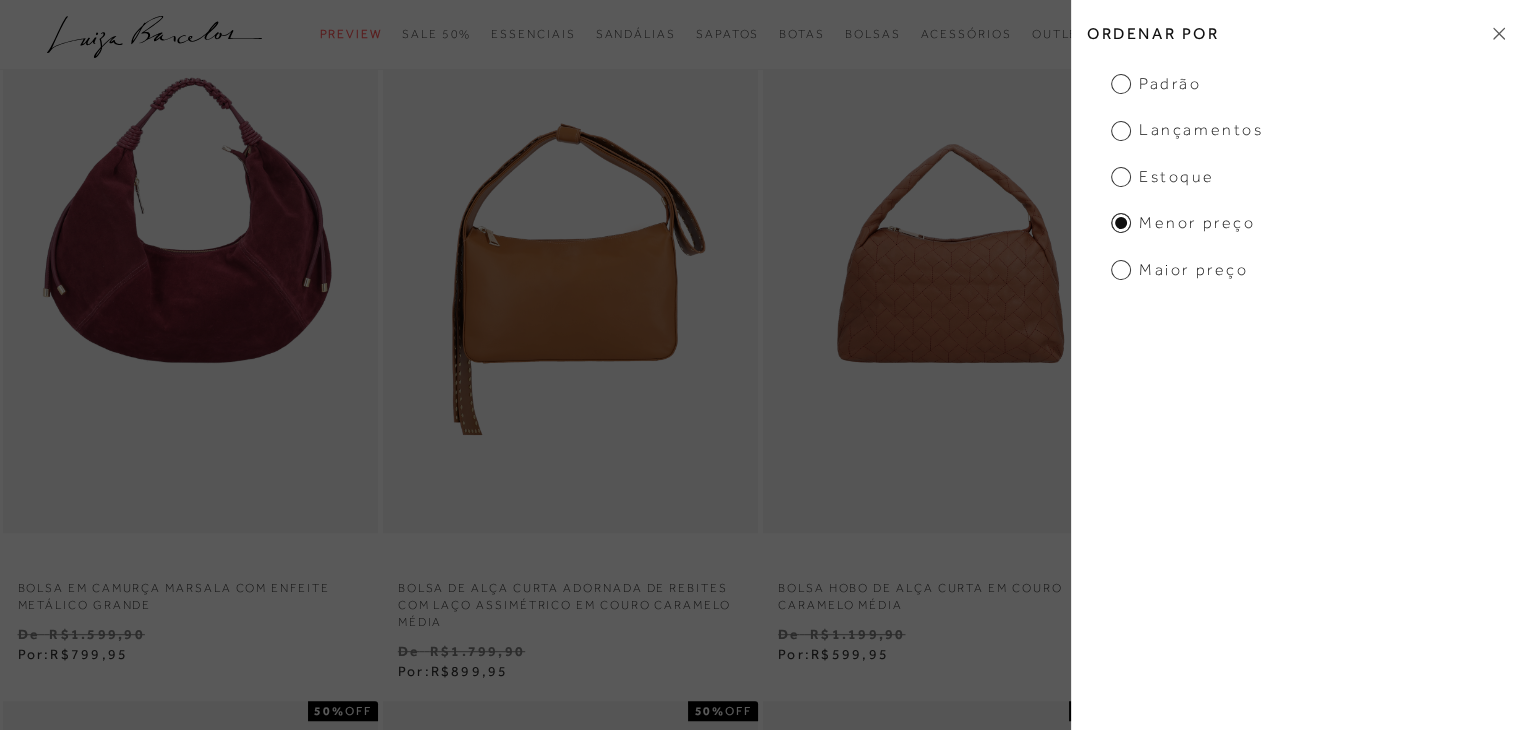click 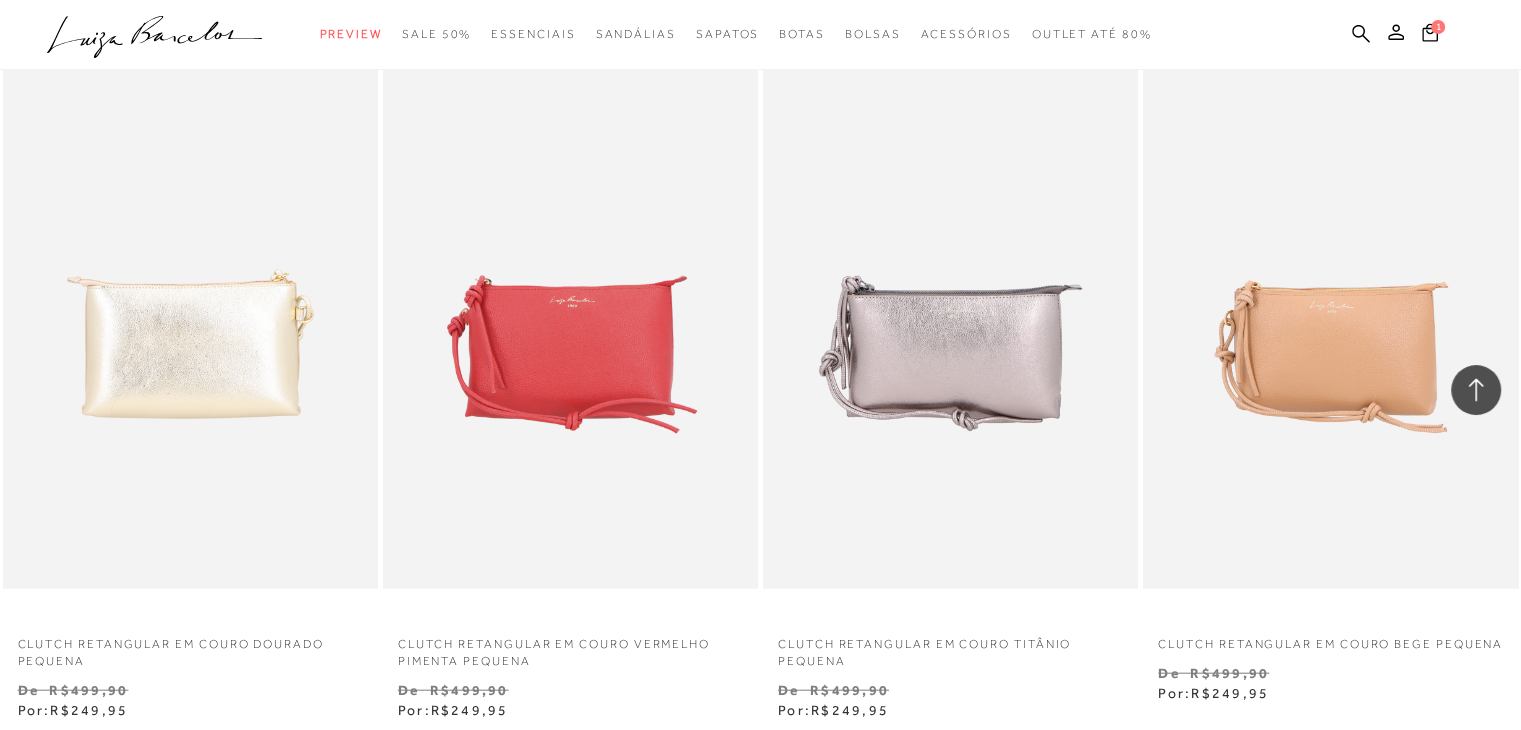 scroll, scrollTop: 4500, scrollLeft: 0, axis: vertical 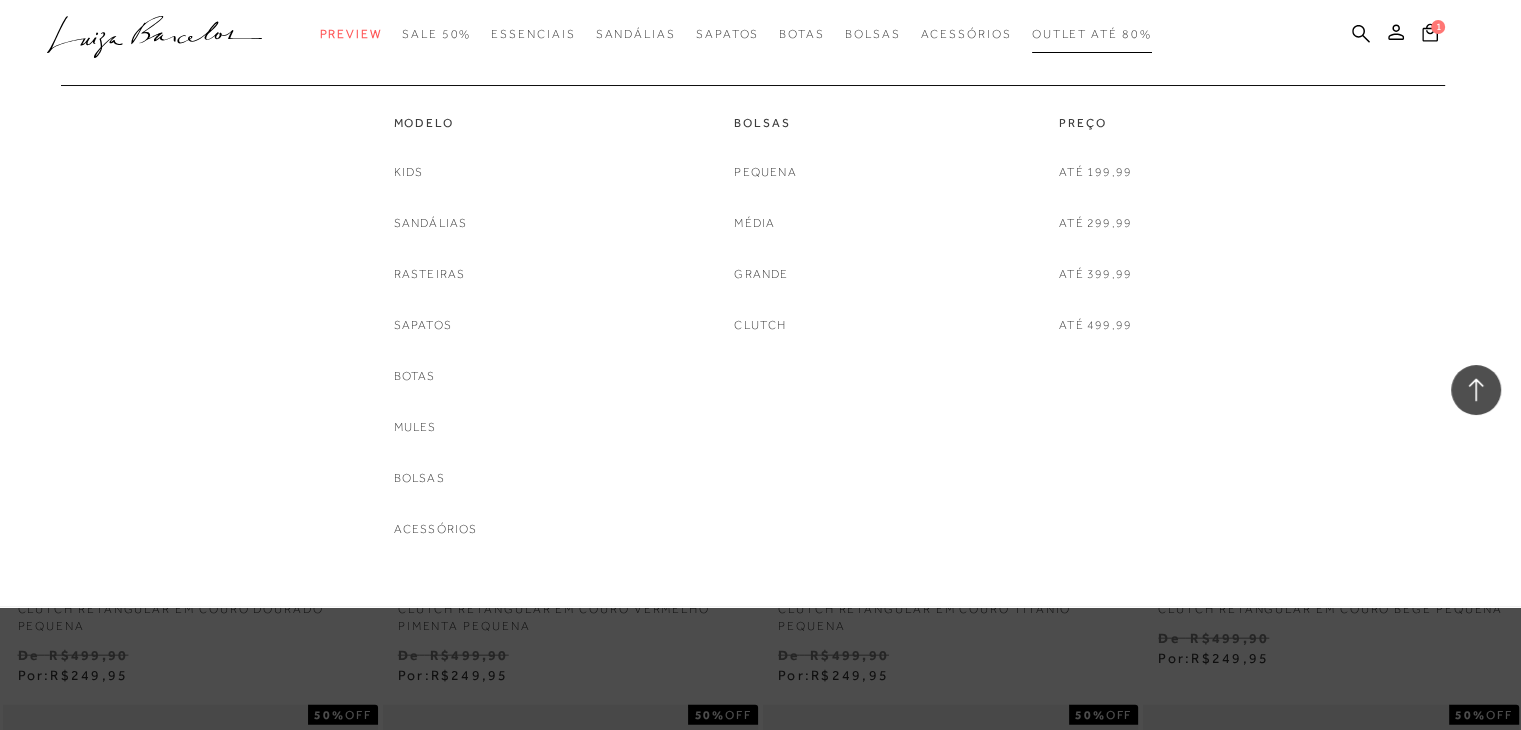 click on "Outlet até 80%" at bounding box center [1092, 34] 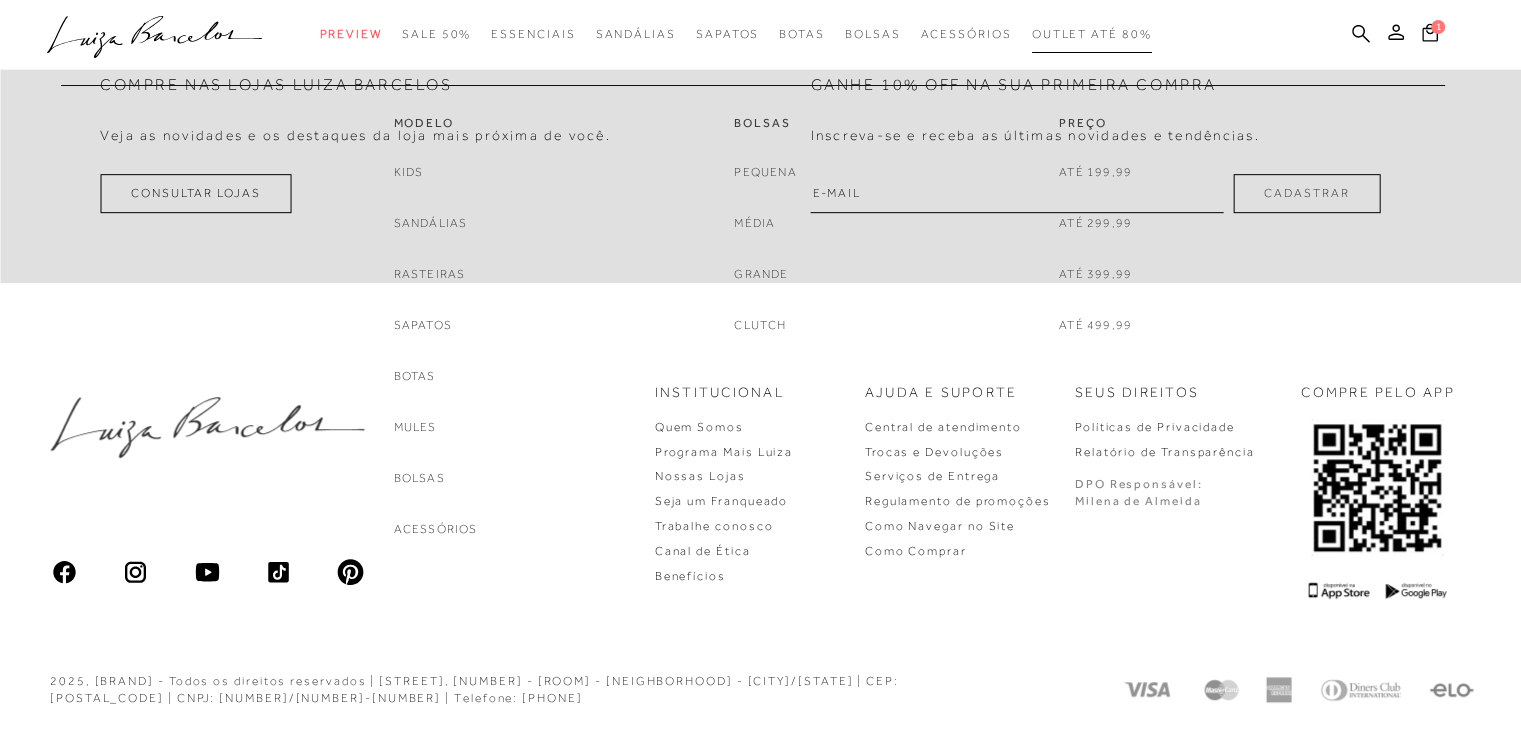 scroll, scrollTop: 0, scrollLeft: 0, axis: both 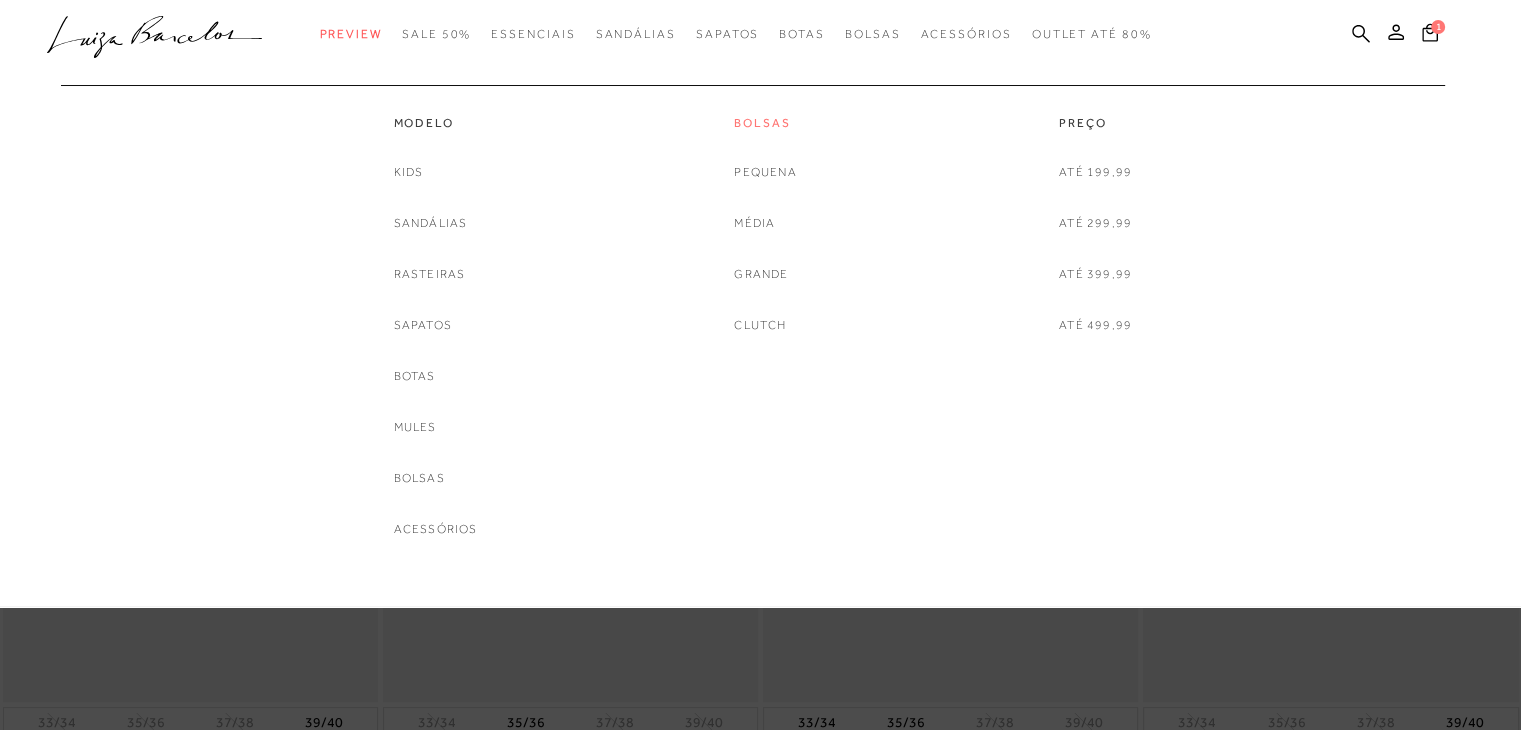 click on "Bolsas" at bounding box center (765, 123) 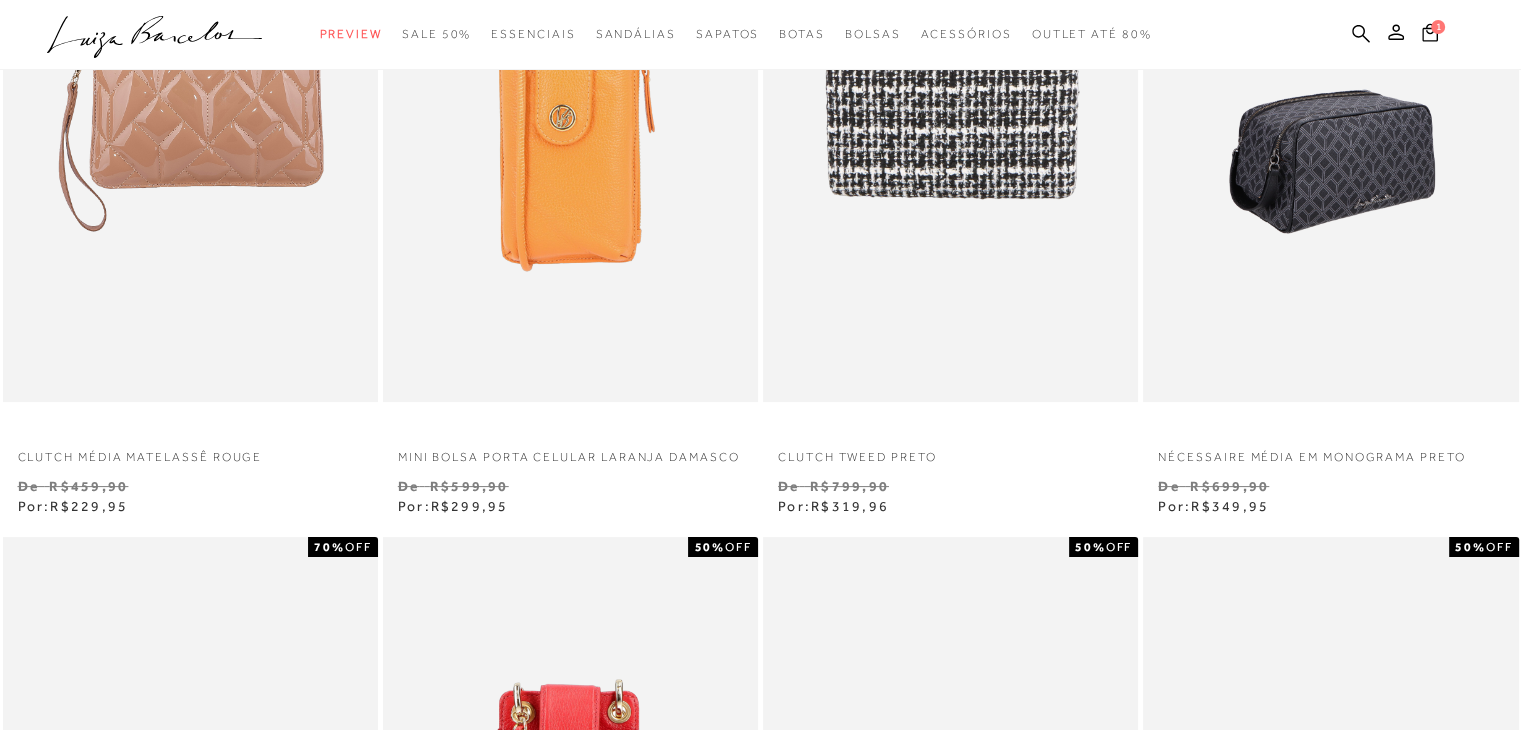scroll, scrollTop: 0, scrollLeft: 0, axis: both 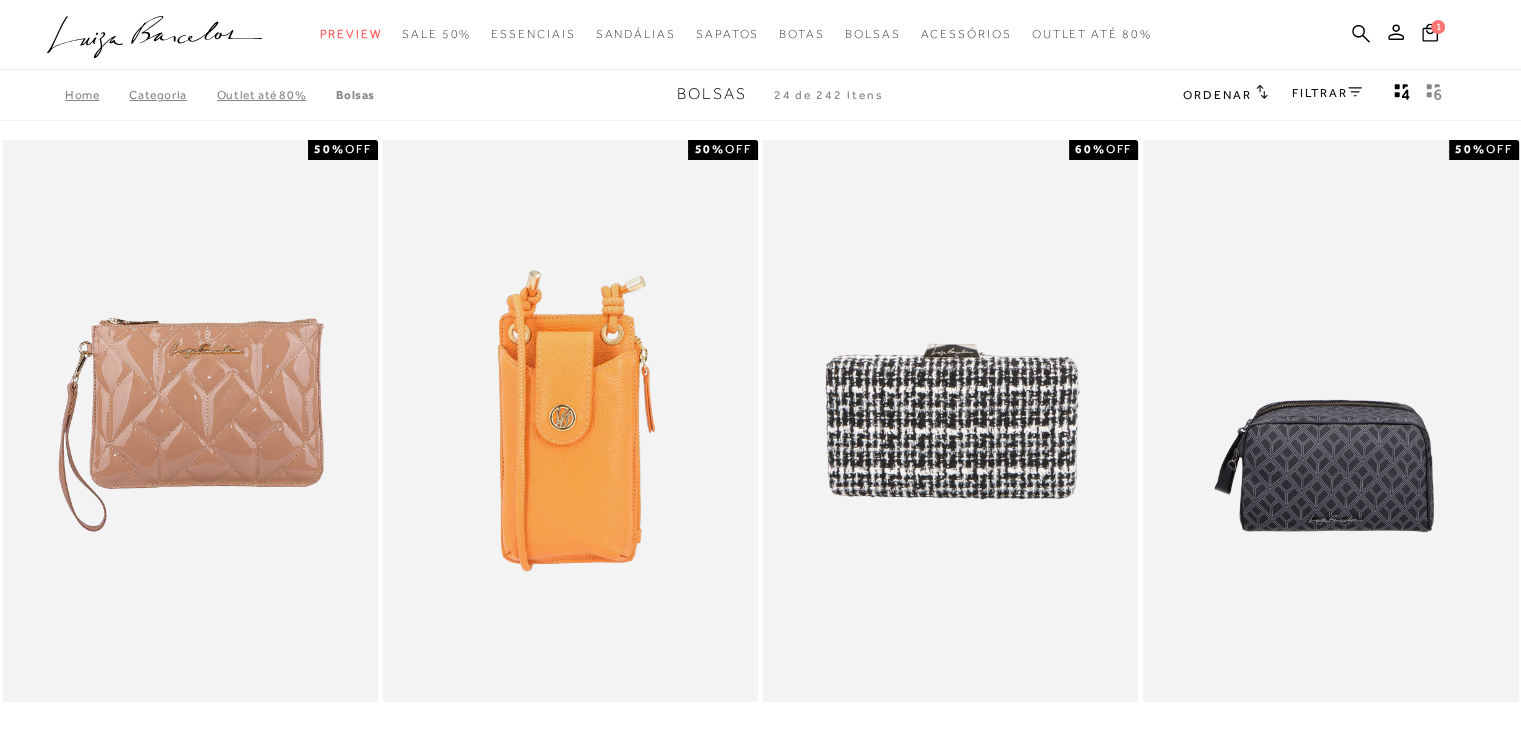 click on "Ordenar" at bounding box center (1217, 95) 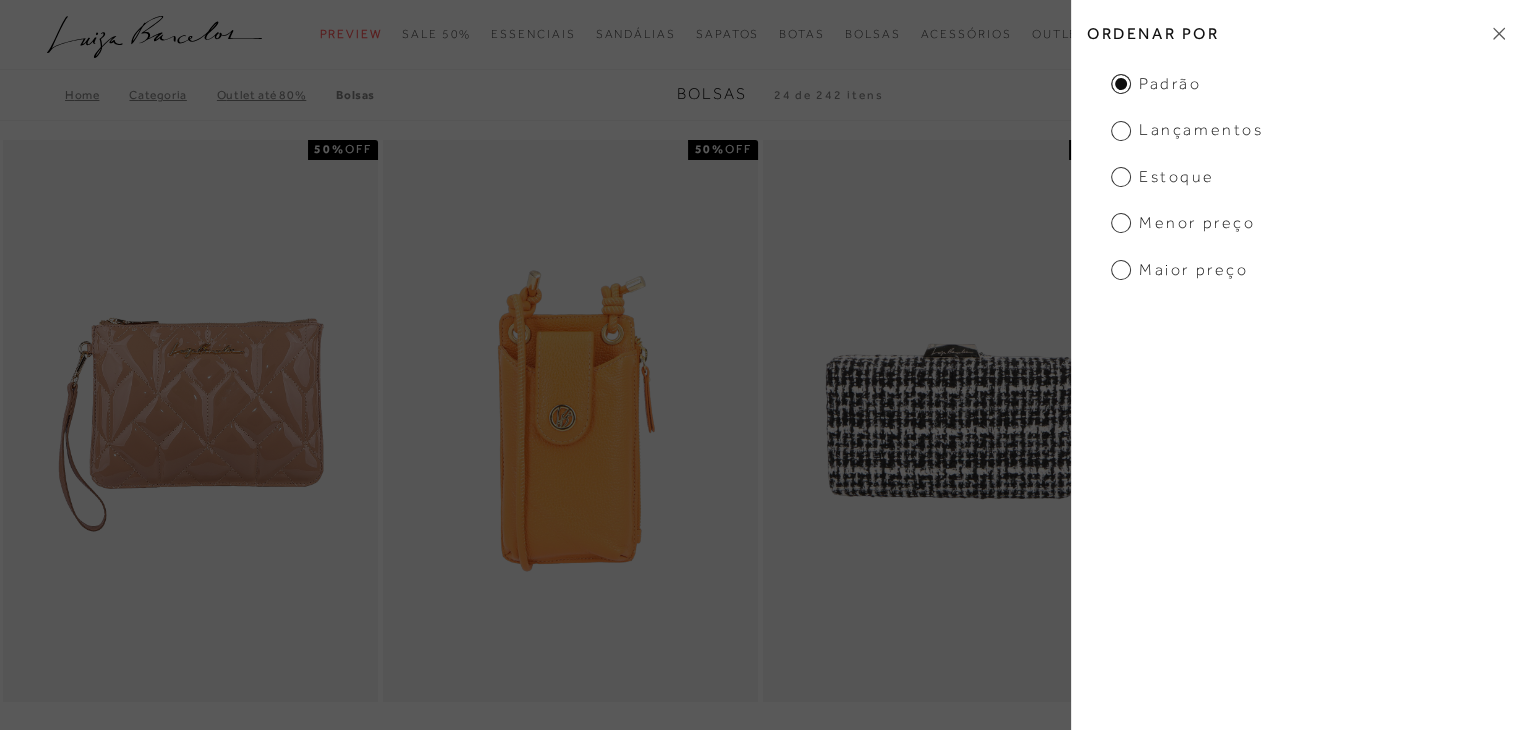 click on "Menor preço" at bounding box center [1183, 223] 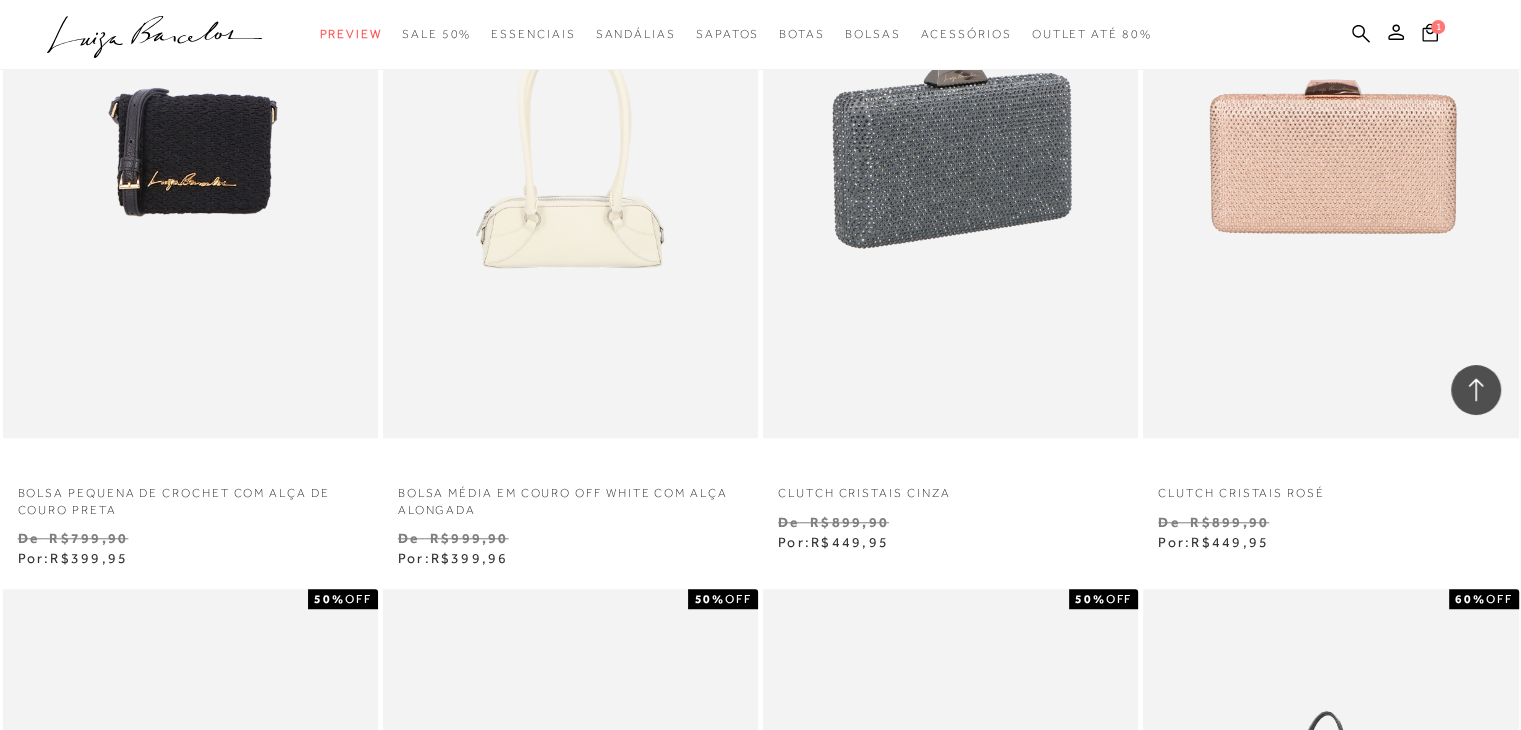 scroll, scrollTop: 1600, scrollLeft: 0, axis: vertical 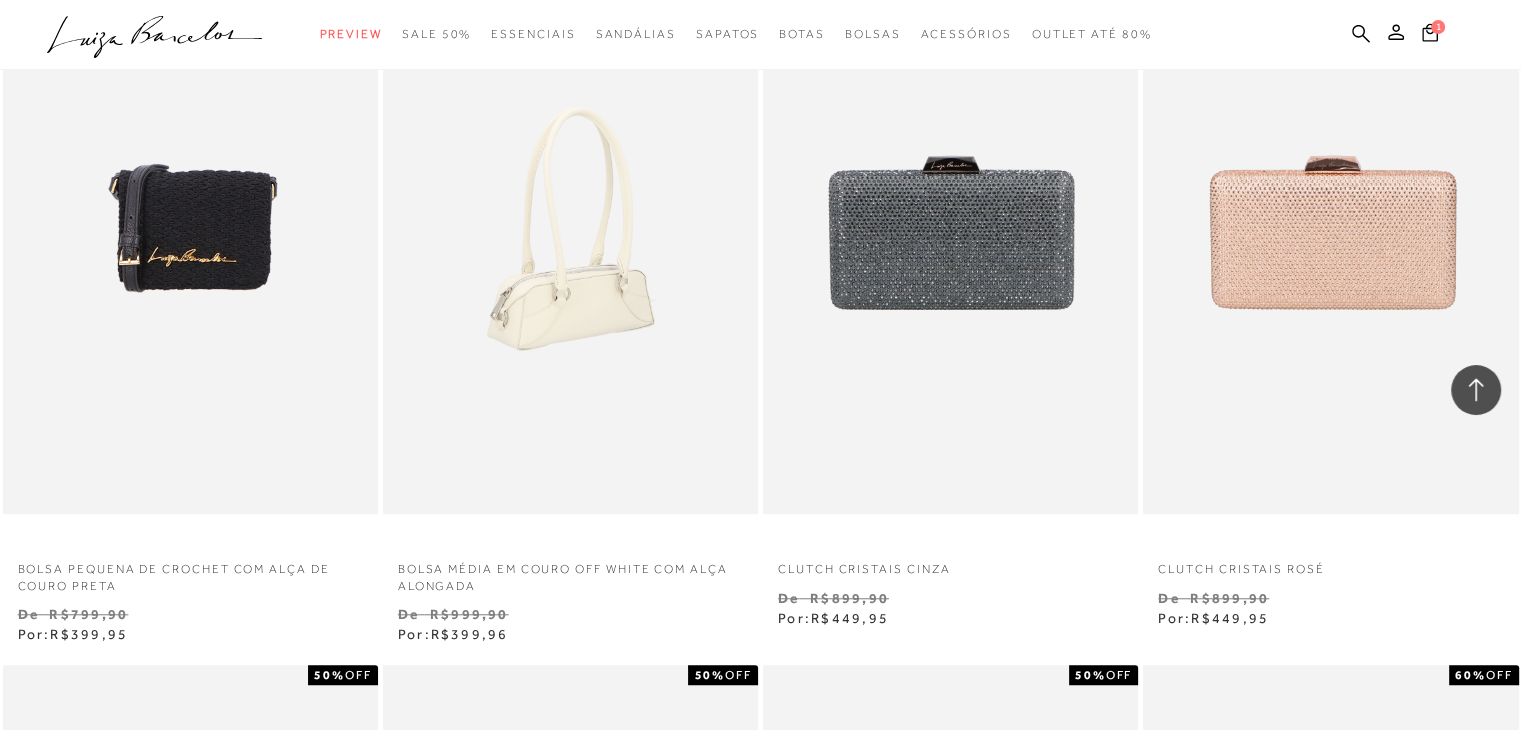 click at bounding box center (571, 232) 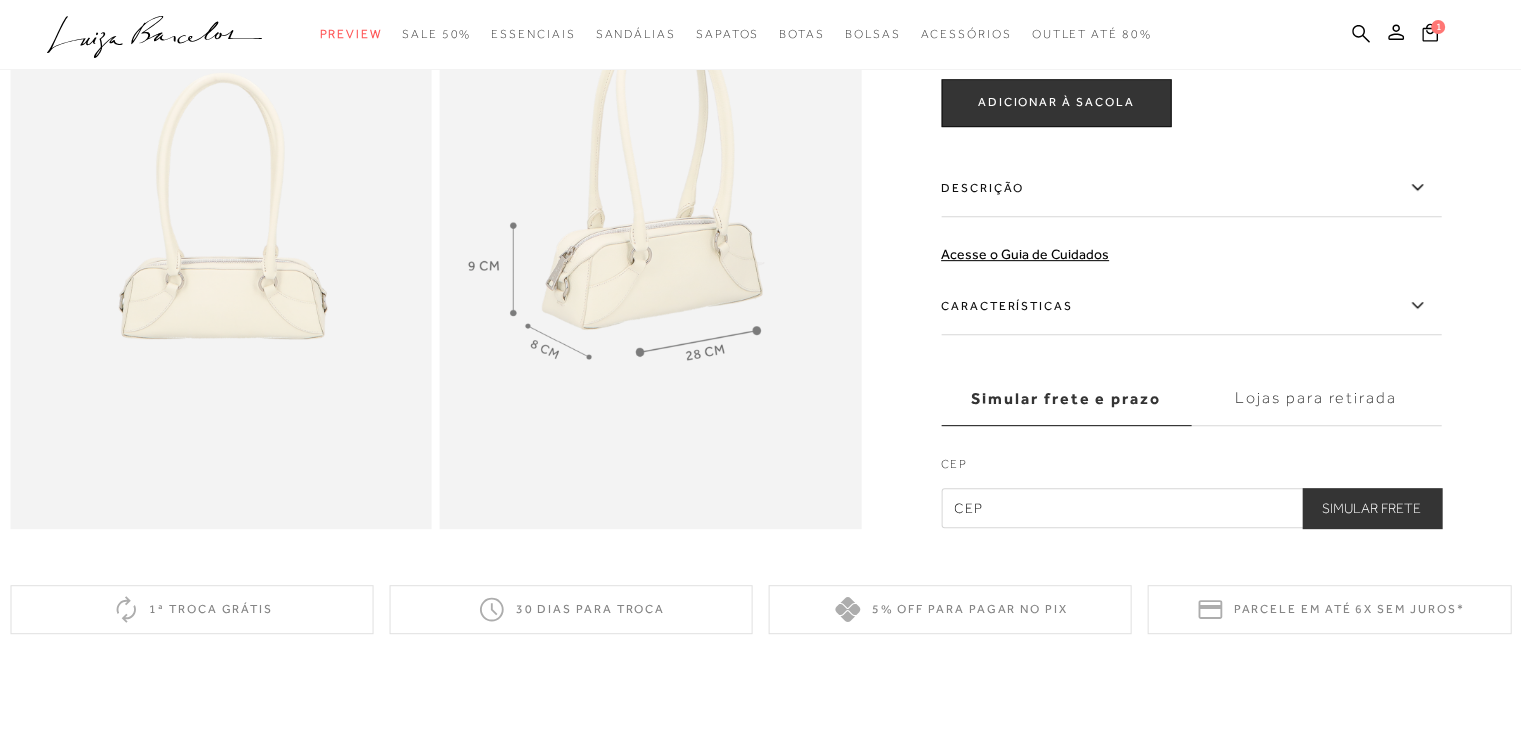 scroll, scrollTop: 1000, scrollLeft: 0, axis: vertical 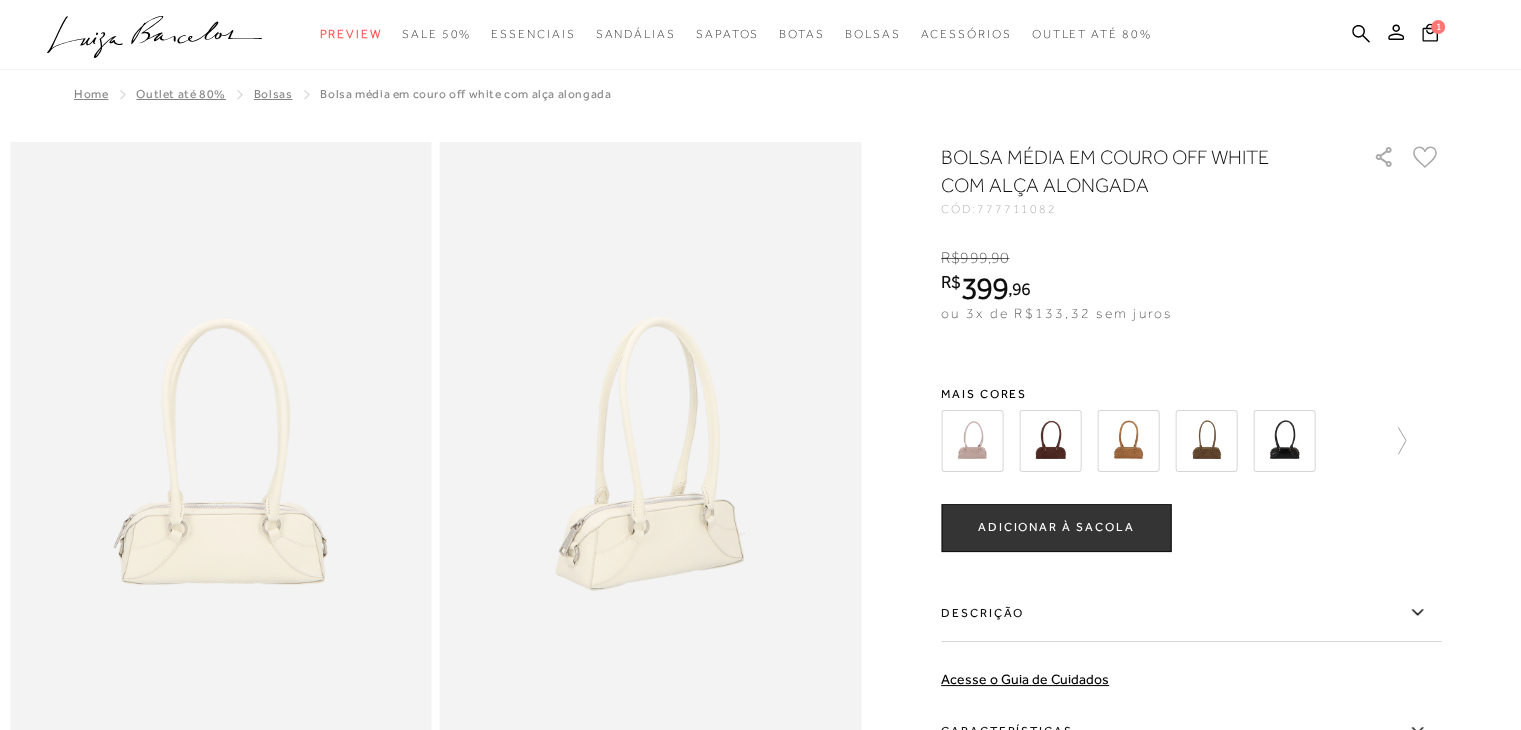 click on "Bolsas" at bounding box center (273, 94) 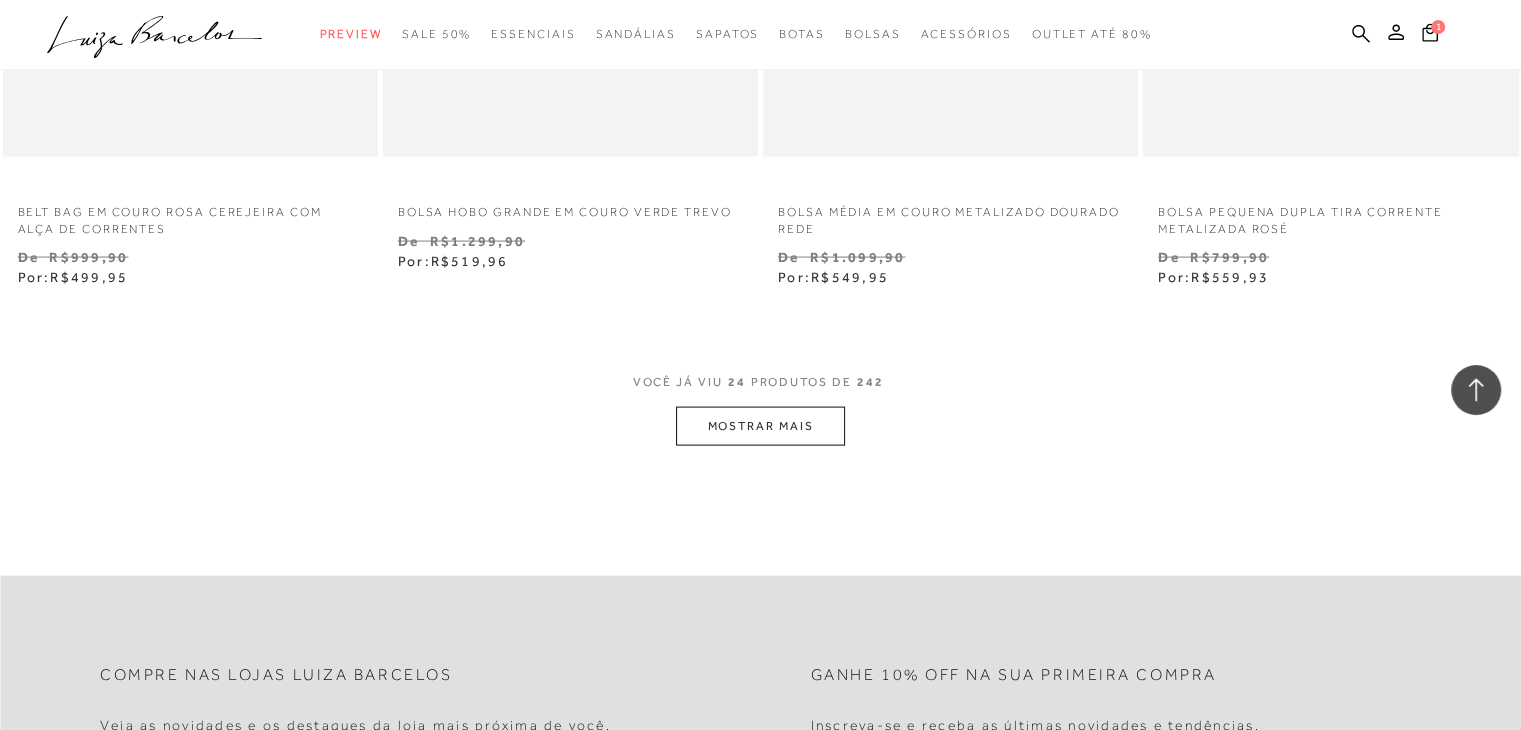 scroll, scrollTop: 4100, scrollLeft: 0, axis: vertical 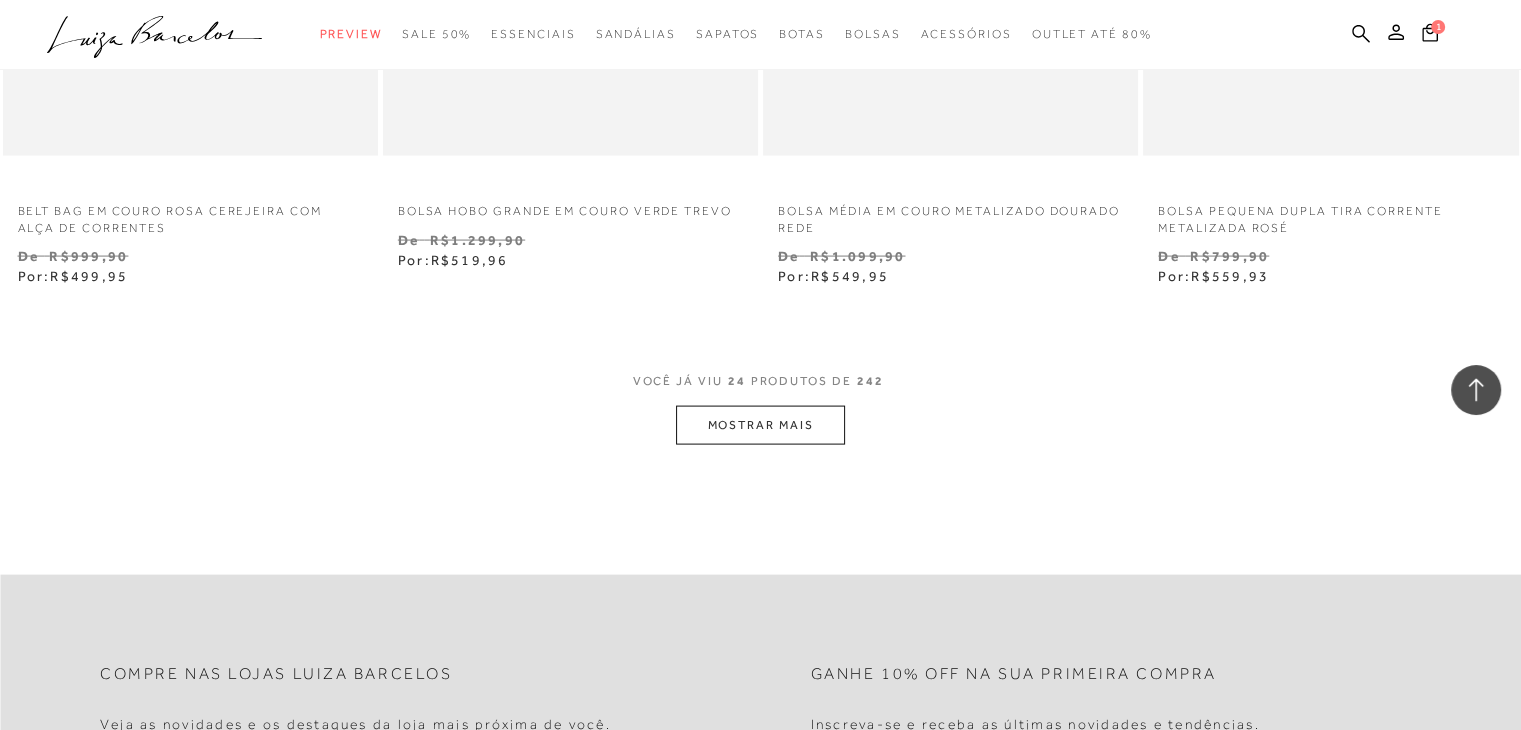 click on "MOSTRAR MAIS" at bounding box center [760, 425] 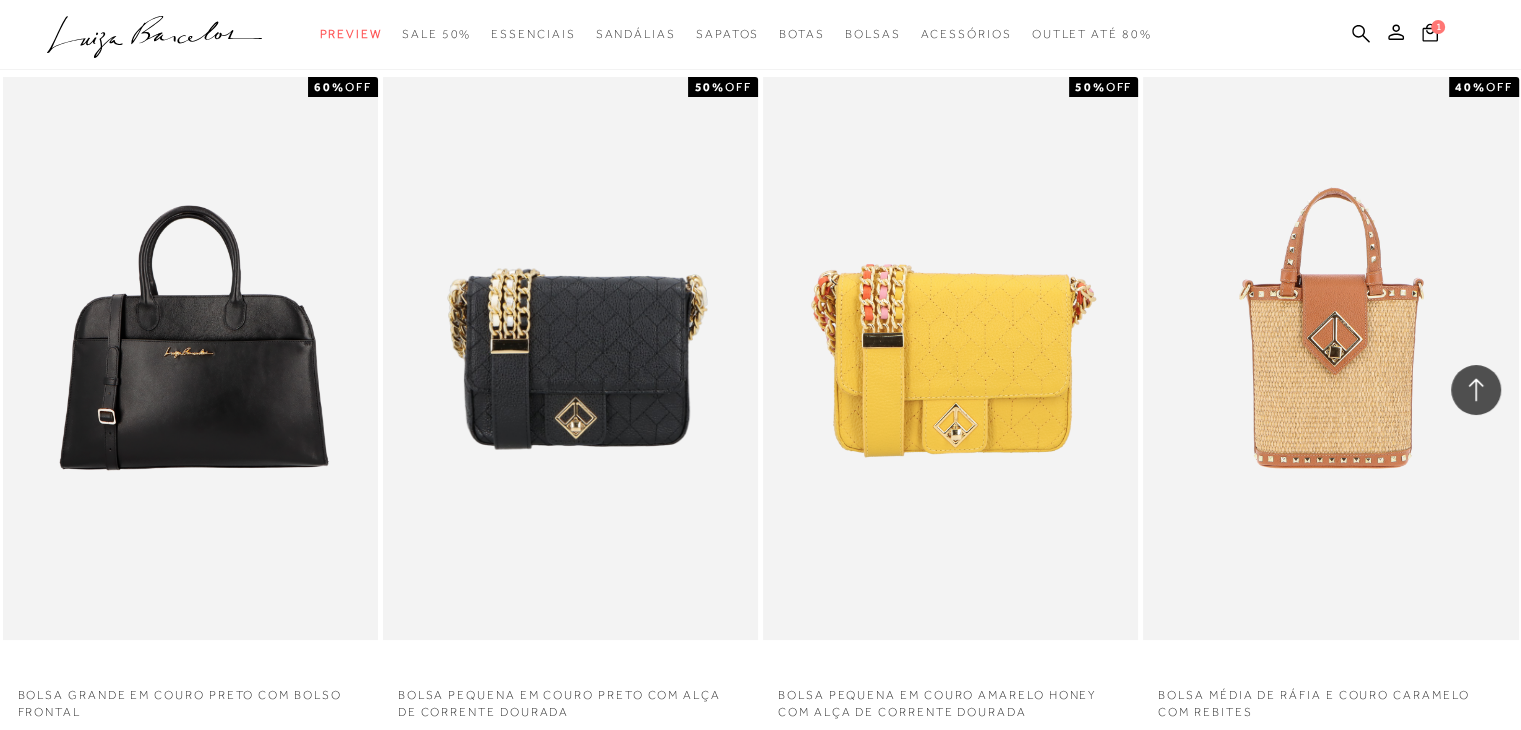 scroll, scrollTop: 8100, scrollLeft: 0, axis: vertical 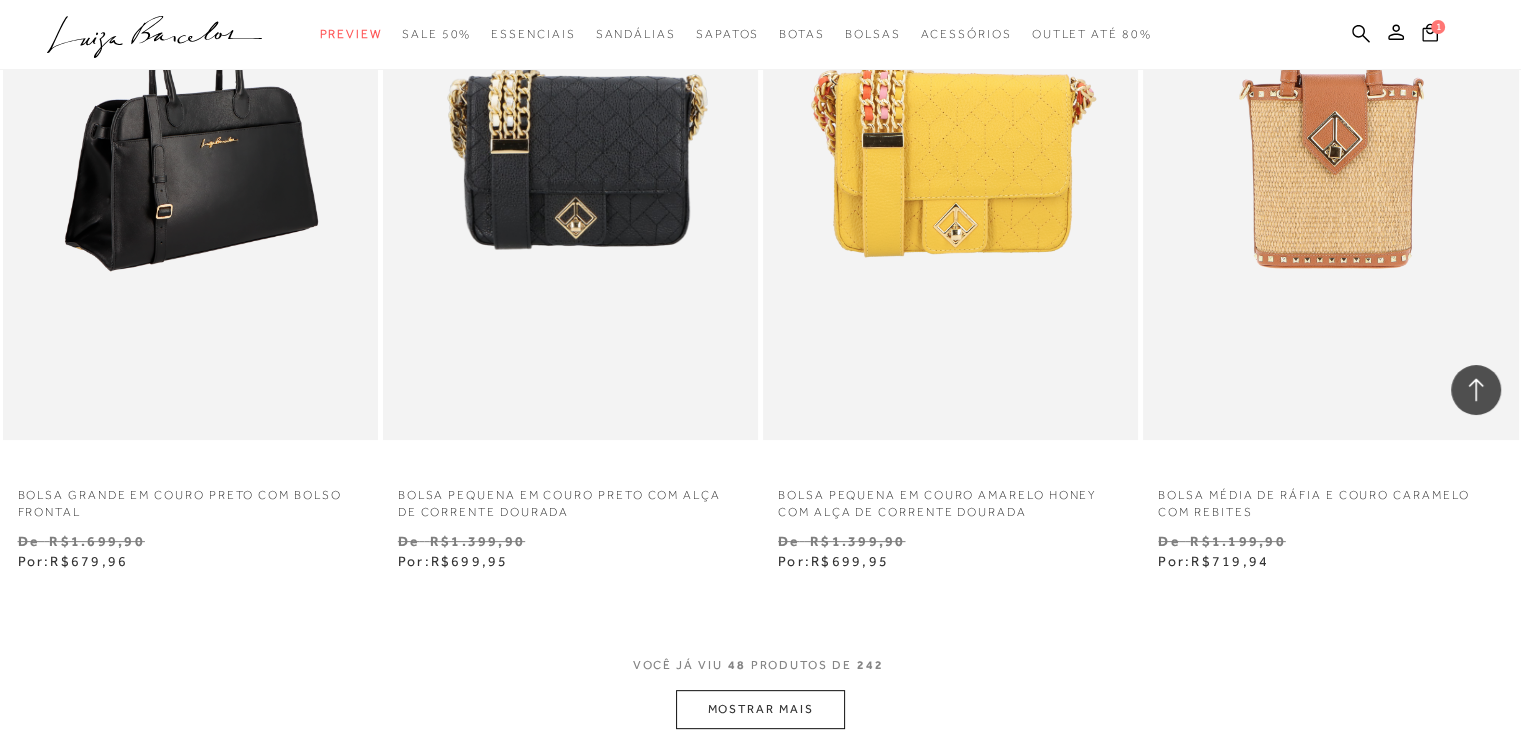 click at bounding box center (191, 158) 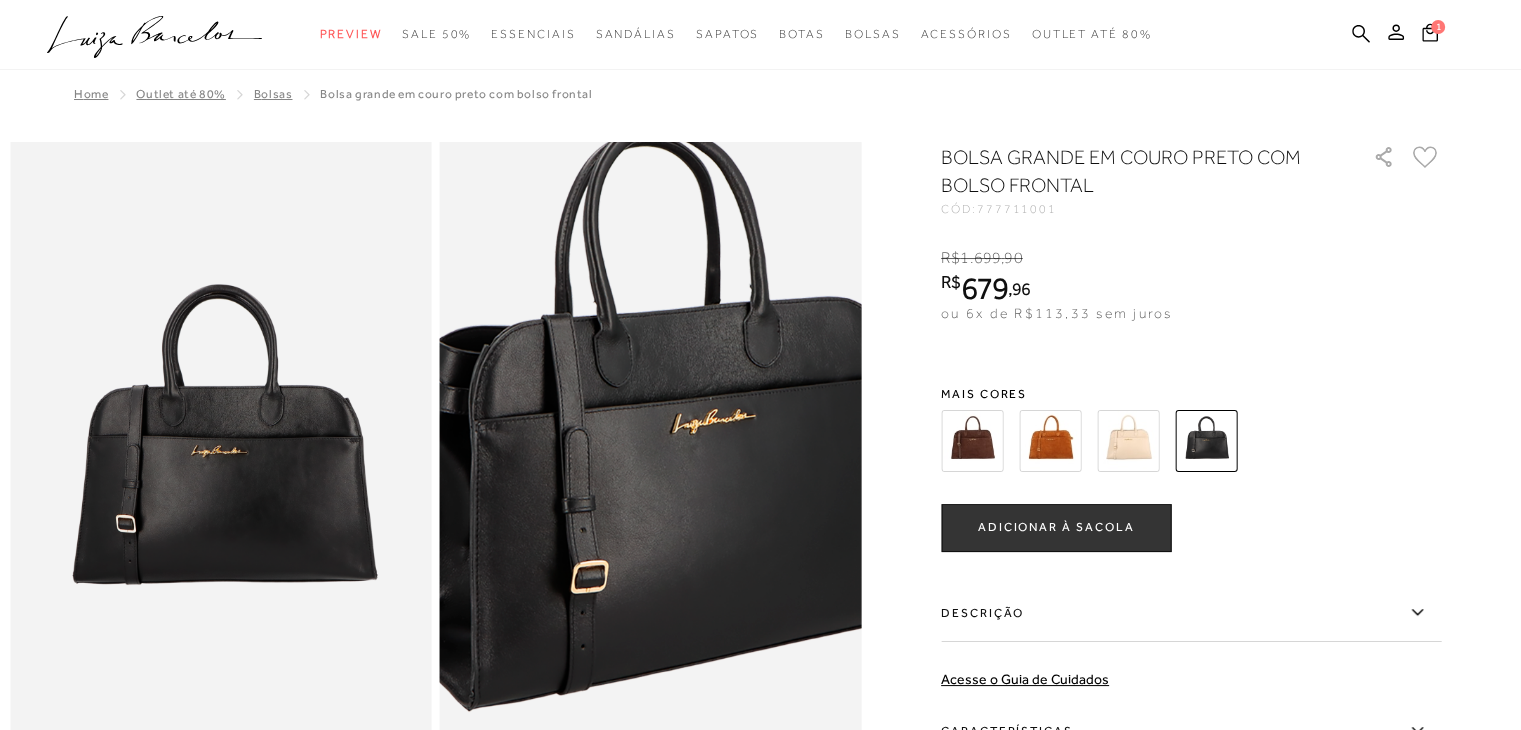 scroll, scrollTop: 0, scrollLeft: 0, axis: both 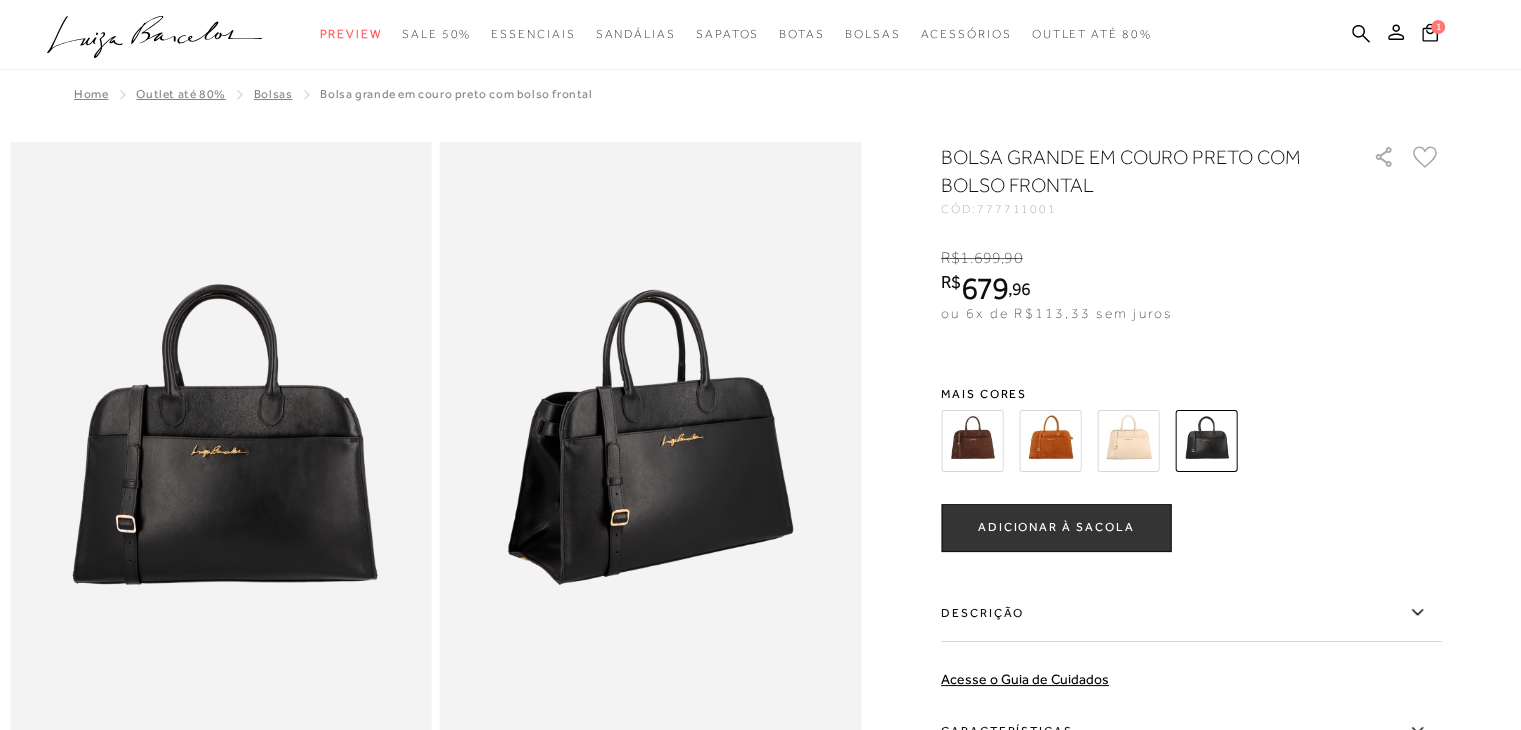 click on "ADICIONAR À SACOLA" at bounding box center (1056, 527) 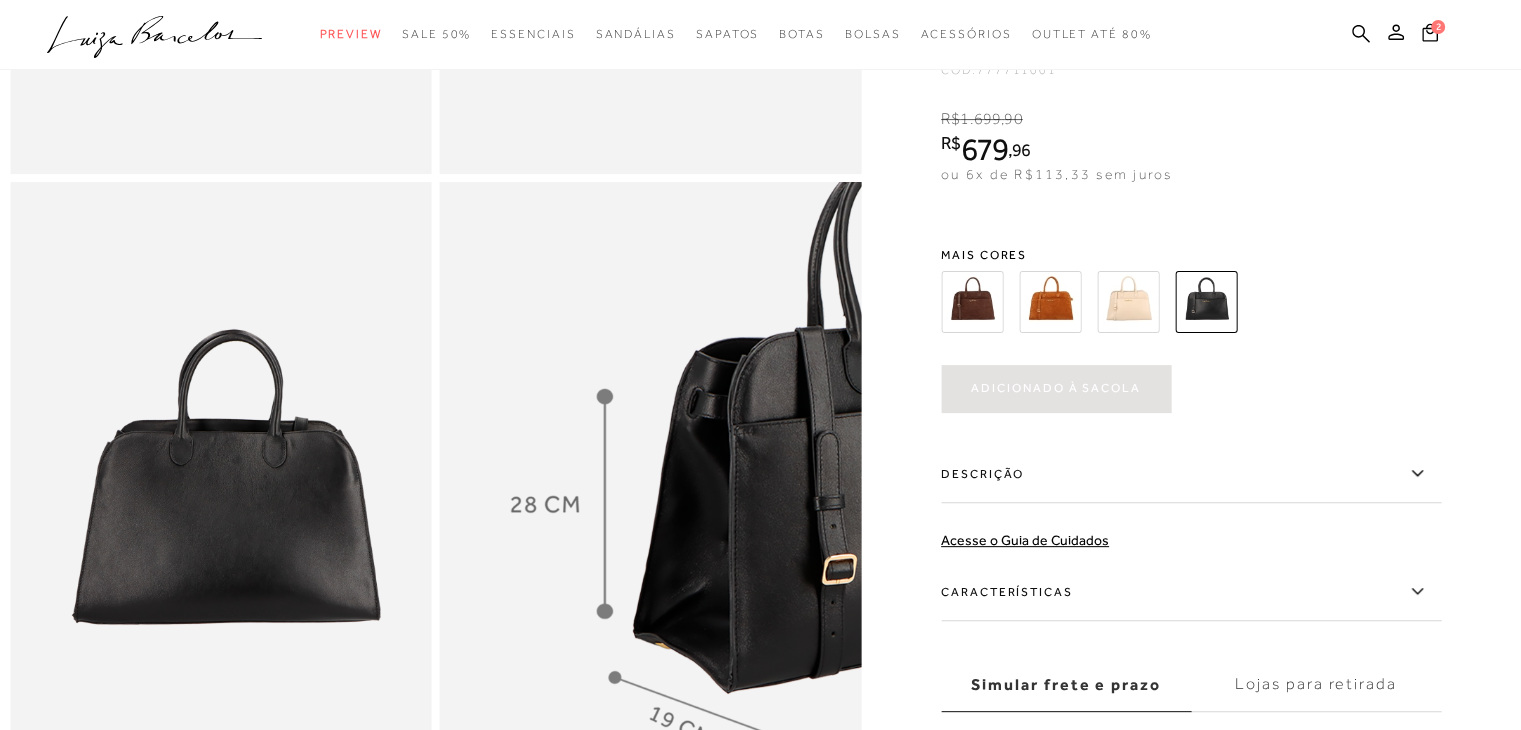 scroll, scrollTop: 0, scrollLeft: 0, axis: both 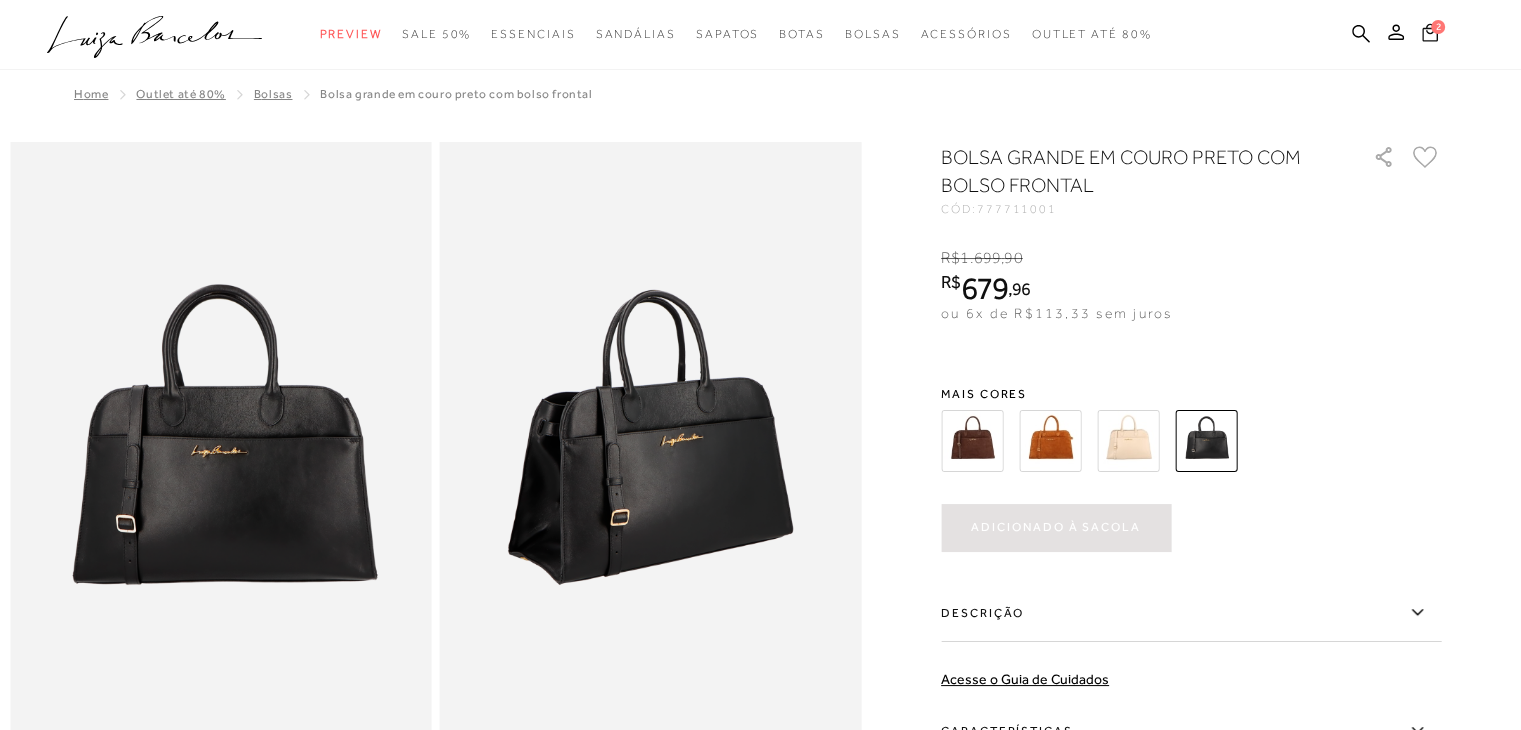 click 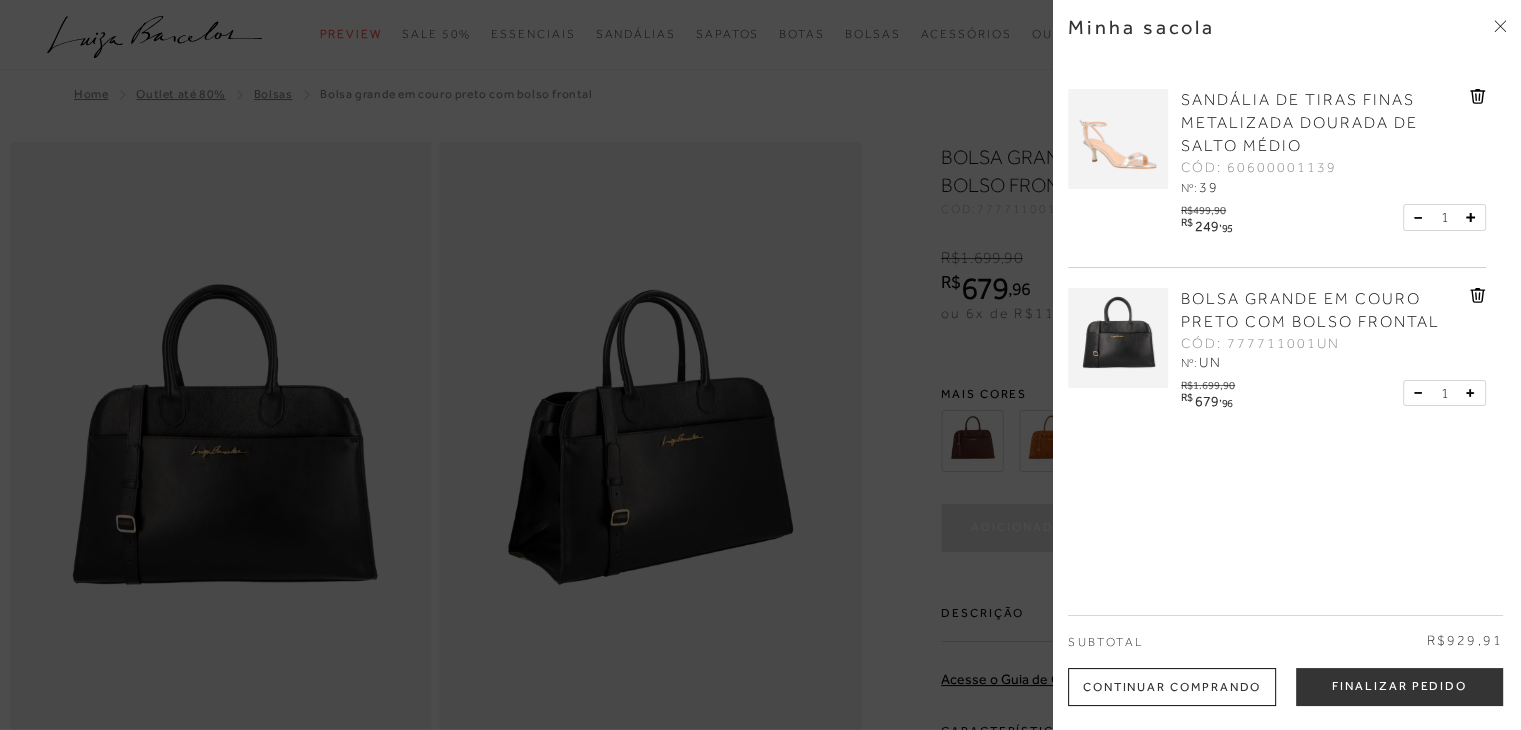 click at bounding box center (760, 365) 